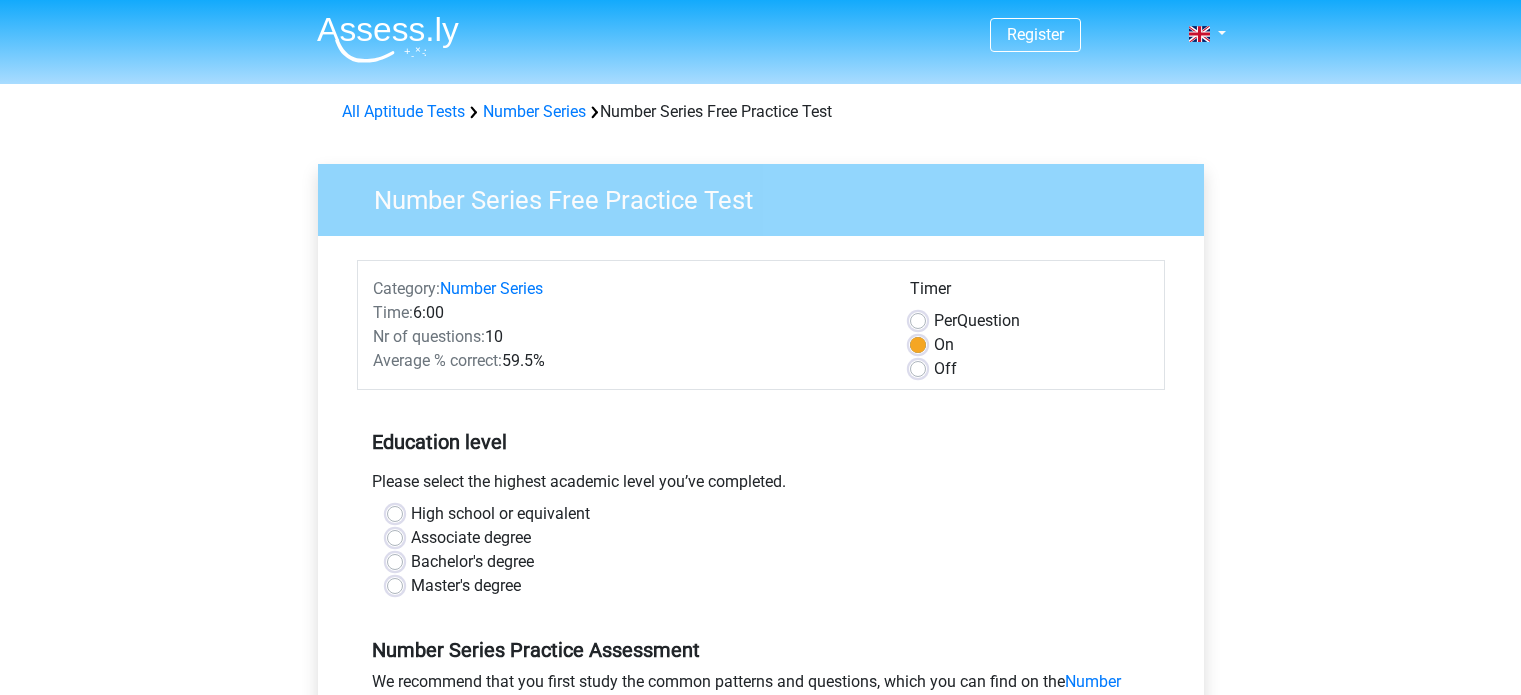 scroll, scrollTop: 0, scrollLeft: 0, axis: both 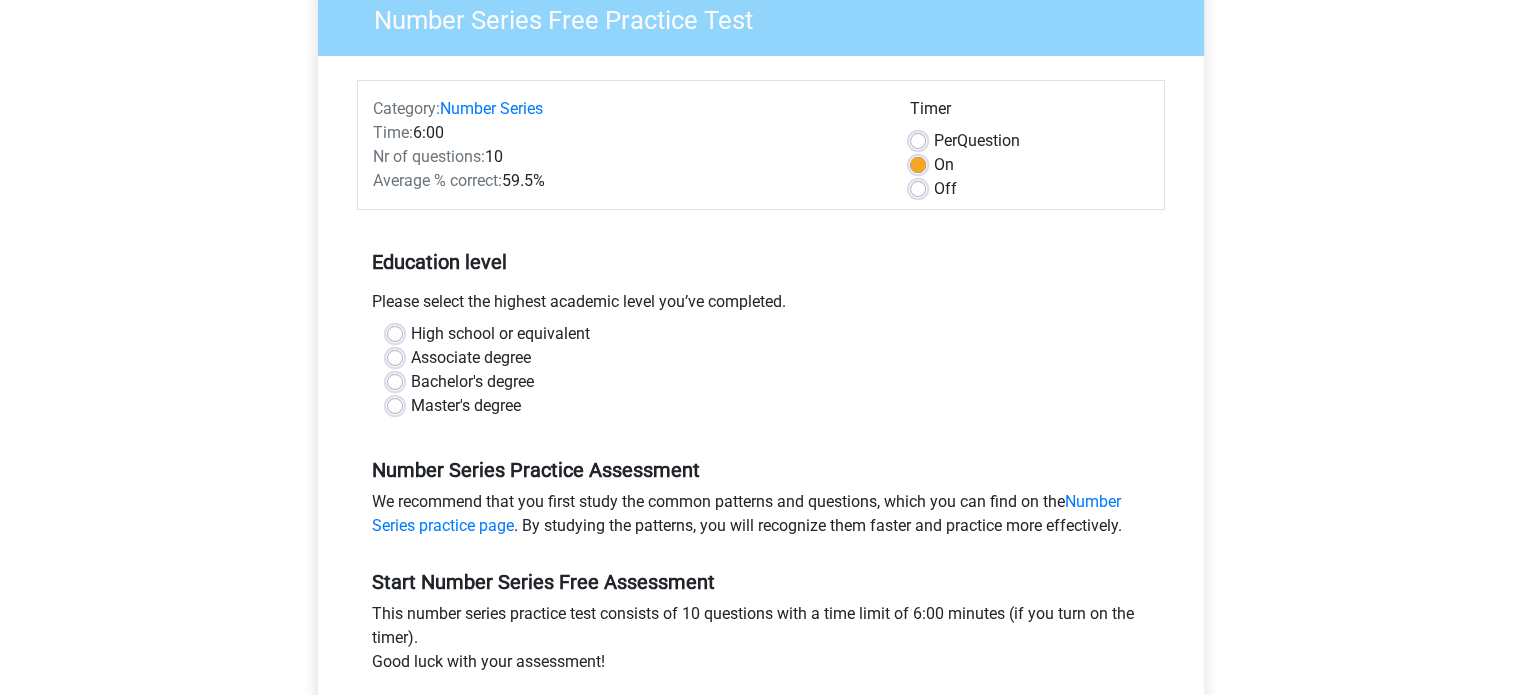 click on "High school or equivalent" at bounding box center (500, 334) 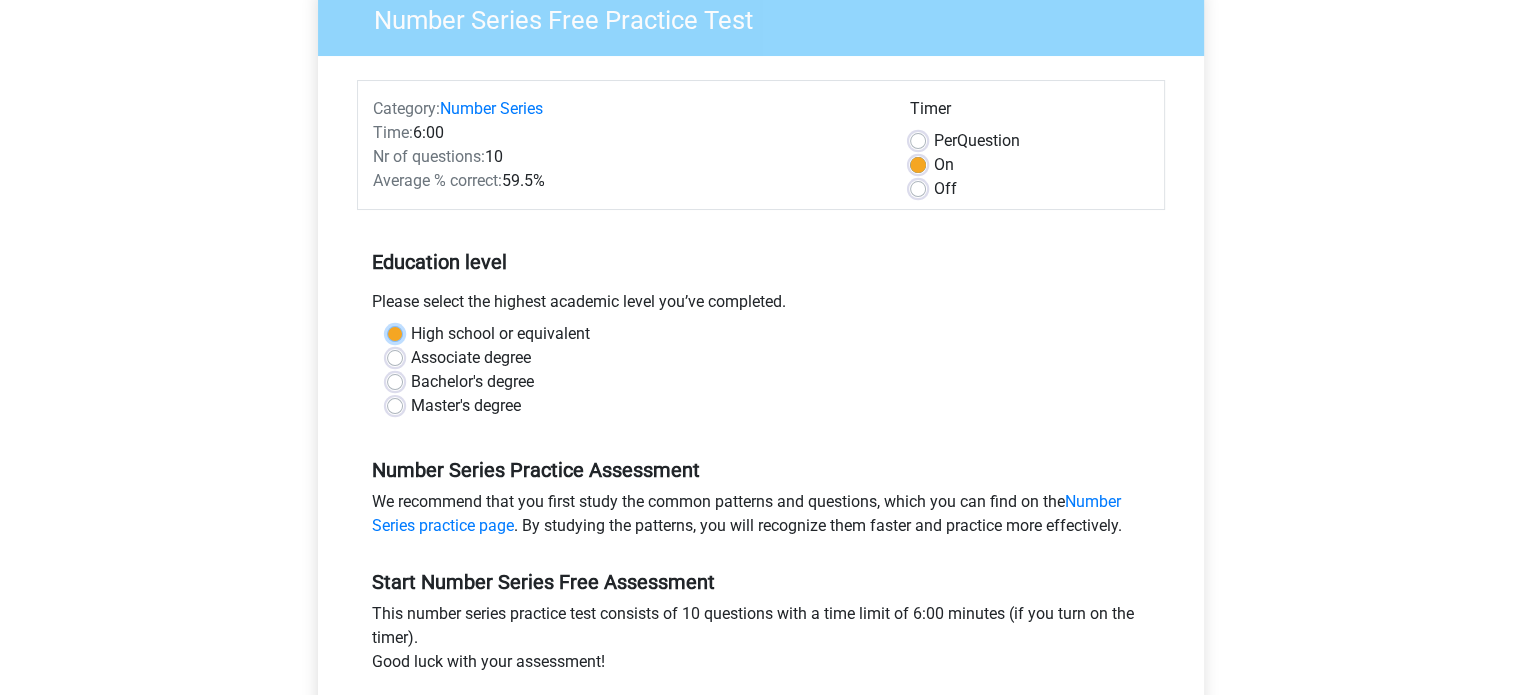 click on "High school or equivalent" at bounding box center (395, 332) 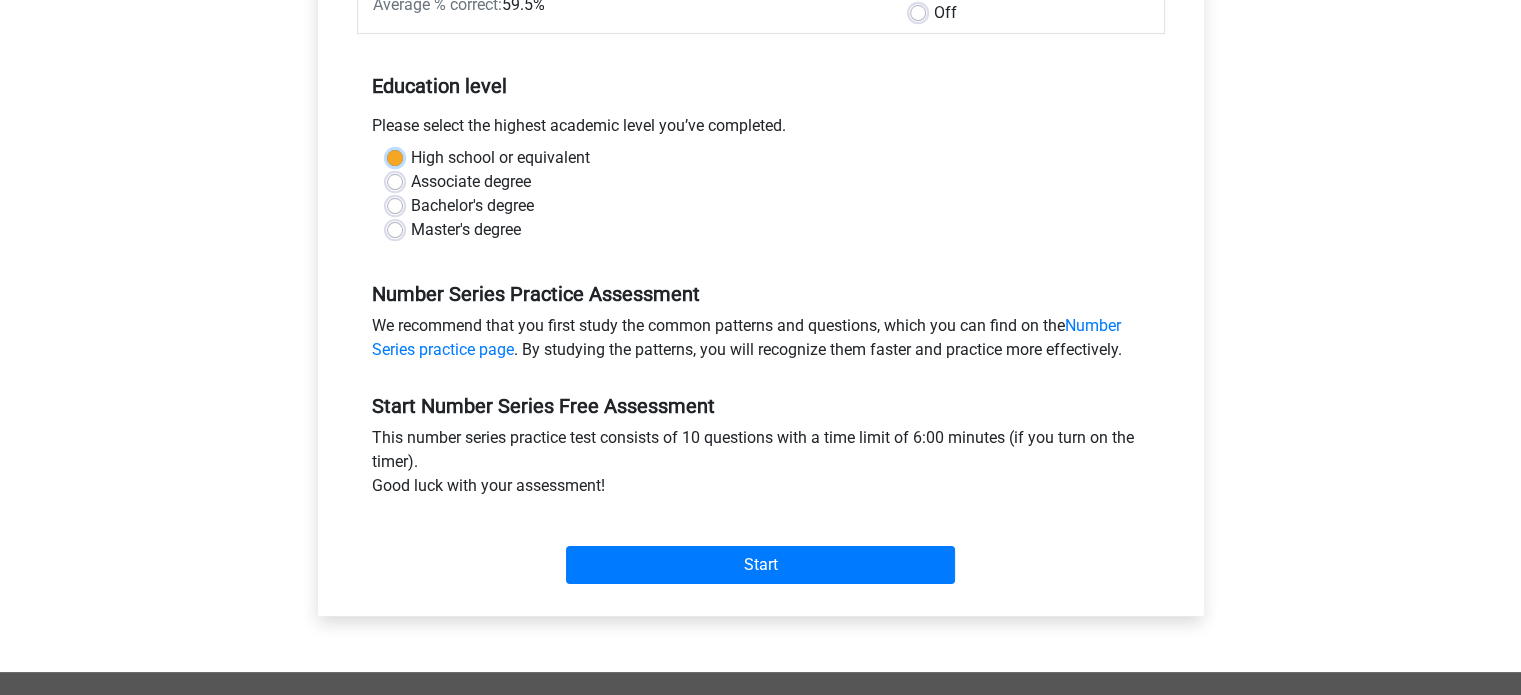 scroll, scrollTop: 358, scrollLeft: 0, axis: vertical 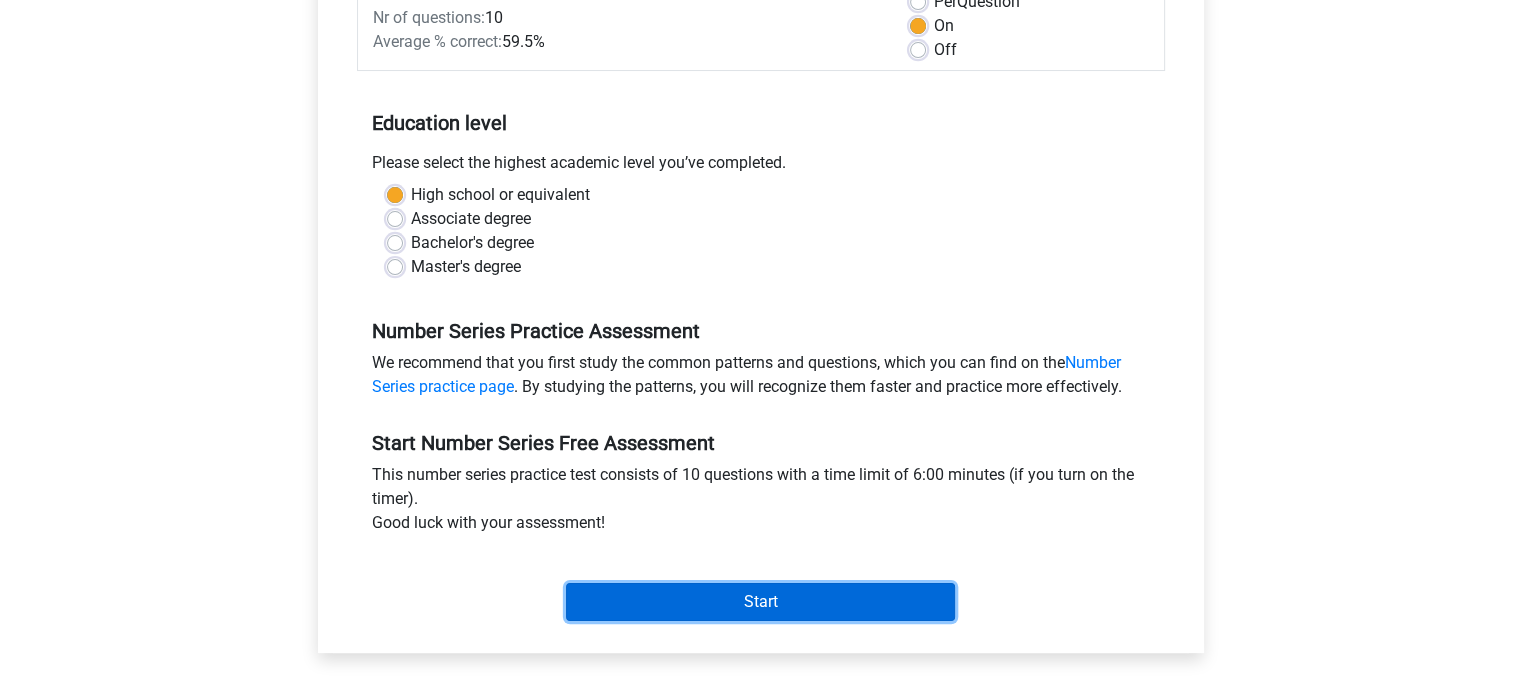 click on "Start" at bounding box center [760, 602] 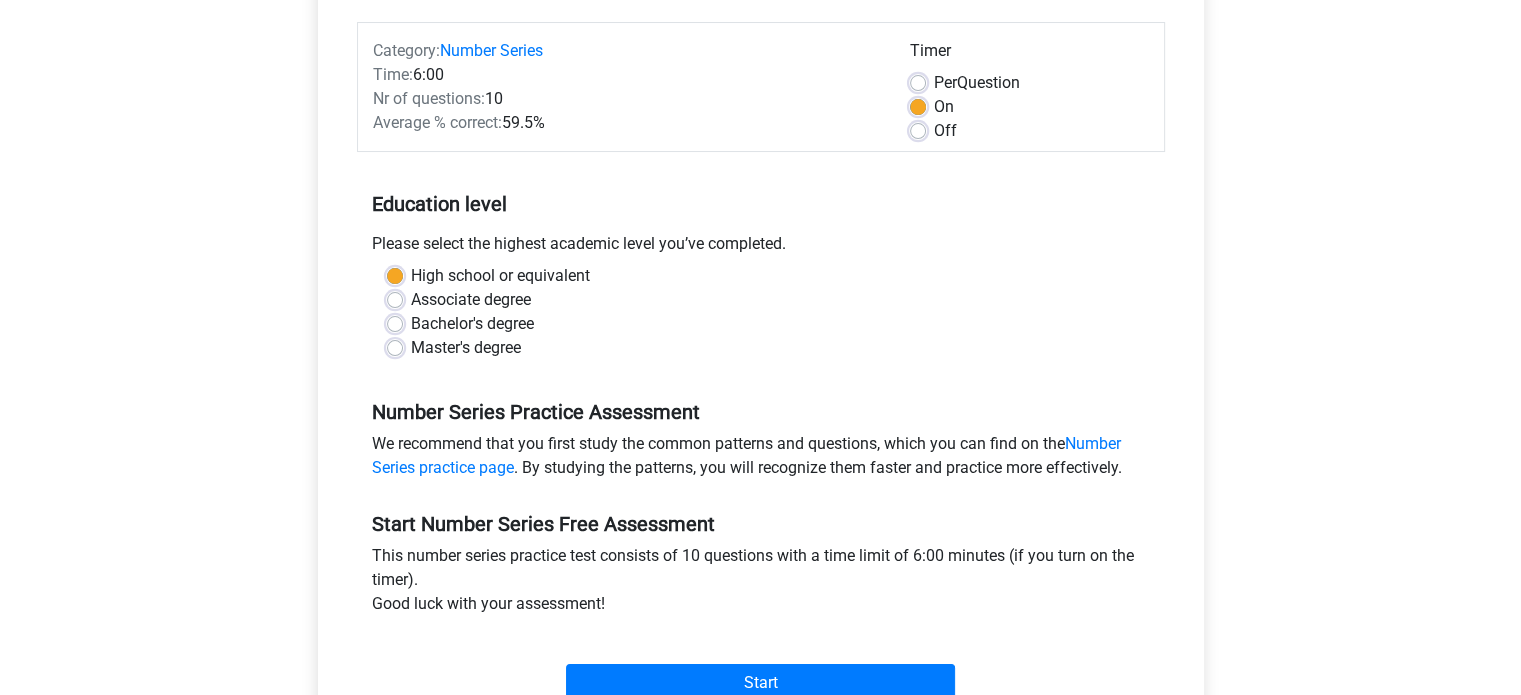 scroll, scrollTop: 217, scrollLeft: 0, axis: vertical 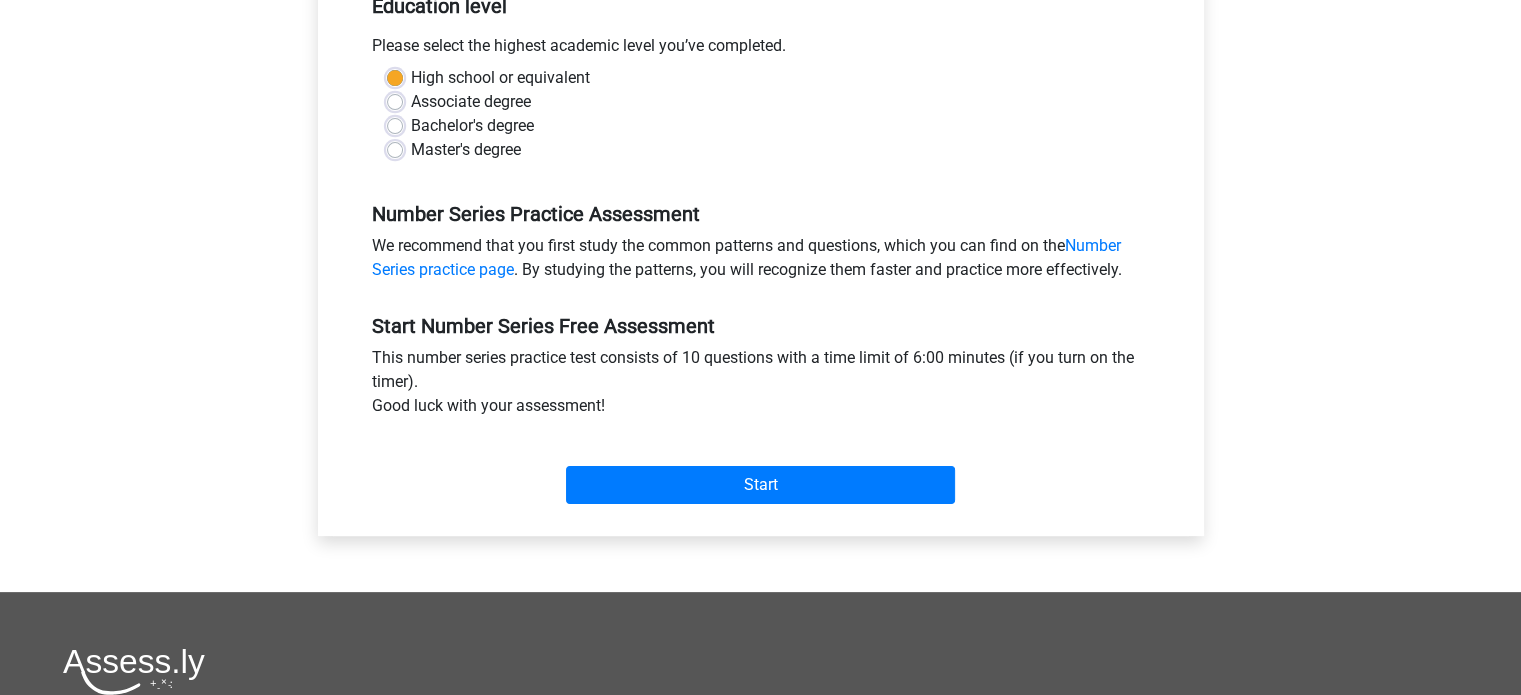 click on "Register
Nederlands
English" at bounding box center (760, 342) 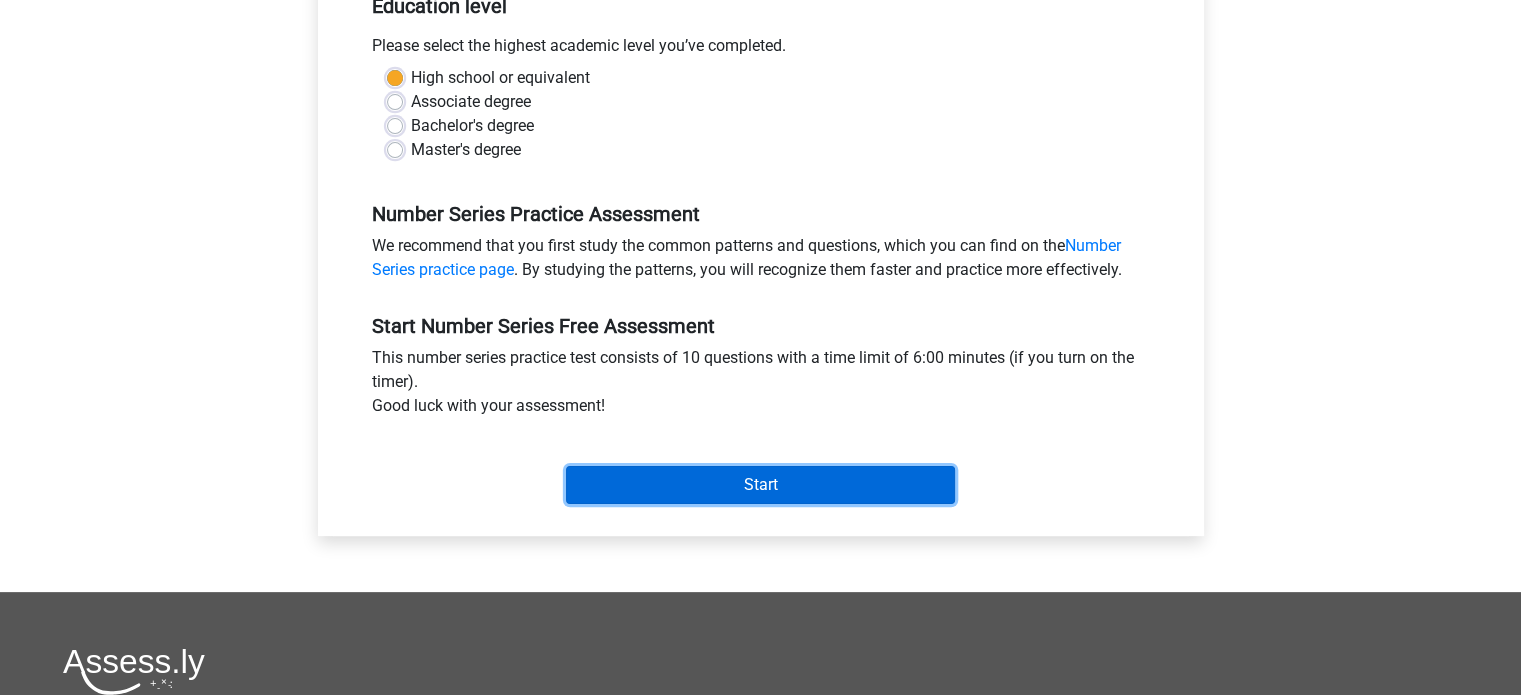 click on "Start" at bounding box center [760, 485] 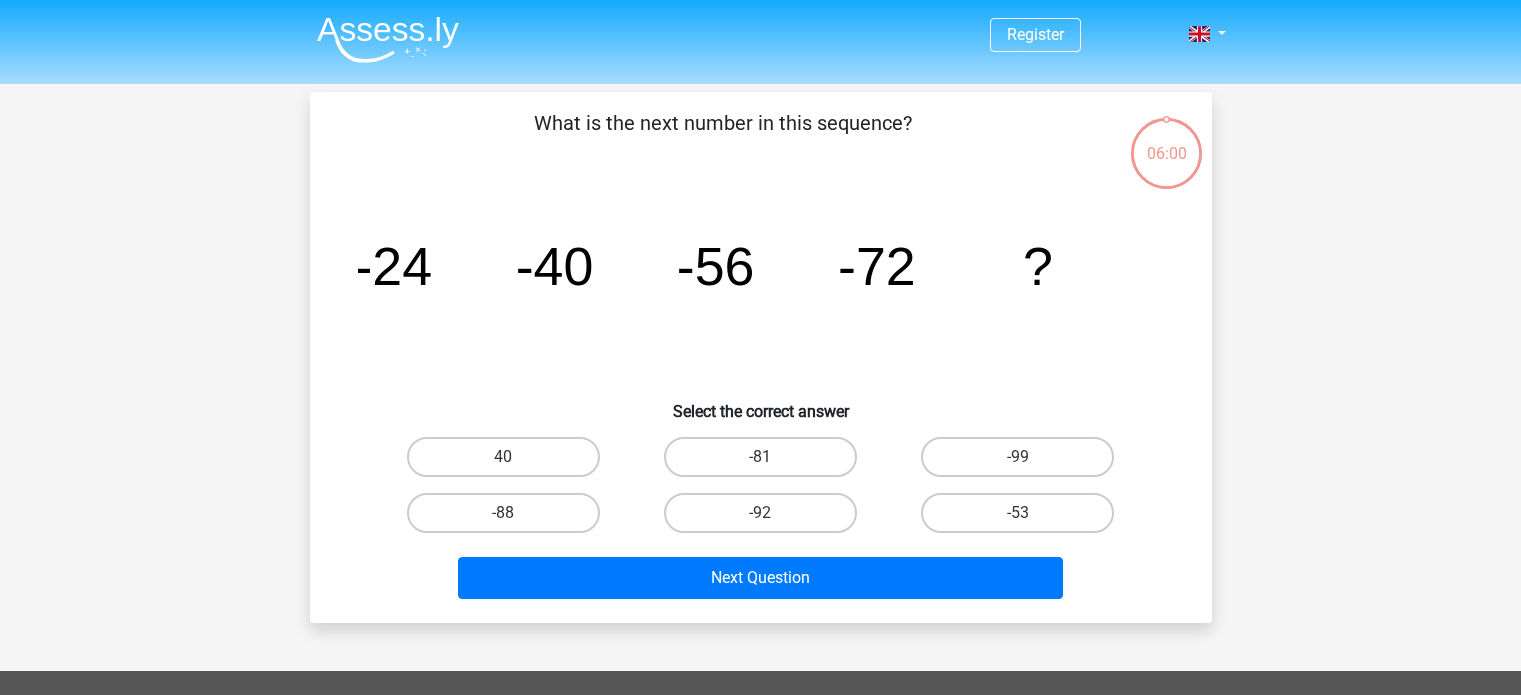 scroll, scrollTop: 0, scrollLeft: 0, axis: both 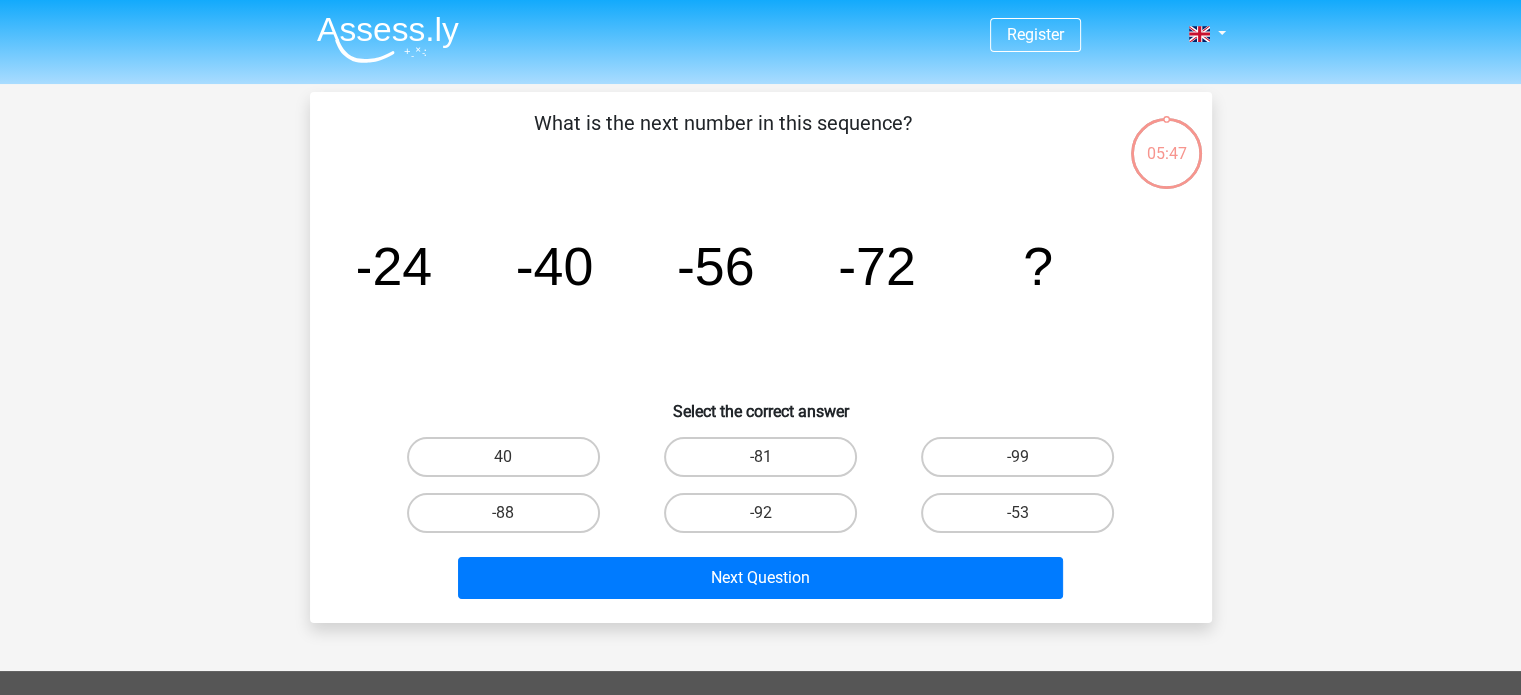 click on "-88" at bounding box center [509, 519] 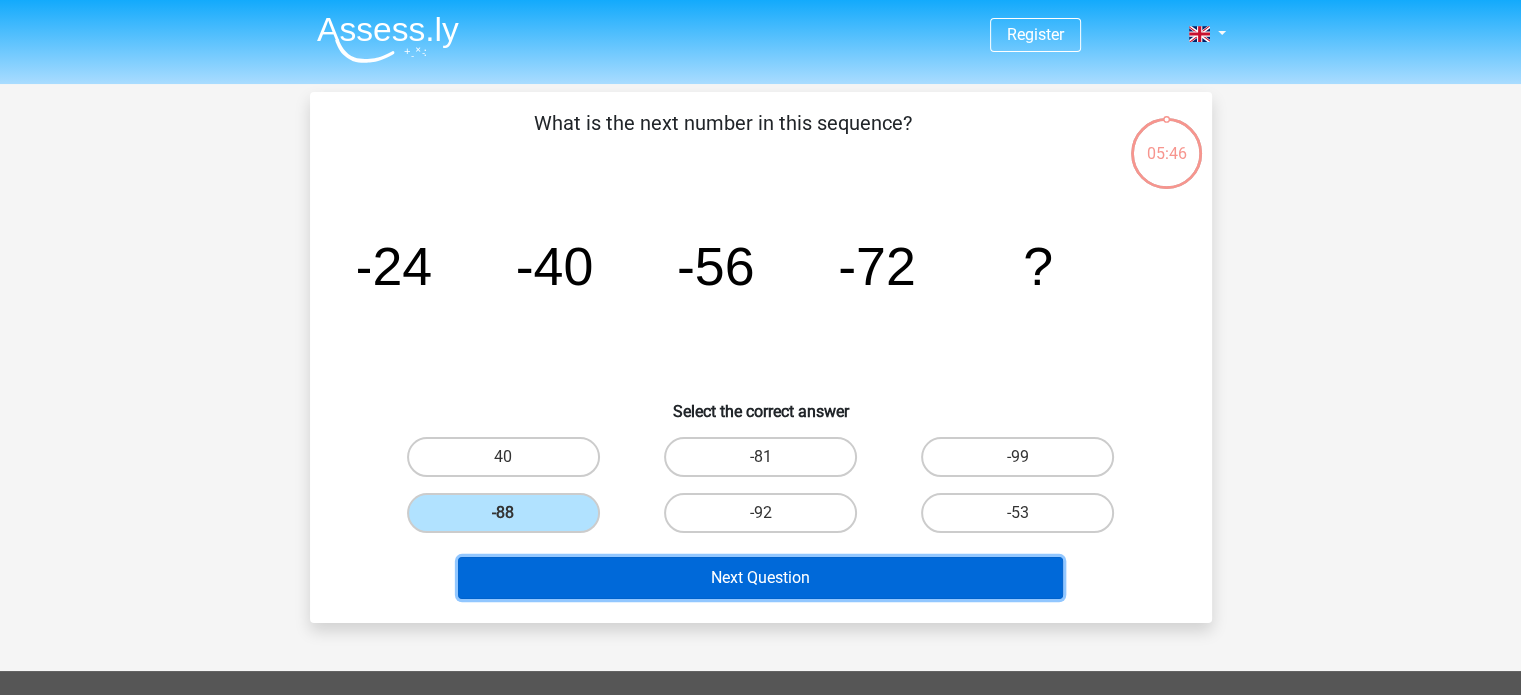click on "Next Question" at bounding box center (760, 578) 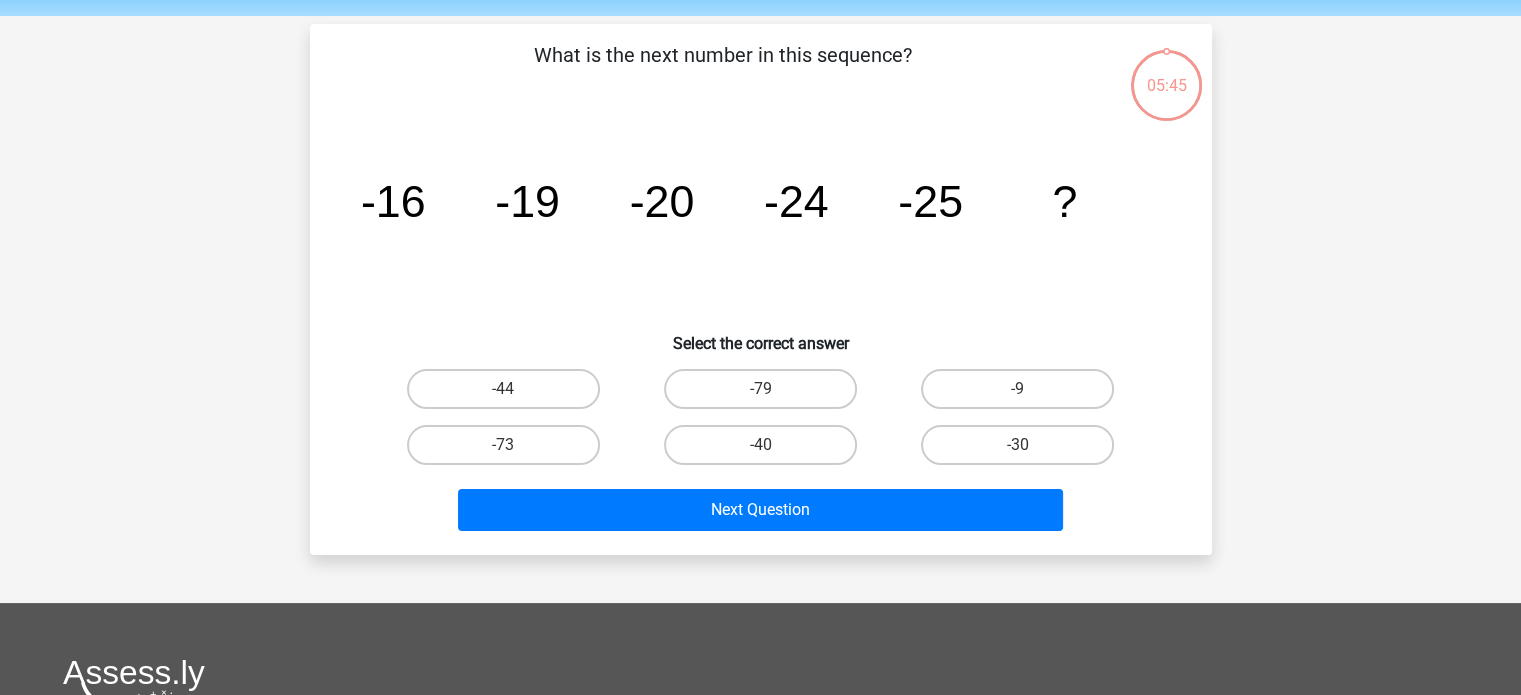 scroll, scrollTop: 92, scrollLeft: 0, axis: vertical 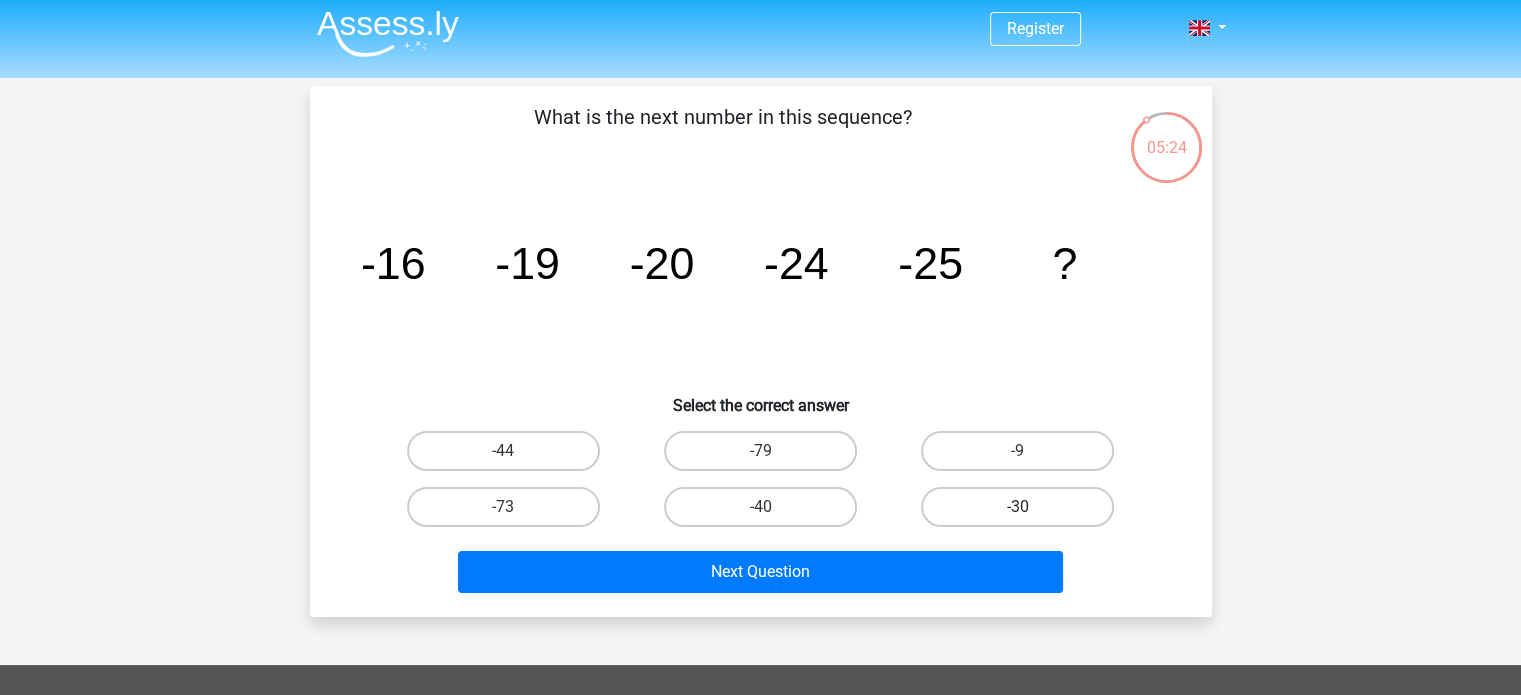 click on "-30" at bounding box center (1017, 507) 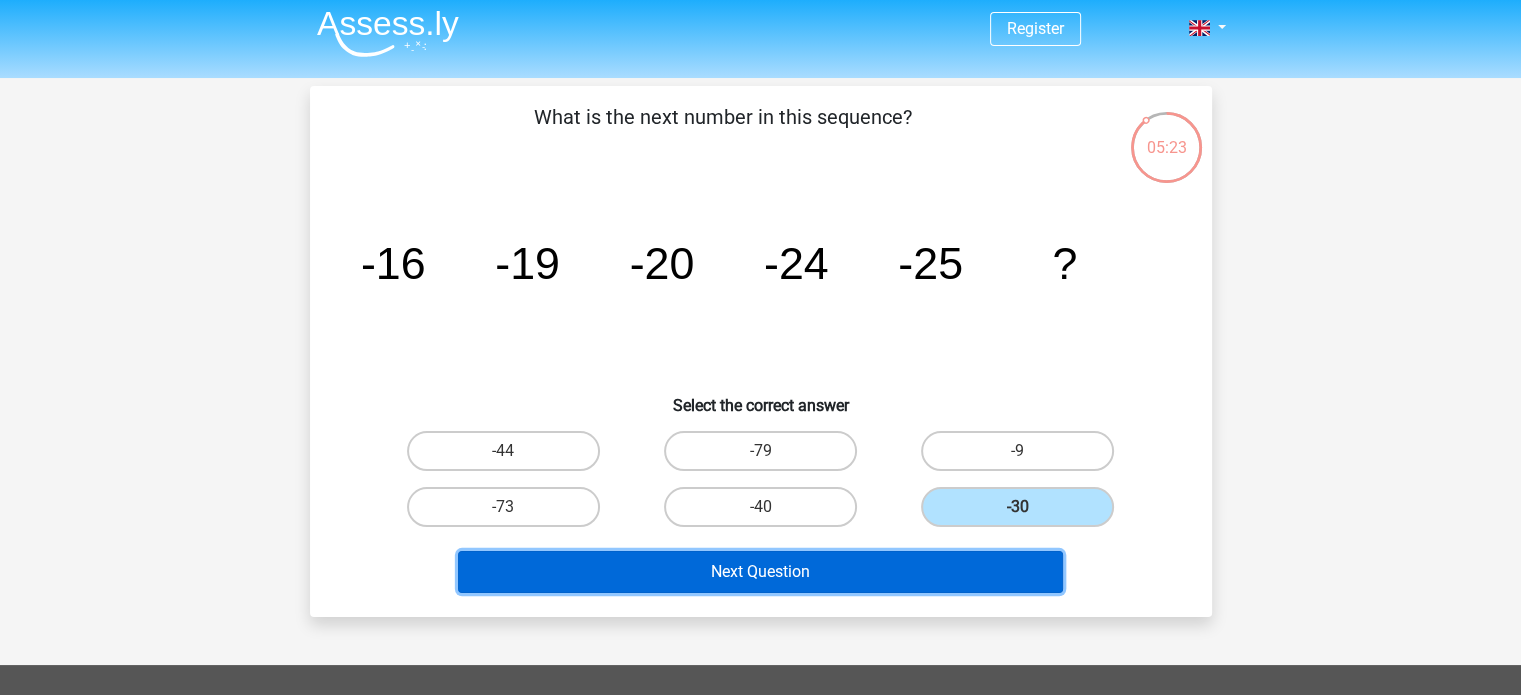click on "Next Question" at bounding box center (760, 572) 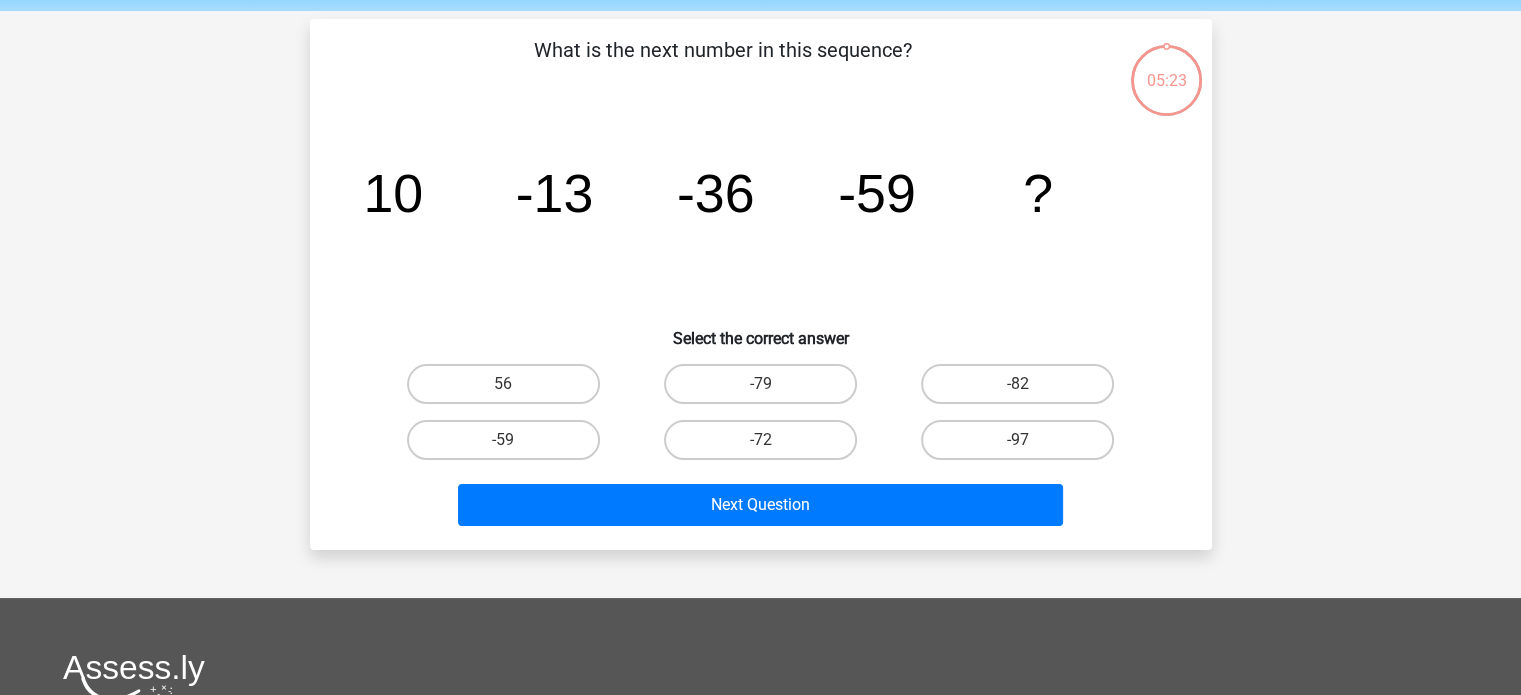 scroll, scrollTop: 92, scrollLeft: 0, axis: vertical 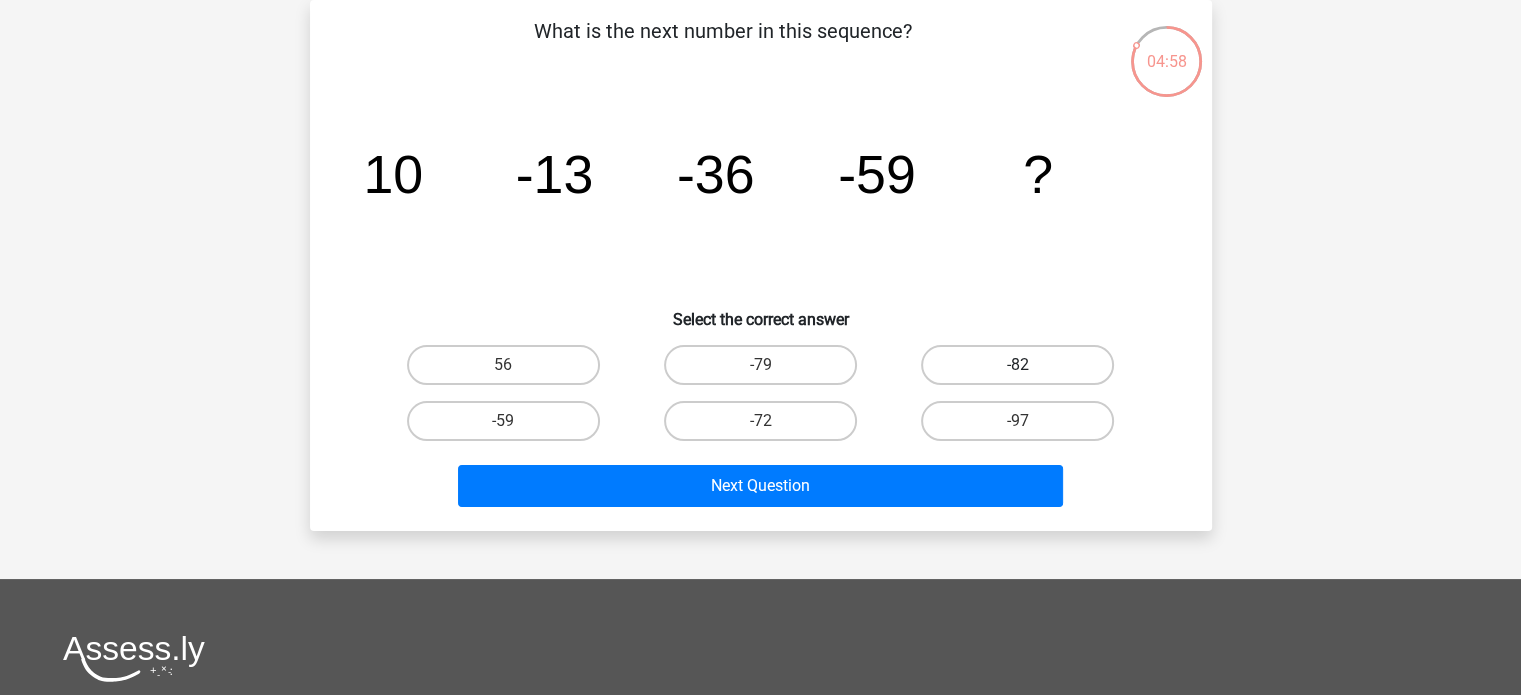 click on "-82" at bounding box center (1017, 365) 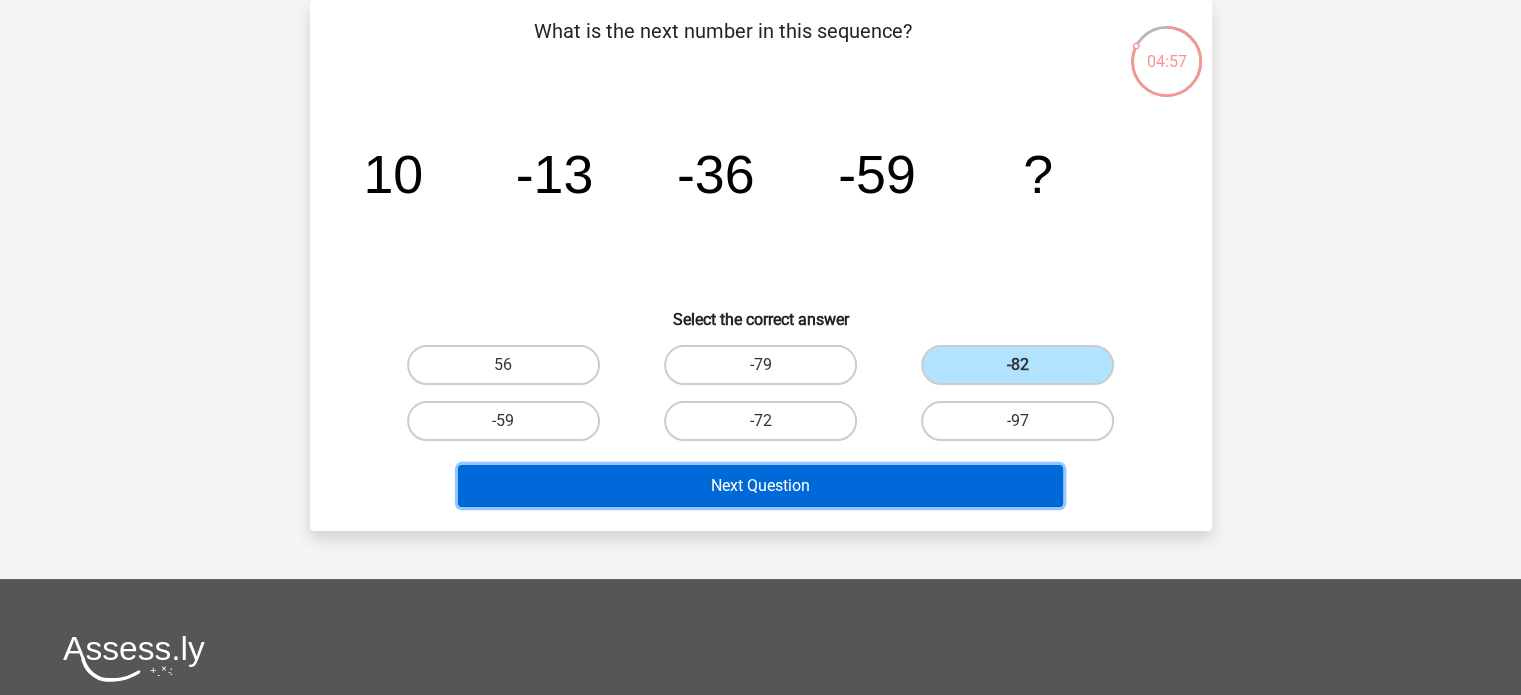 click on "Next Question" at bounding box center (760, 486) 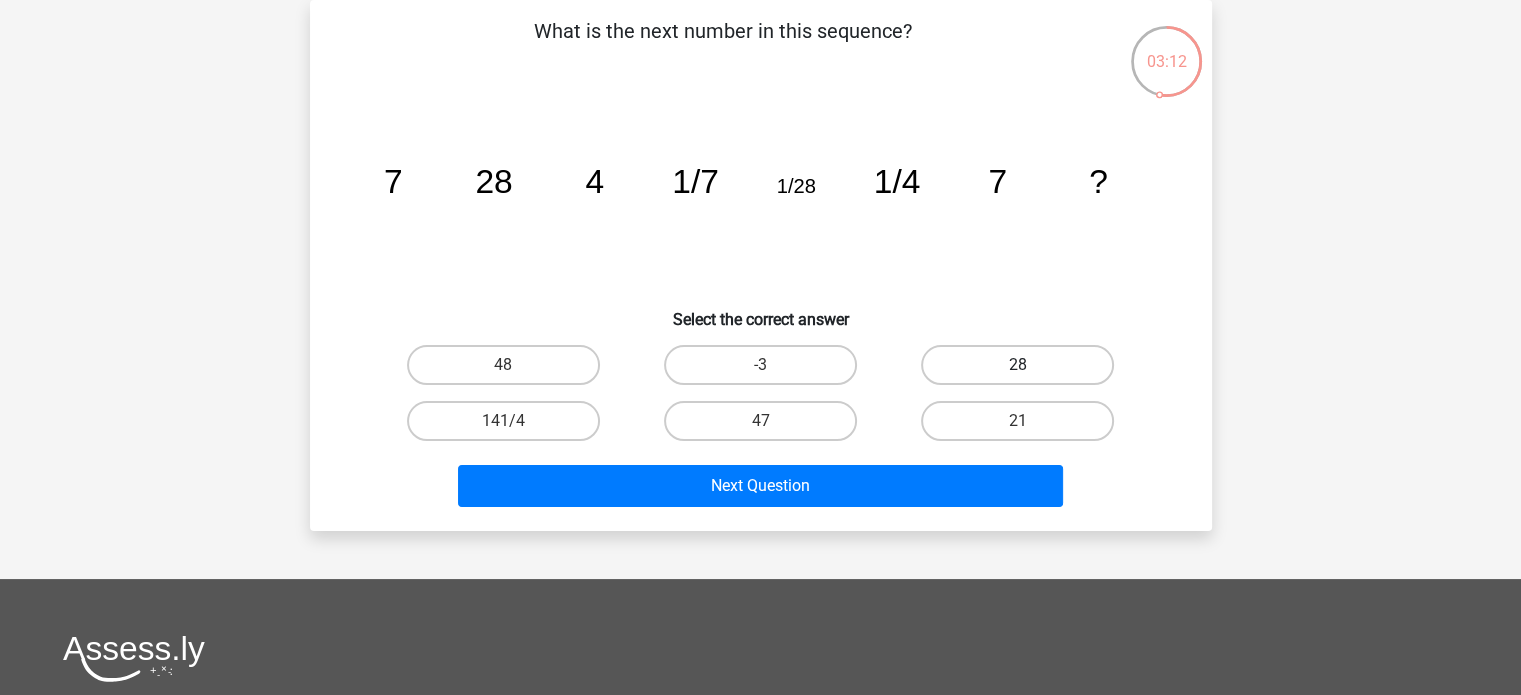 click on "28" at bounding box center [1017, 365] 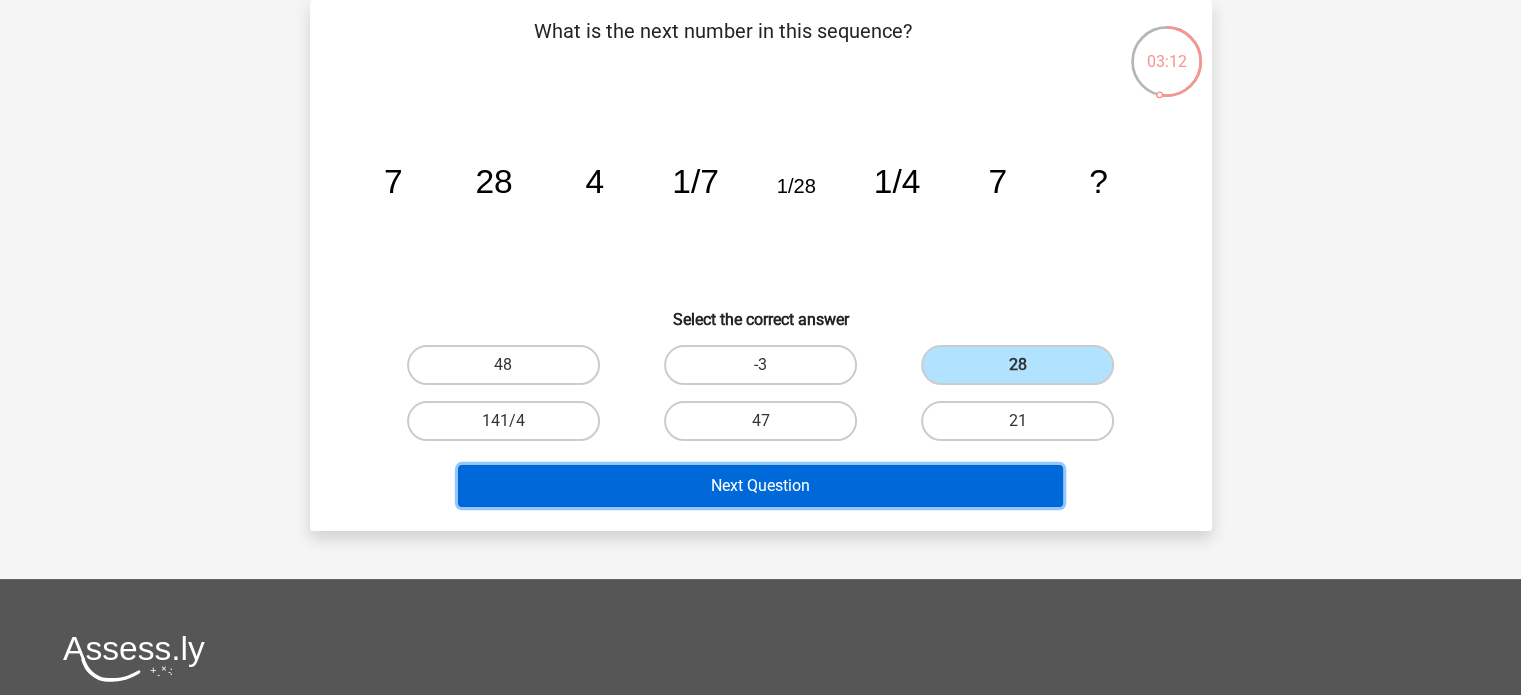click on "Next Question" at bounding box center [760, 486] 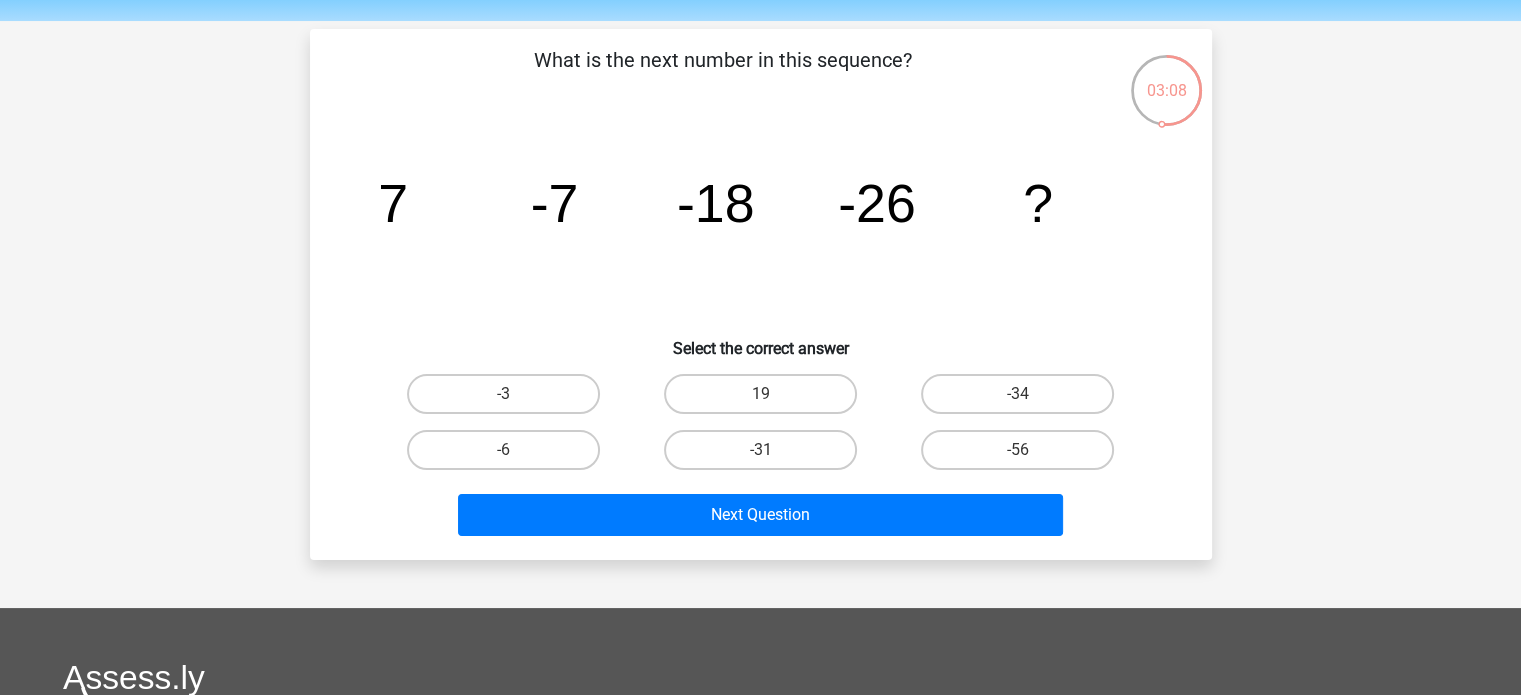 scroll, scrollTop: 68, scrollLeft: 0, axis: vertical 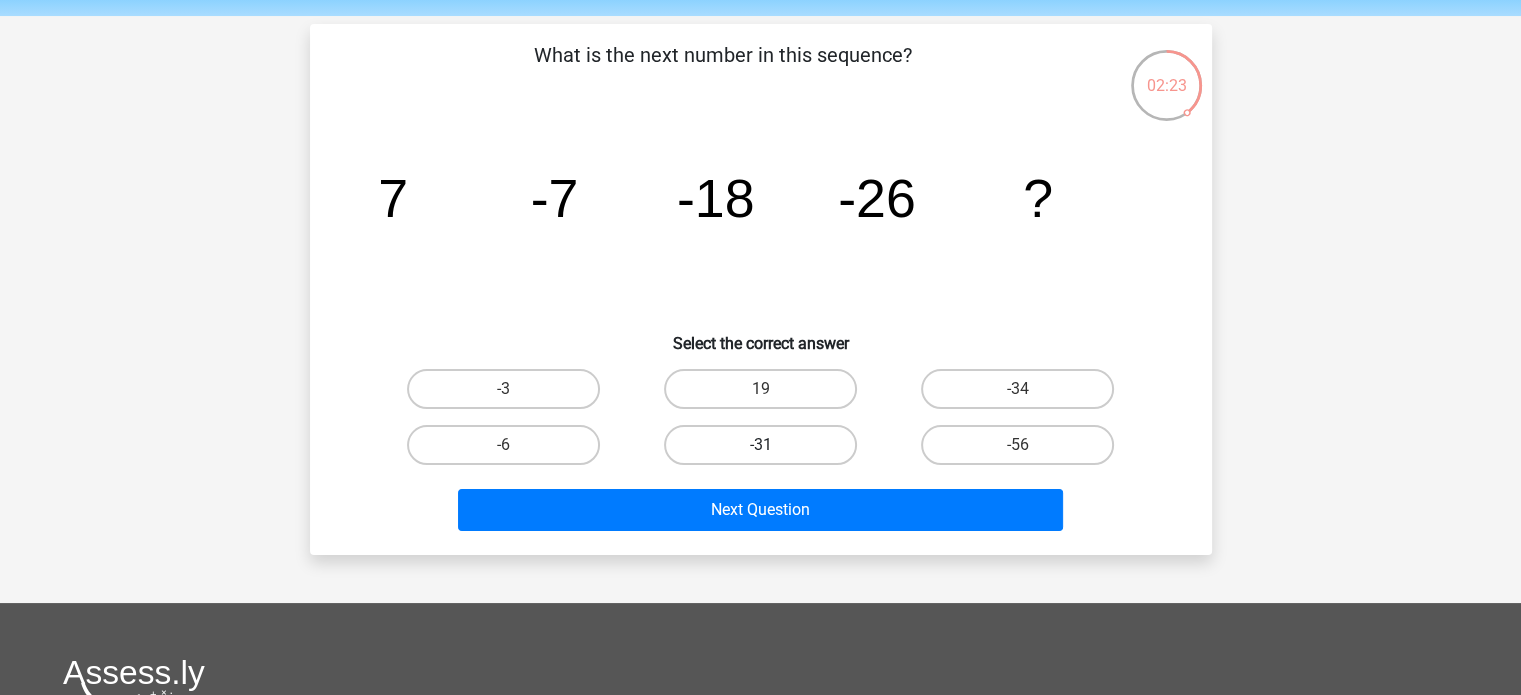 click on "-31" at bounding box center [760, 445] 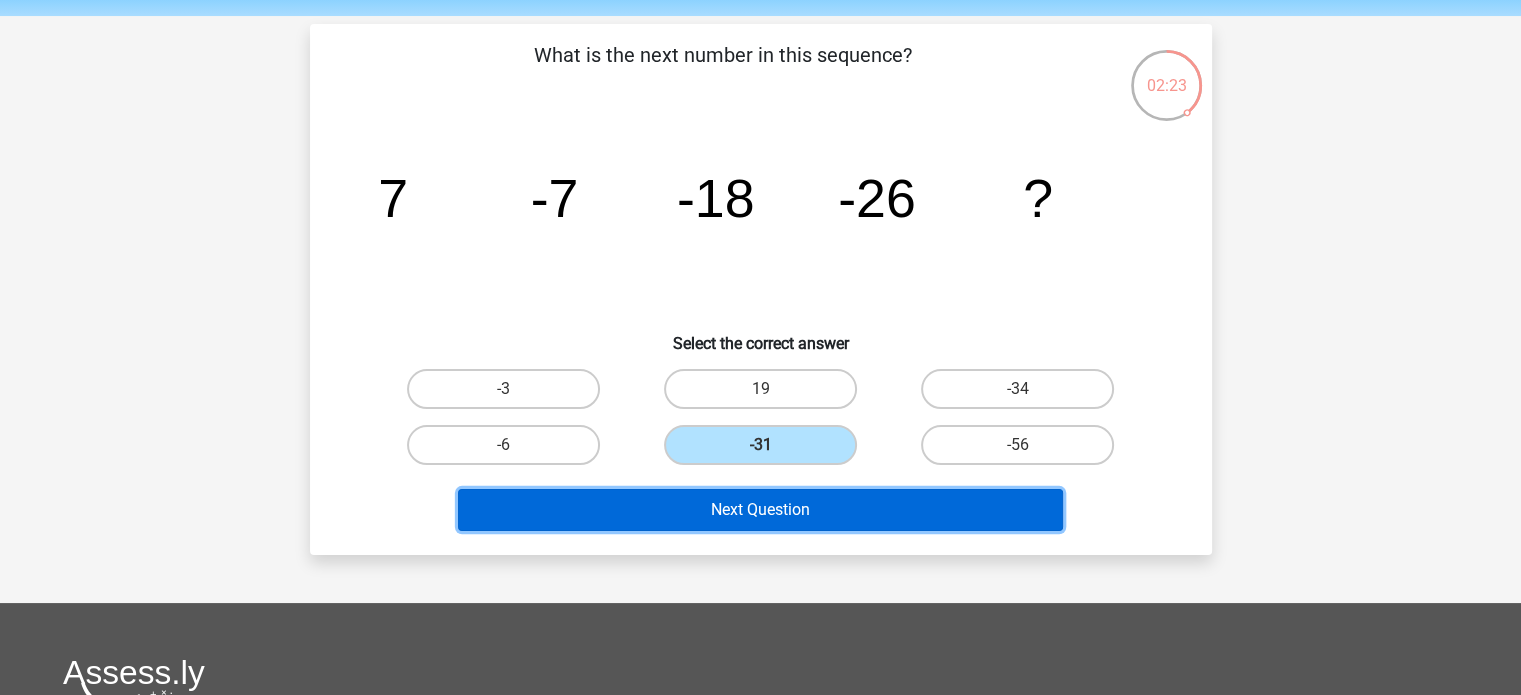 click on "Next Question" at bounding box center [760, 510] 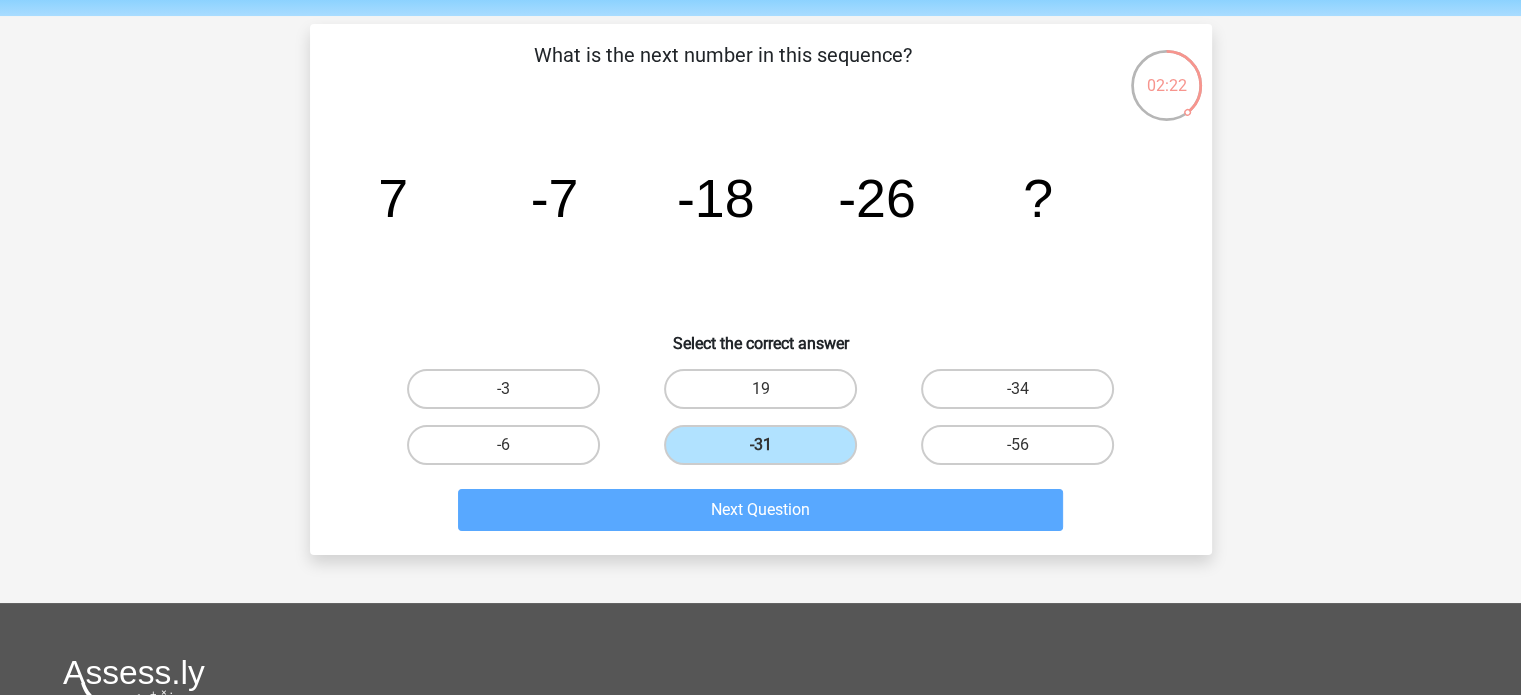 scroll, scrollTop: 92, scrollLeft: 0, axis: vertical 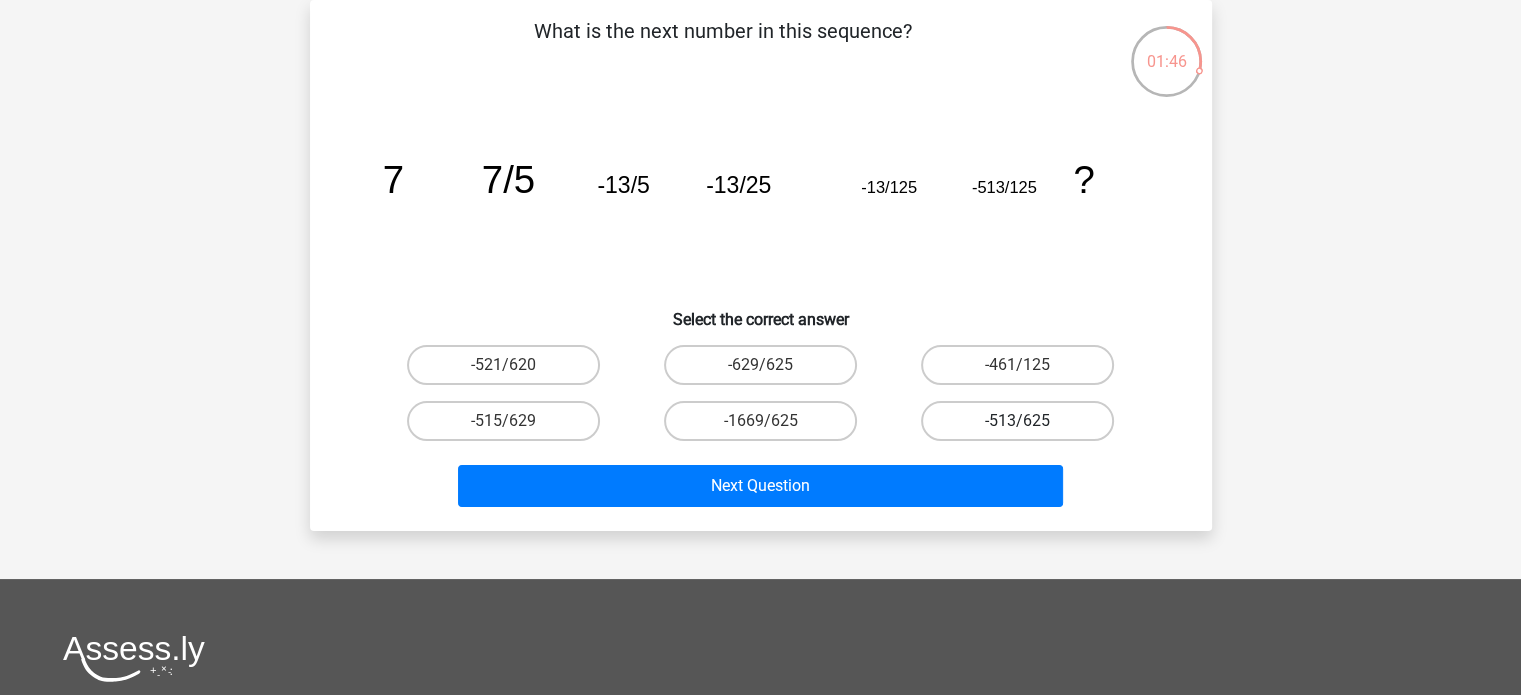 click on "-513/625" at bounding box center [1017, 421] 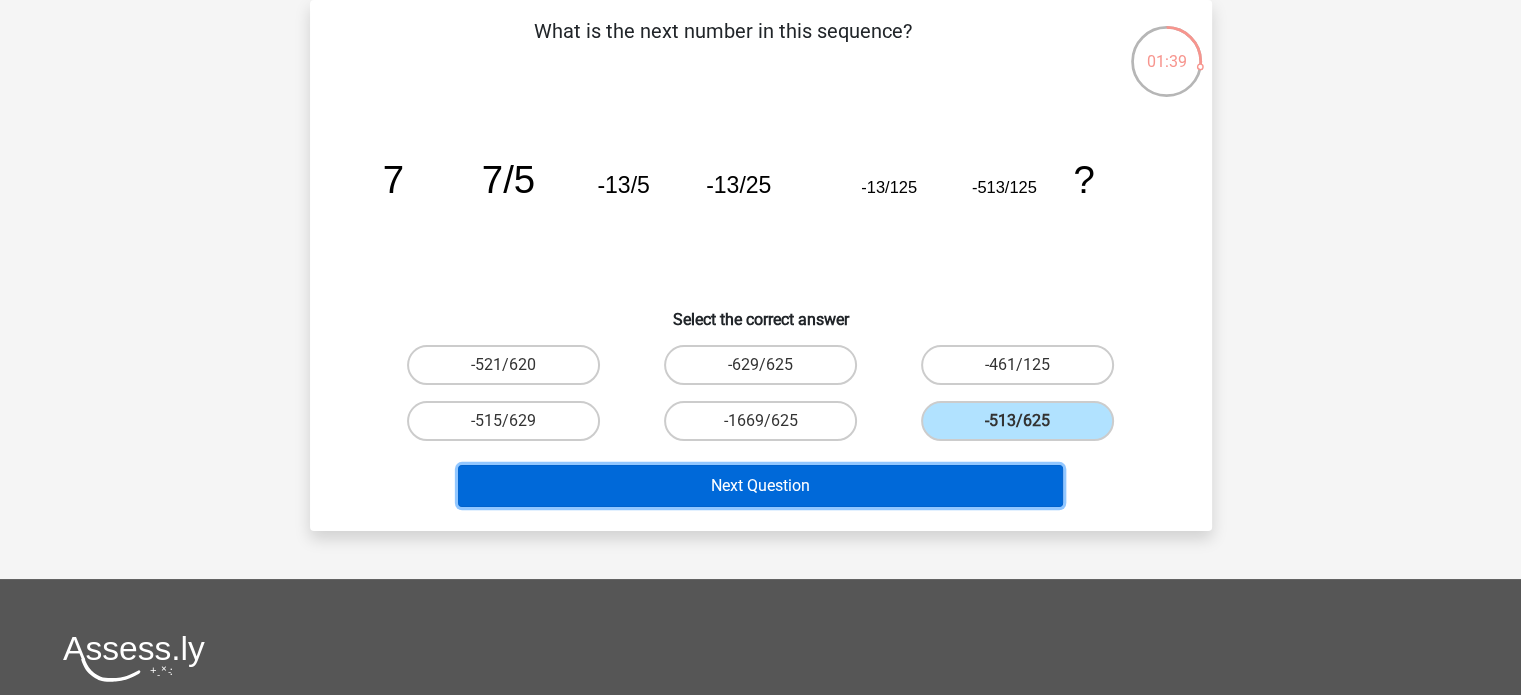 click on "Next Question" at bounding box center [760, 486] 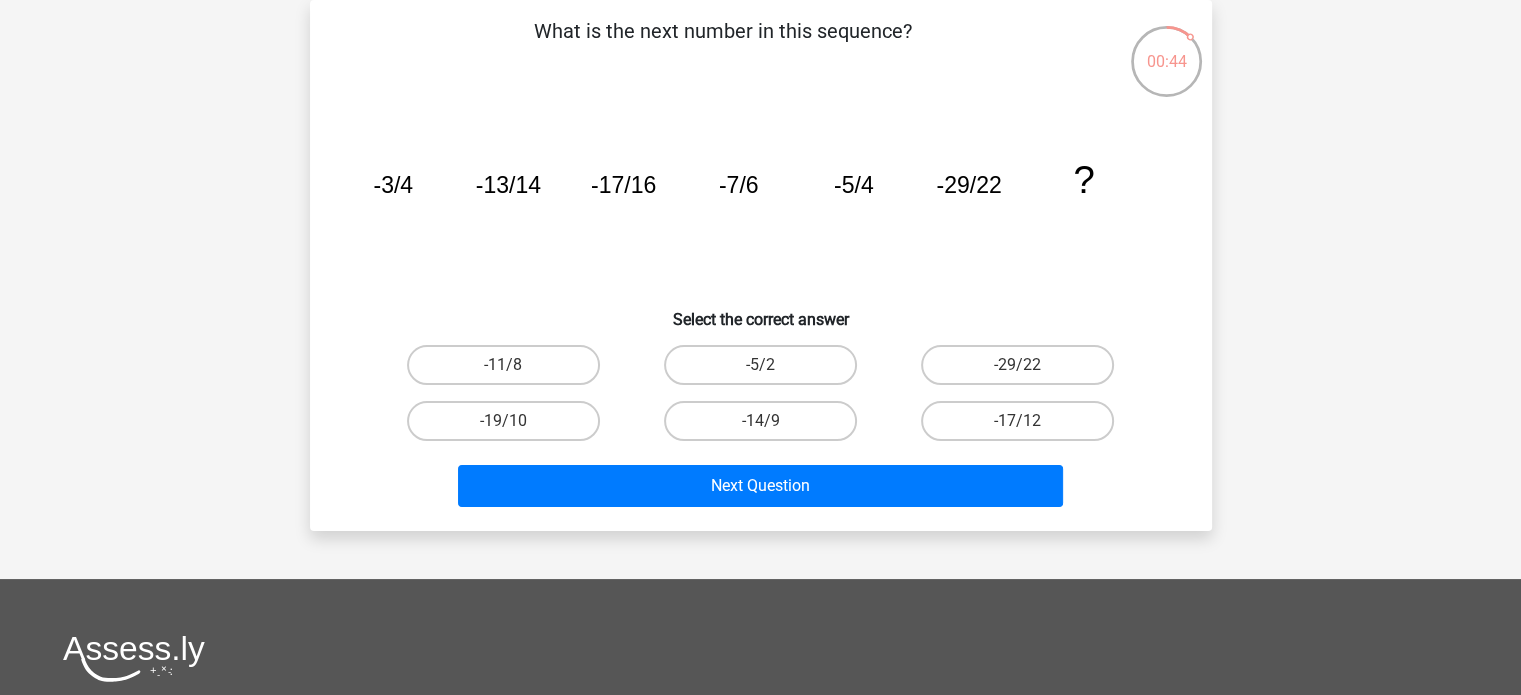 click on "Register
Nederlands
English" at bounding box center (760, 507) 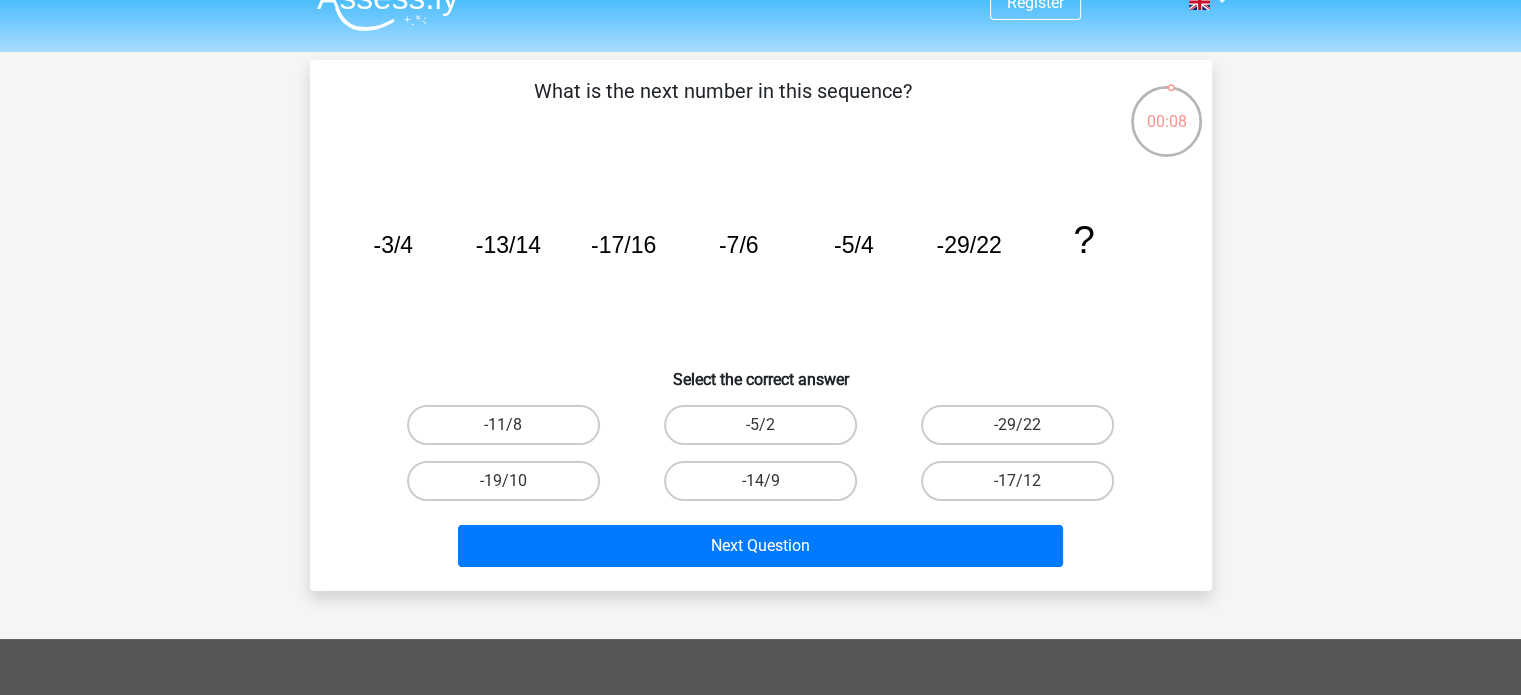 scroll, scrollTop: 38, scrollLeft: 0, axis: vertical 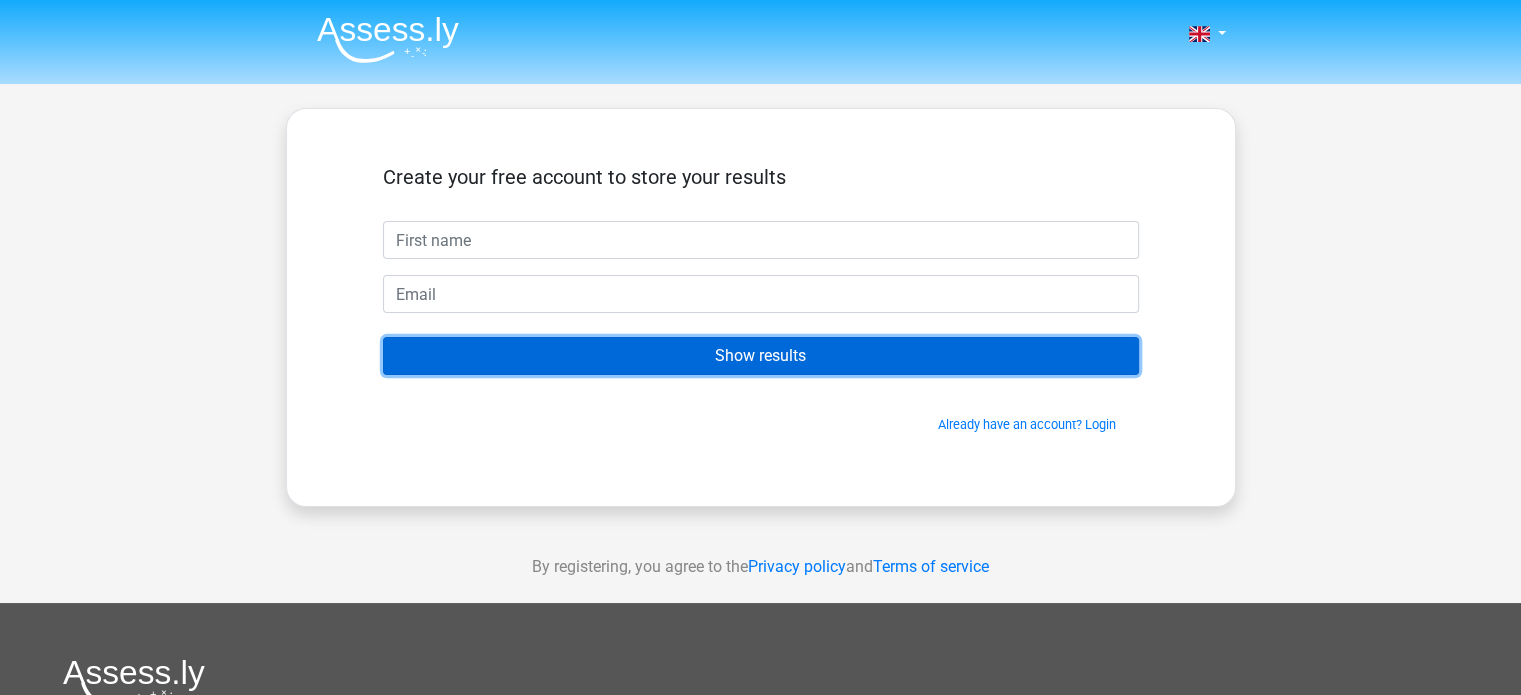 click on "Show results" at bounding box center [761, 356] 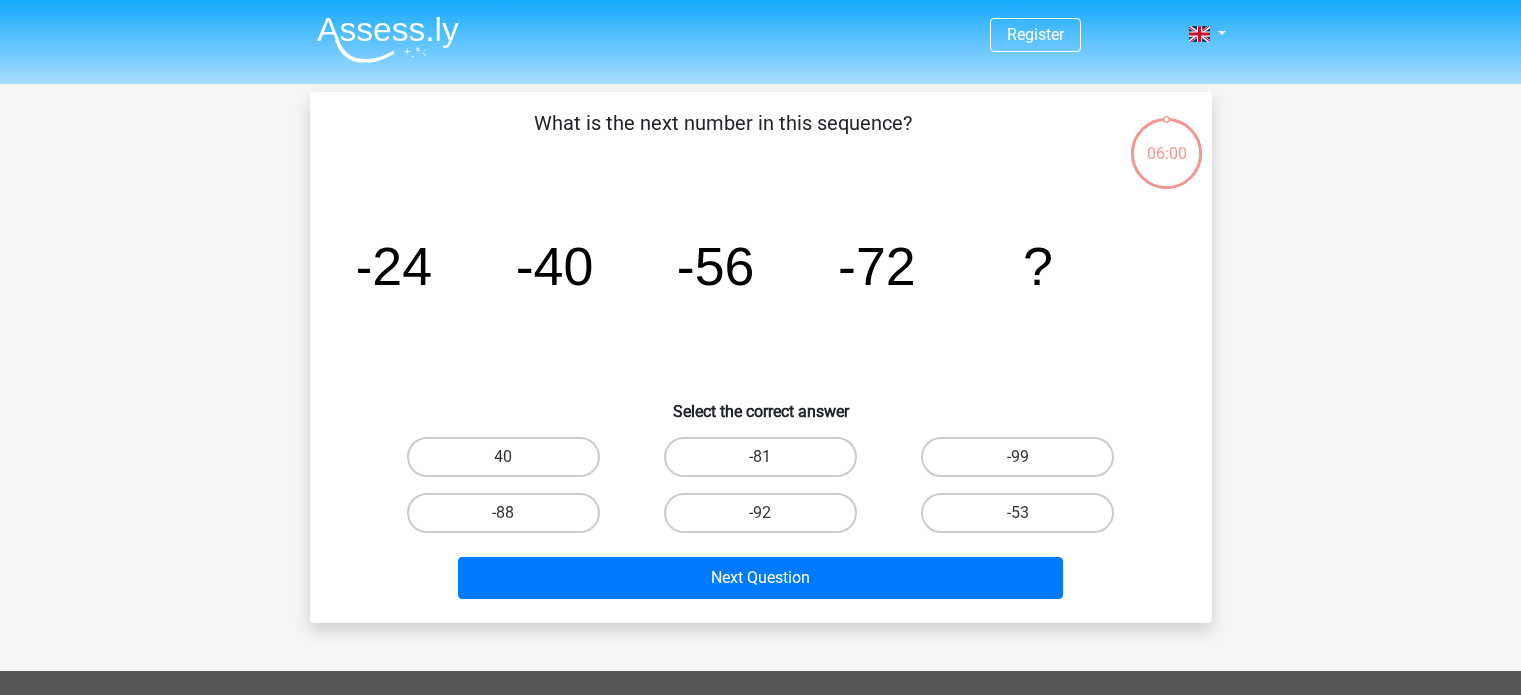 scroll, scrollTop: 0, scrollLeft: 0, axis: both 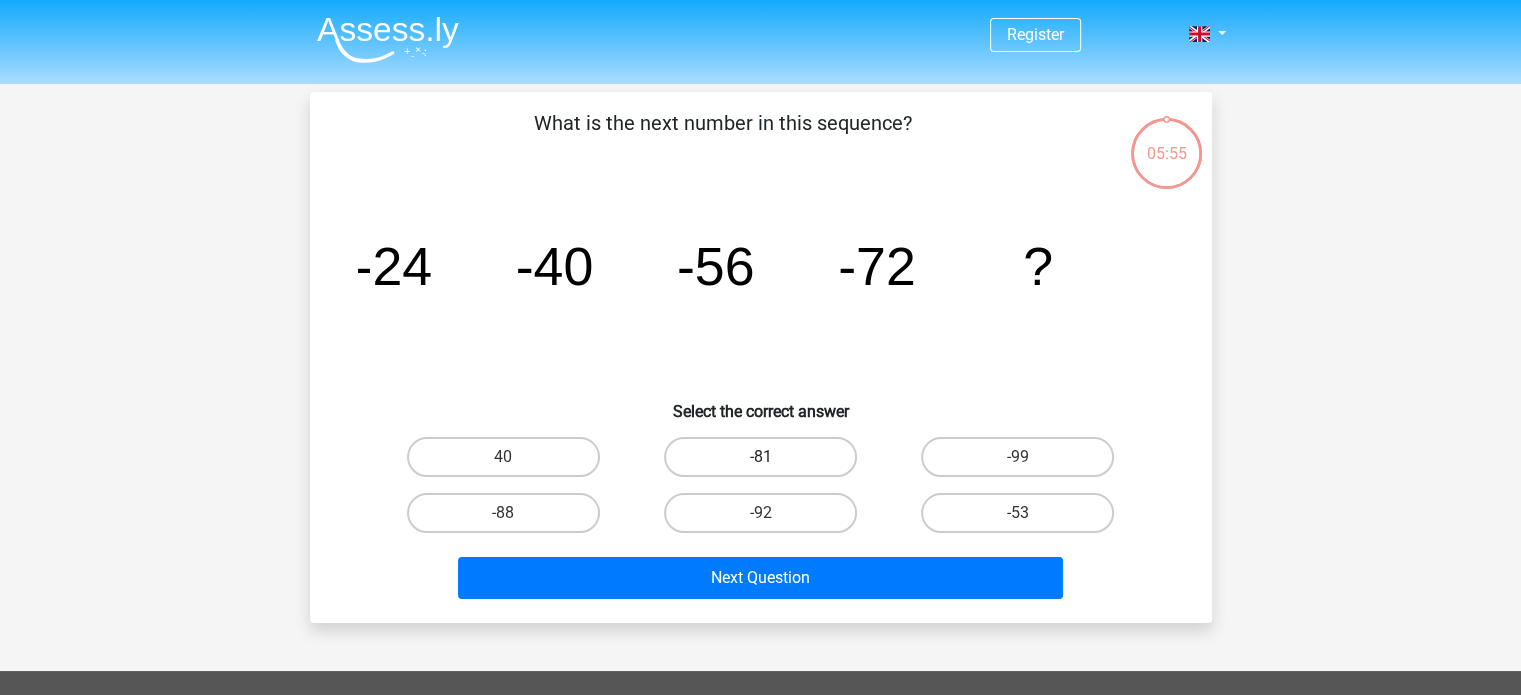 click on "-81" at bounding box center (760, 457) 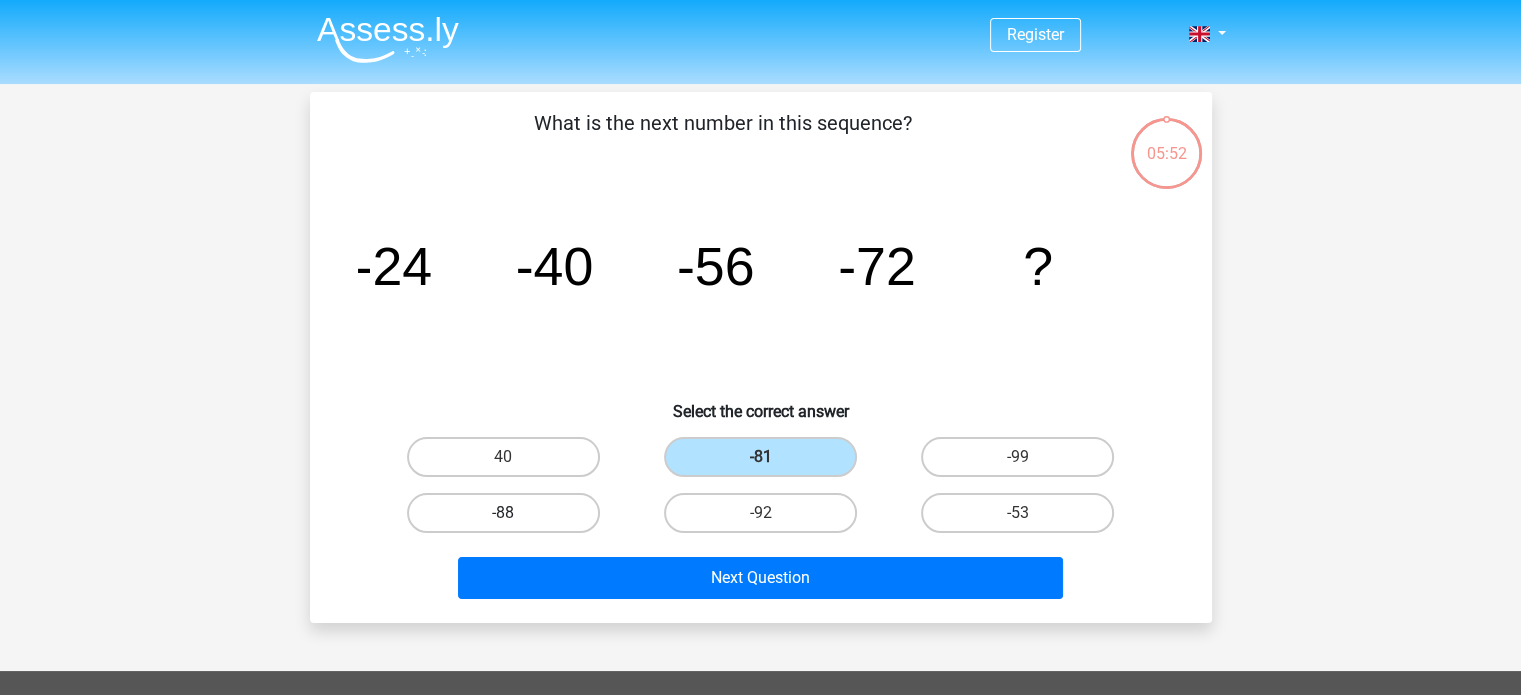 click on "-88" at bounding box center [503, 513] 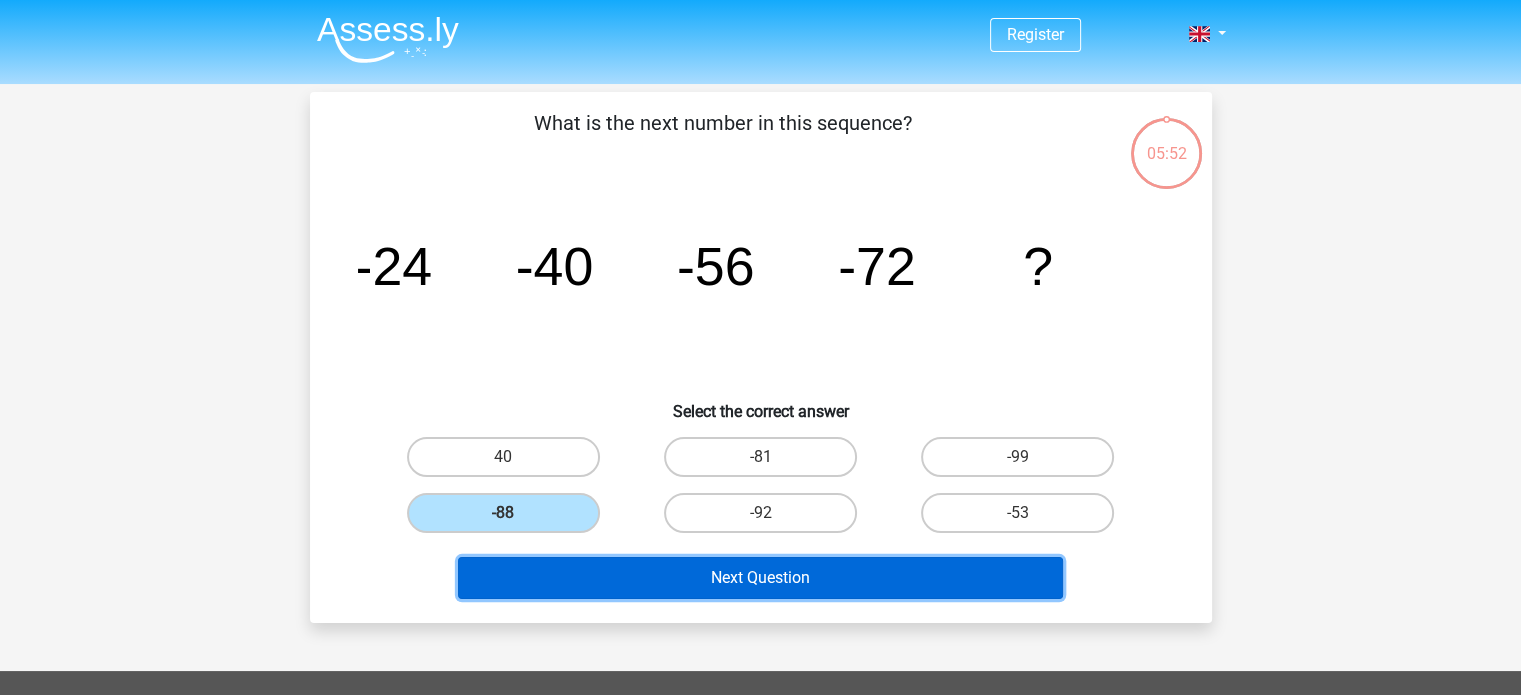click on "Next Question" at bounding box center (760, 578) 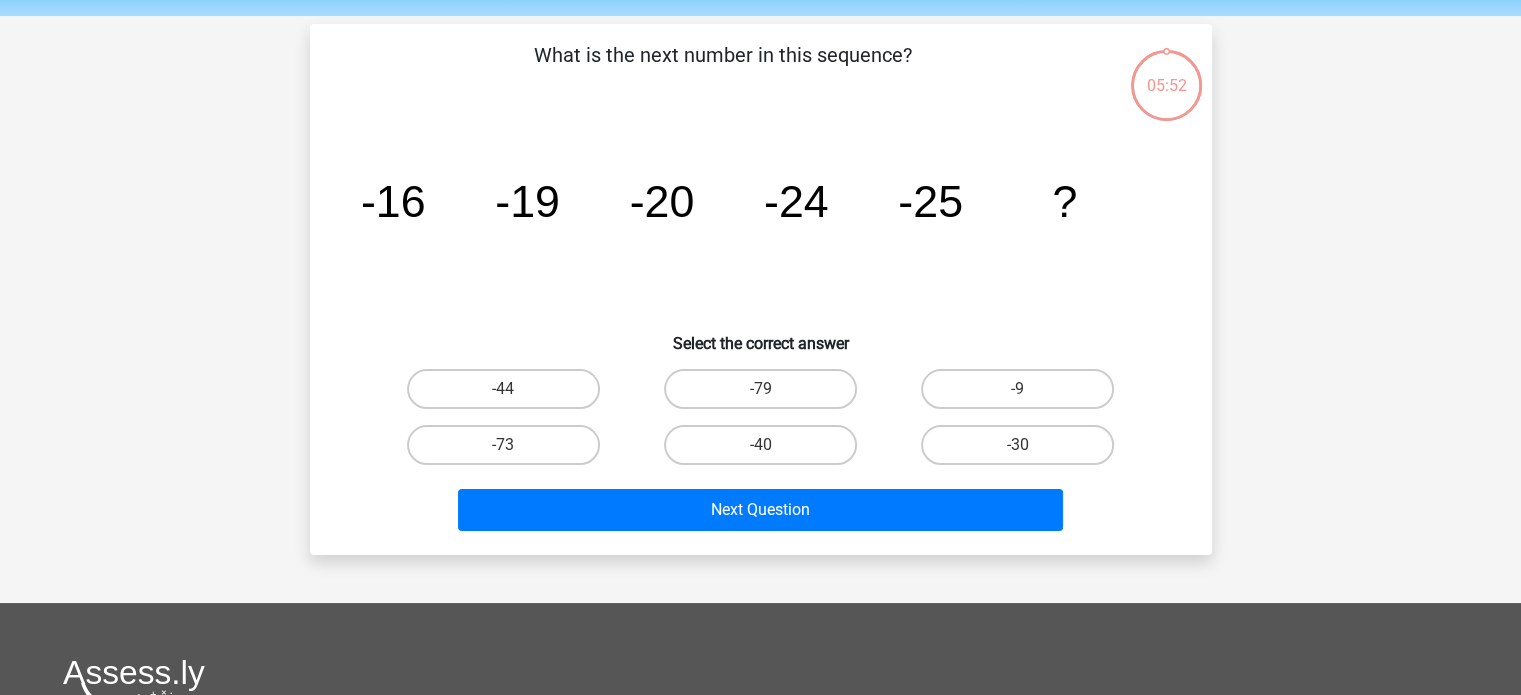 scroll, scrollTop: 92, scrollLeft: 0, axis: vertical 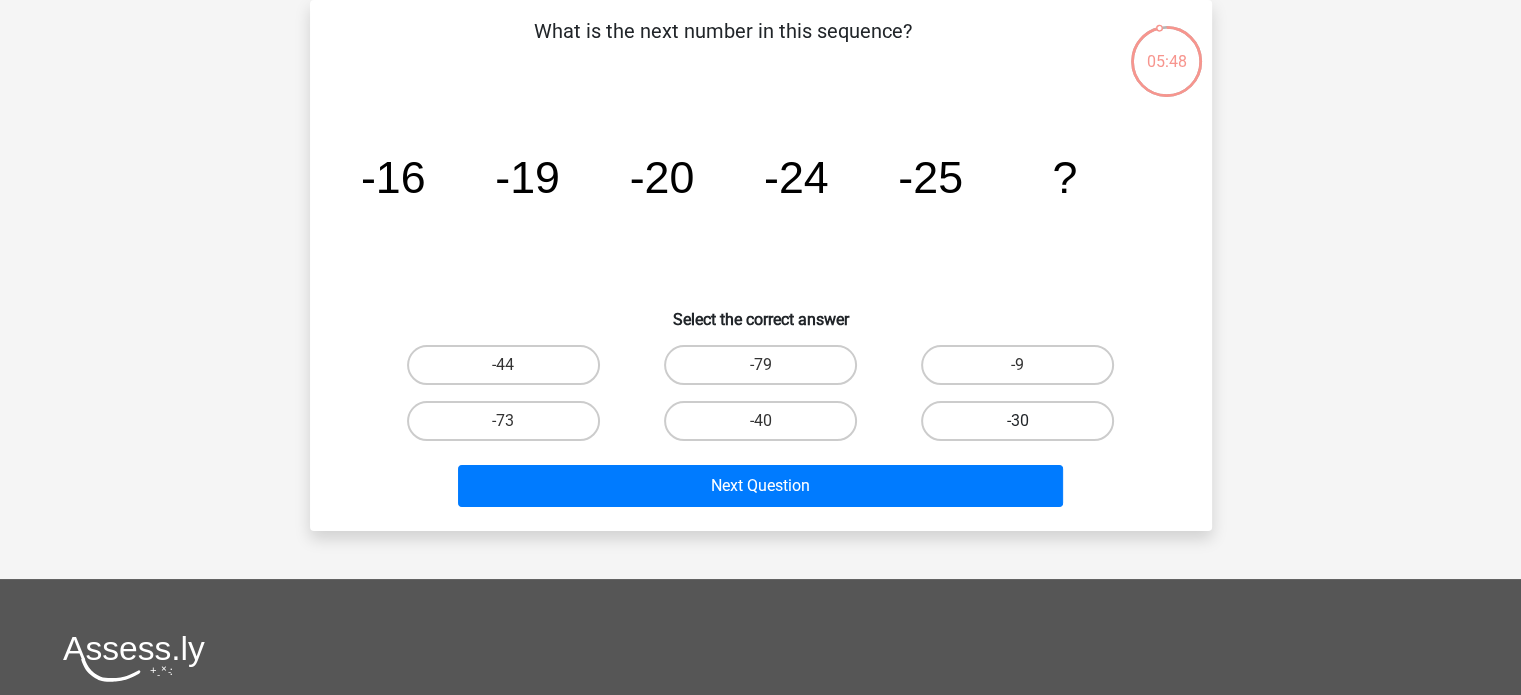 click on "-30" at bounding box center (1017, 421) 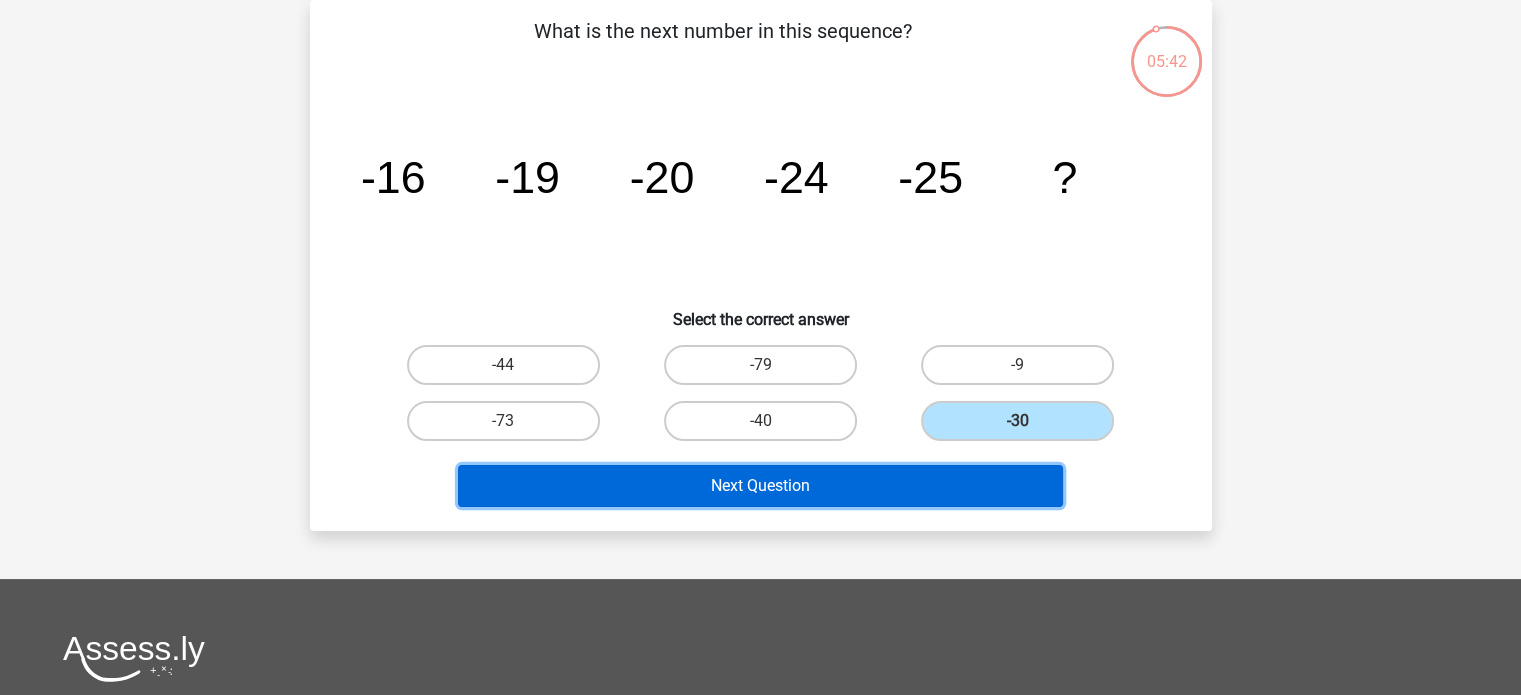 click on "Next Question" at bounding box center [760, 486] 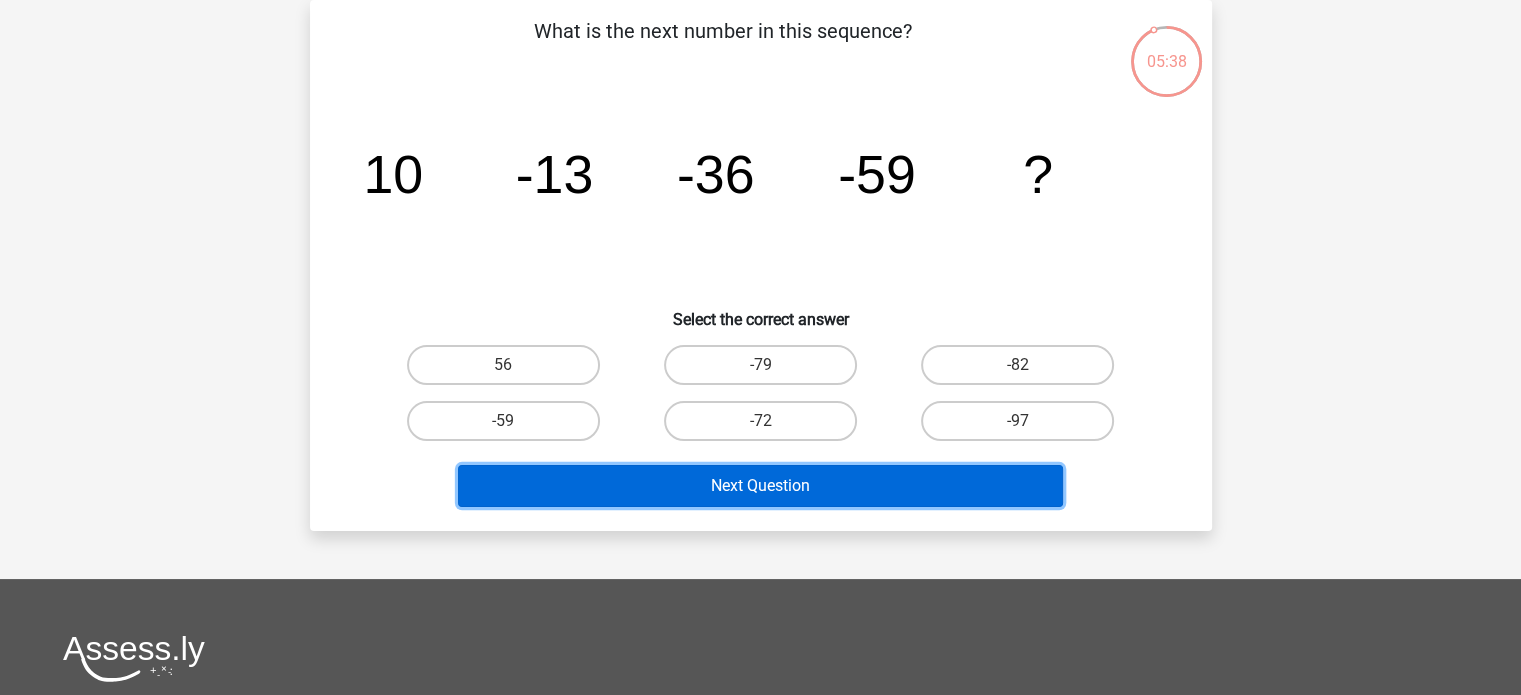 click on "Next Question" at bounding box center [760, 486] 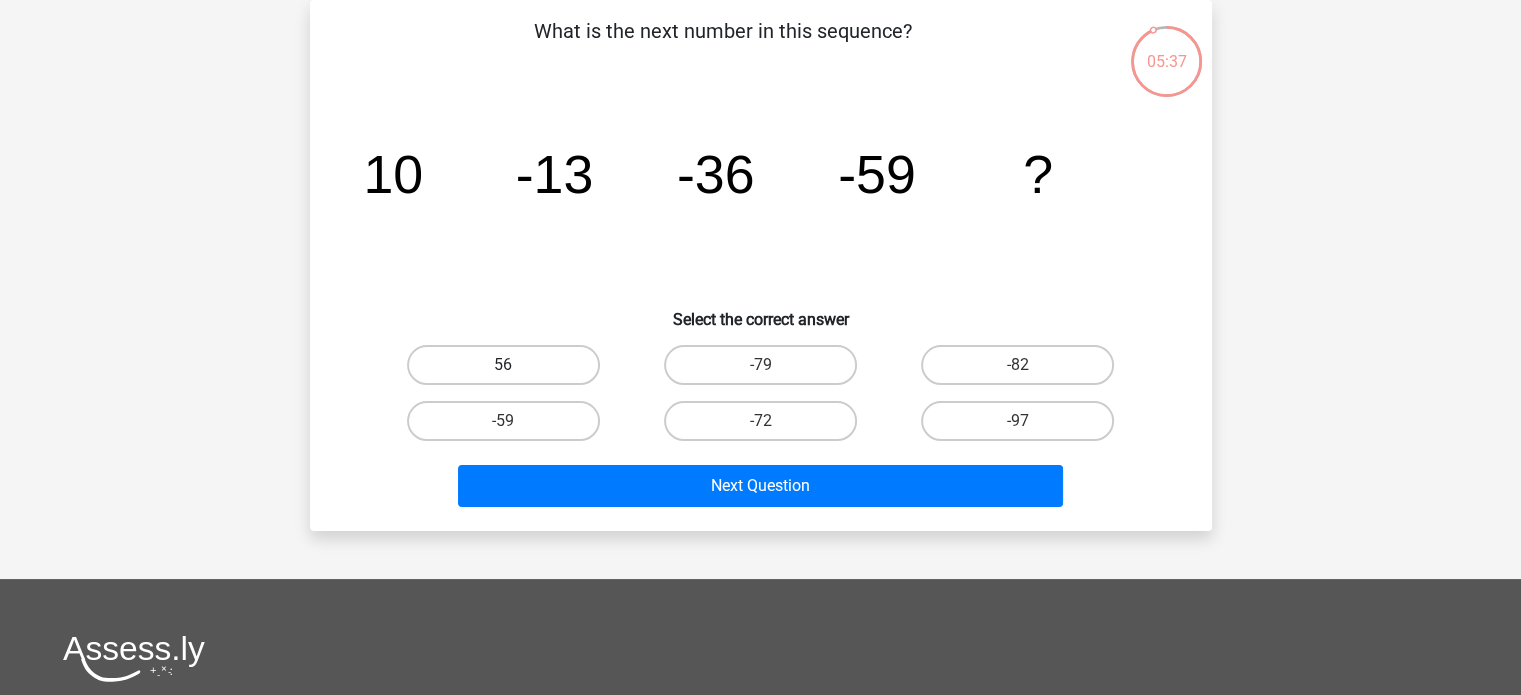 click on "56" at bounding box center (503, 365) 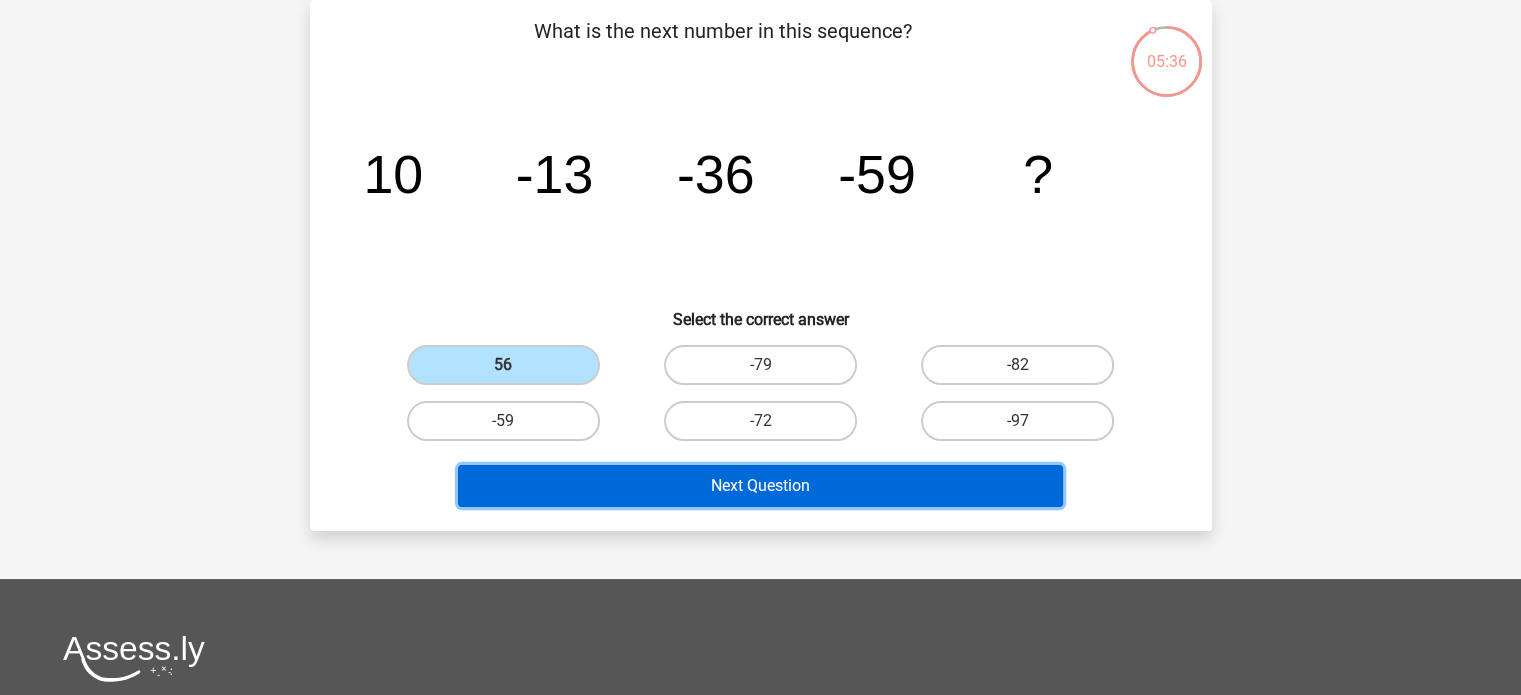 click on "Next Question" at bounding box center (760, 486) 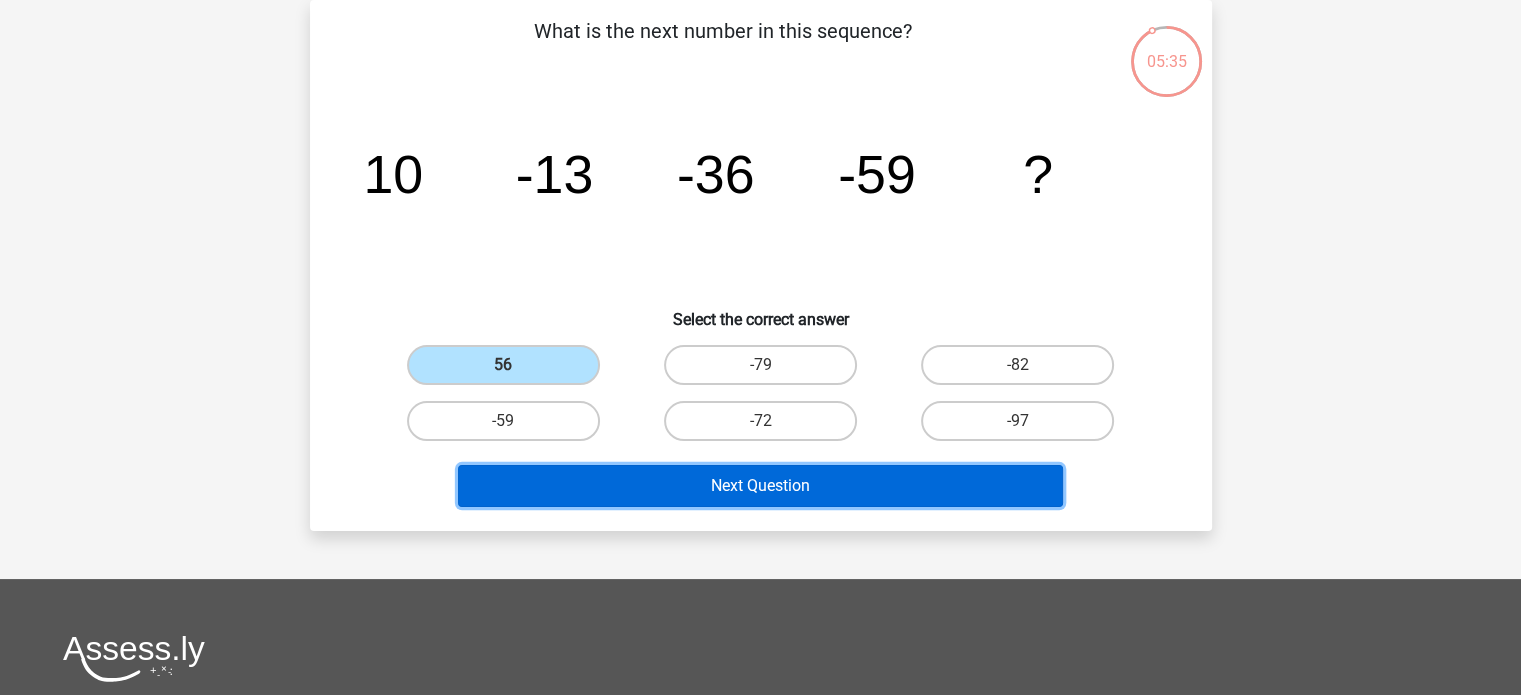 click on "Next Question" at bounding box center (760, 486) 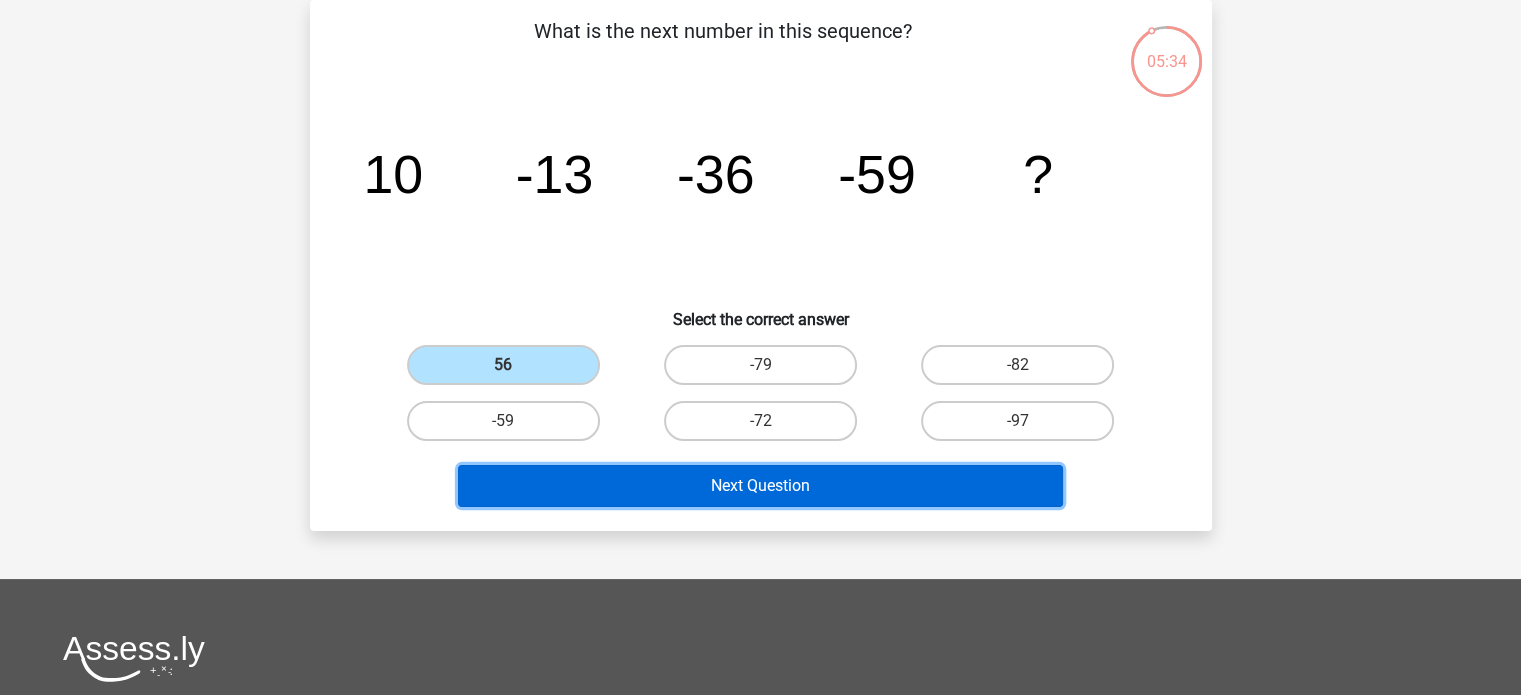 click on "Next Question" at bounding box center (760, 486) 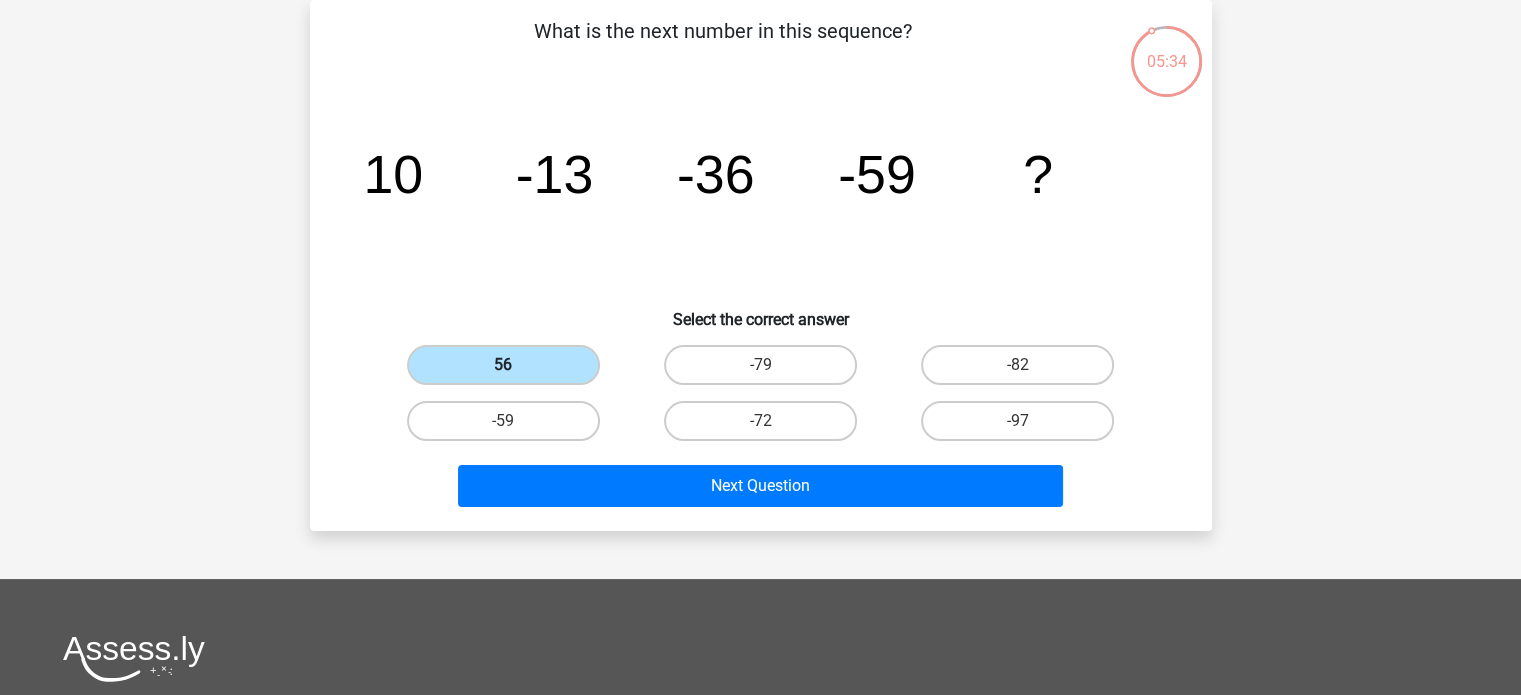 click on "56" at bounding box center (503, 365) 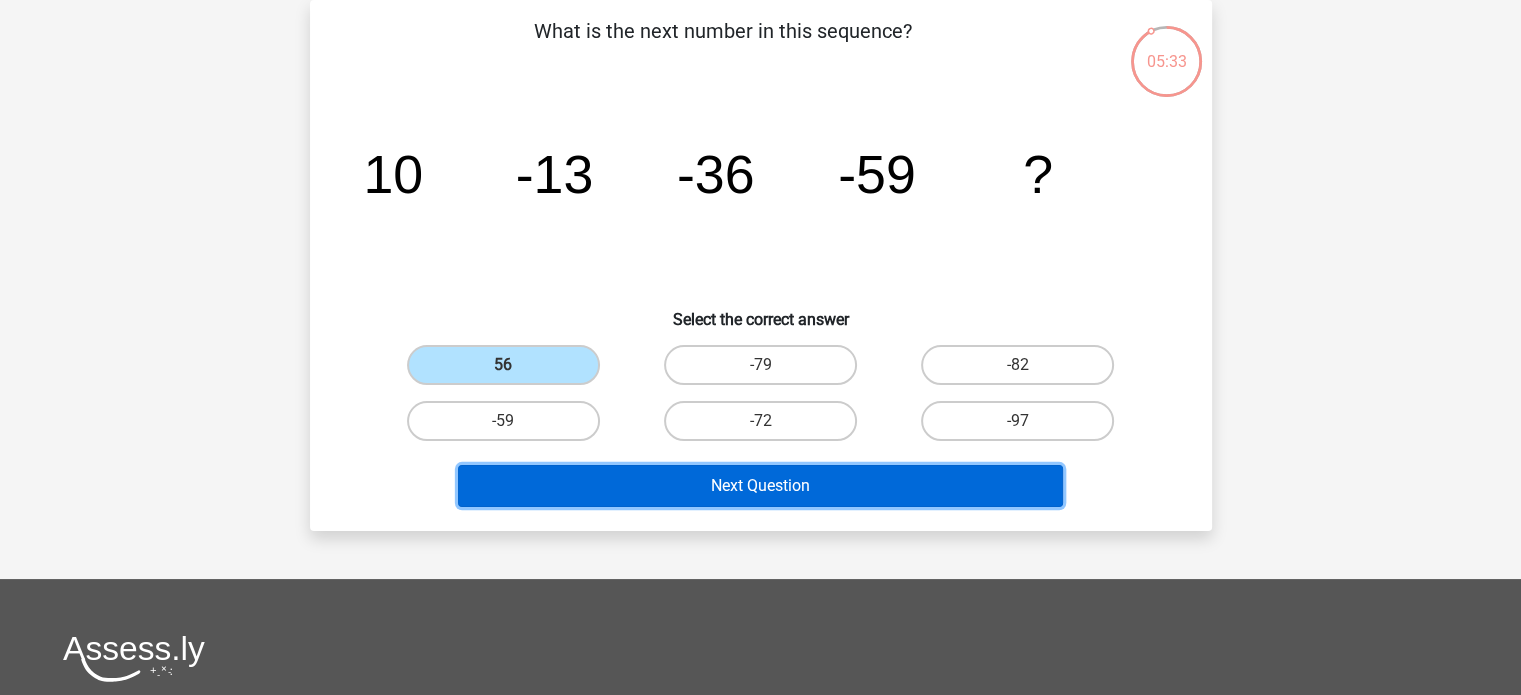 click on "Next Question" at bounding box center [760, 486] 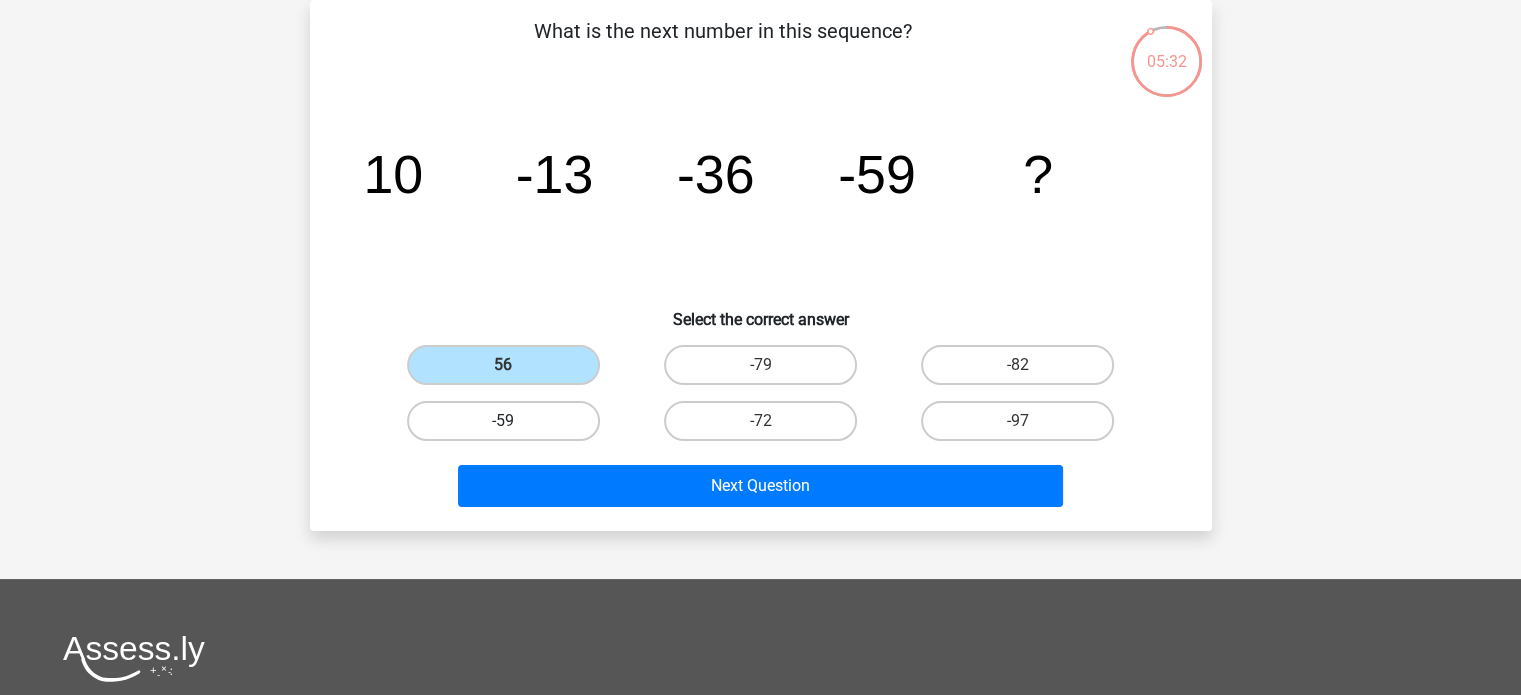 click on "-59" at bounding box center (503, 421) 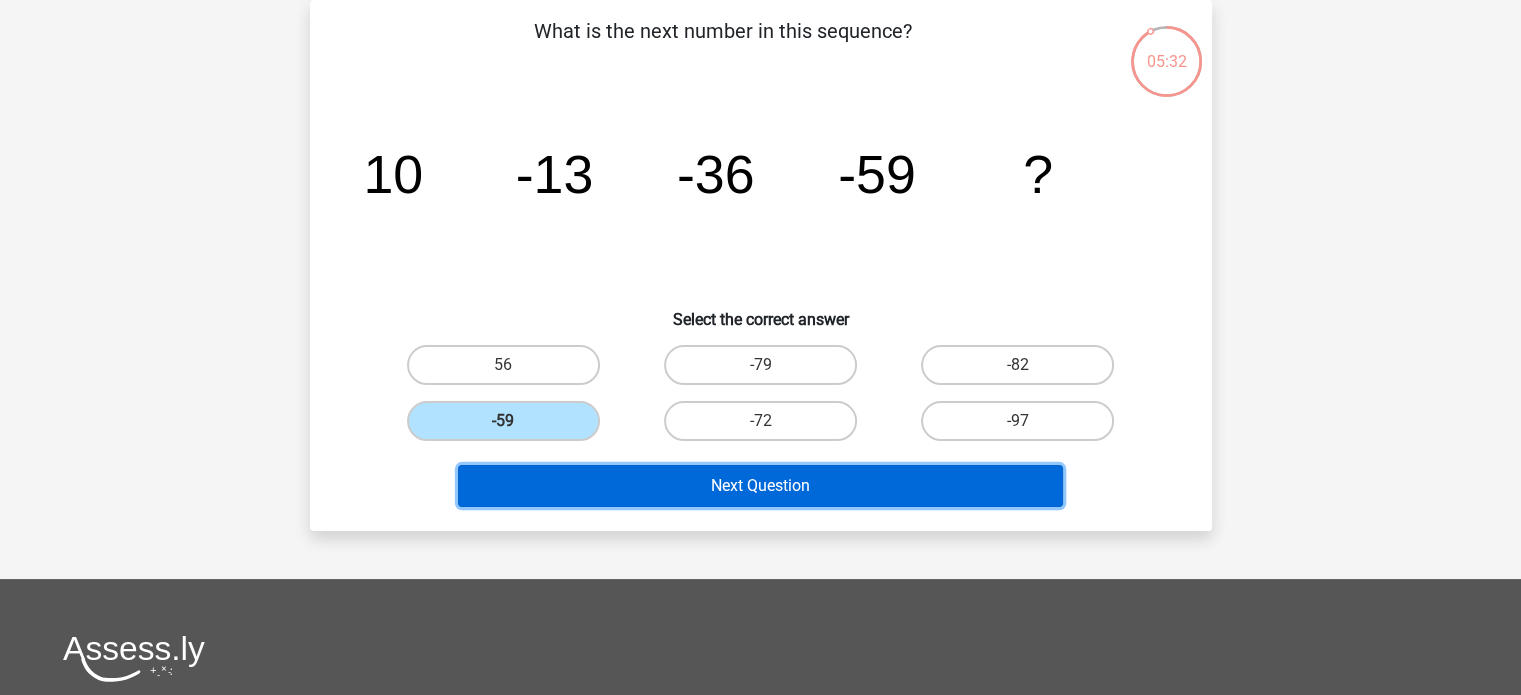 click on "Next Question" at bounding box center [760, 486] 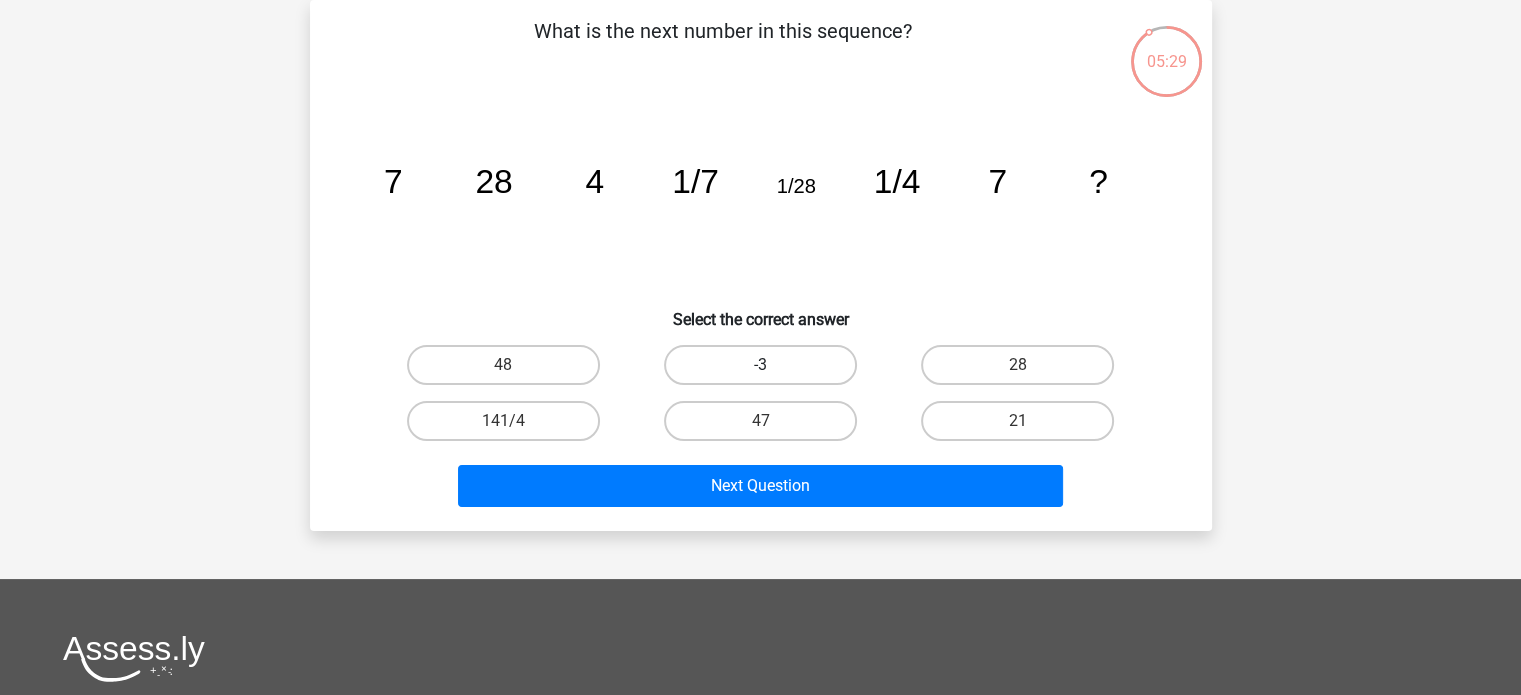 click on "-3" at bounding box center (760, 365) 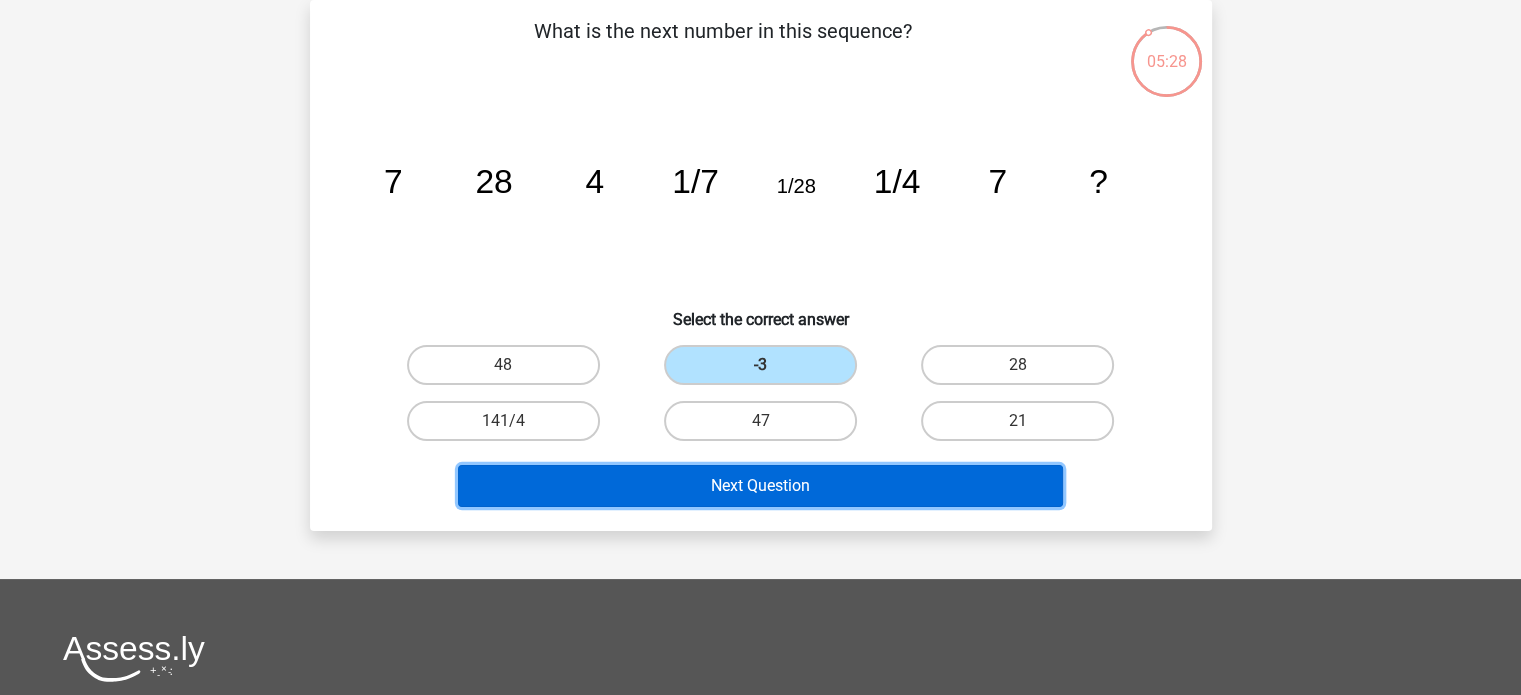 click on "Next Question" at bounding box center (760, 486) 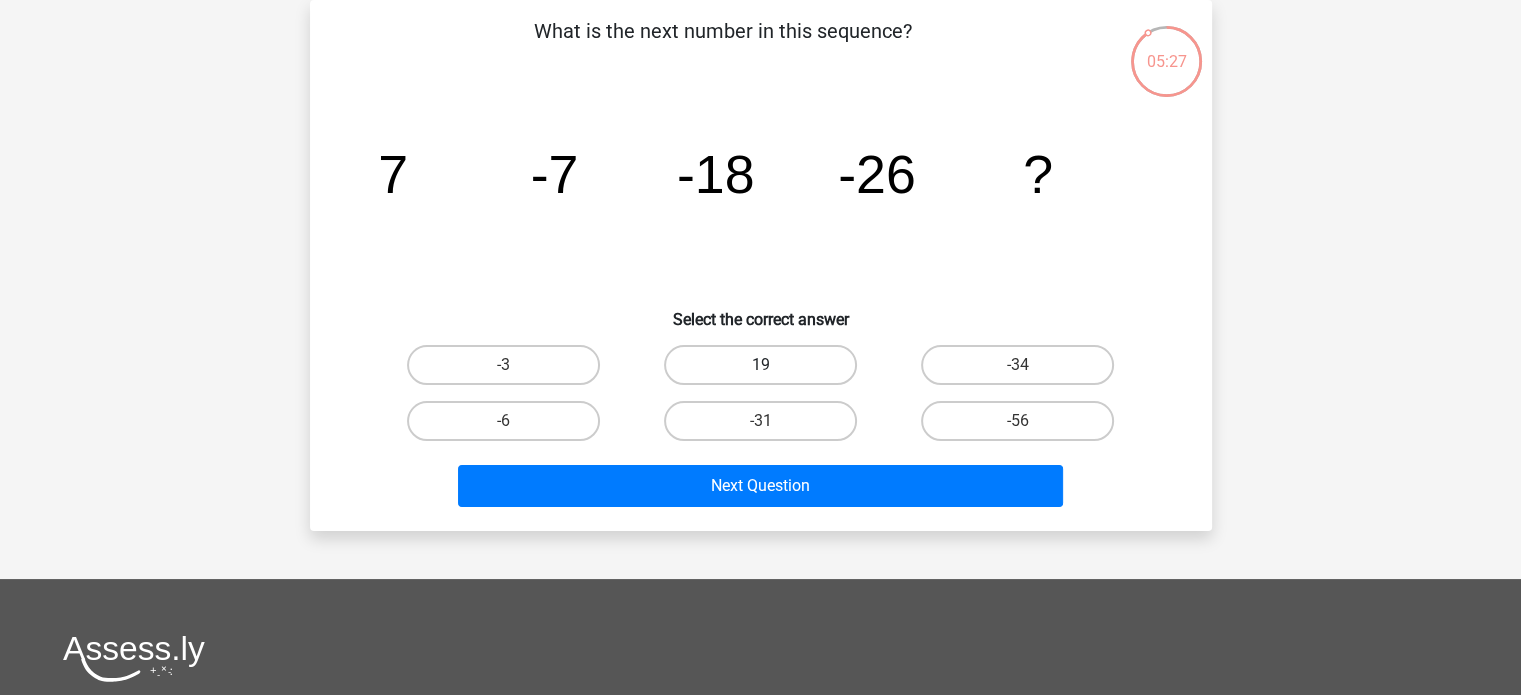click on "19" at bounding box center (760, 365) 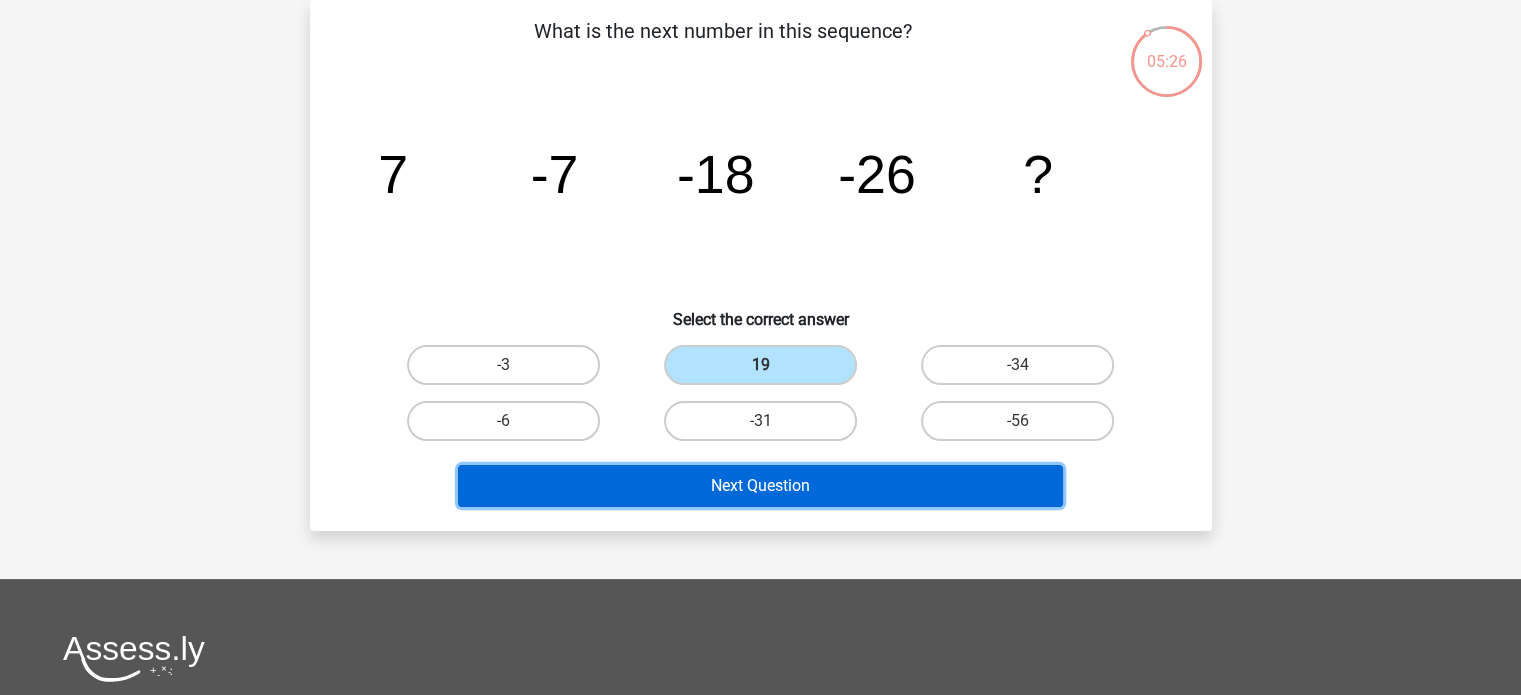 click on "Next Question" at bounding box center [760, 486] 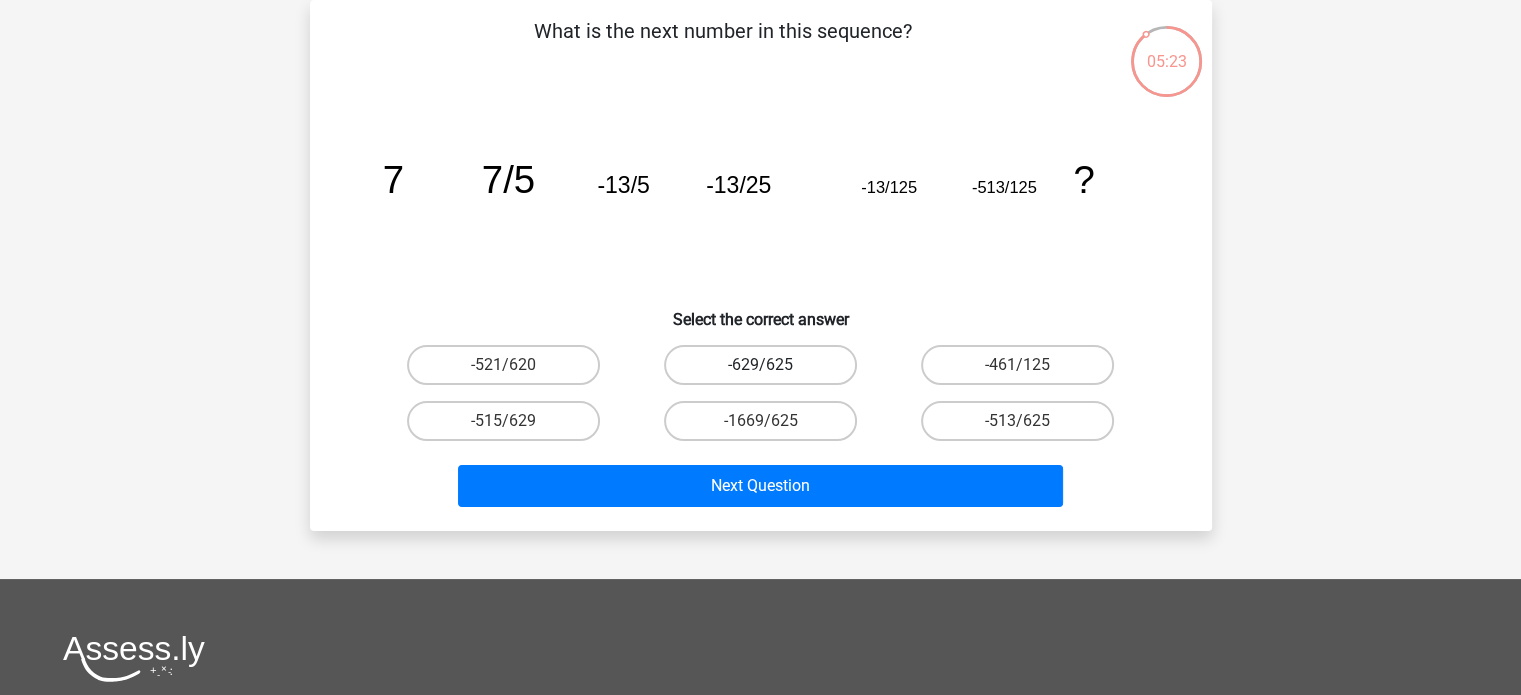 click on "-629/625" at bounding box center (760, 365) 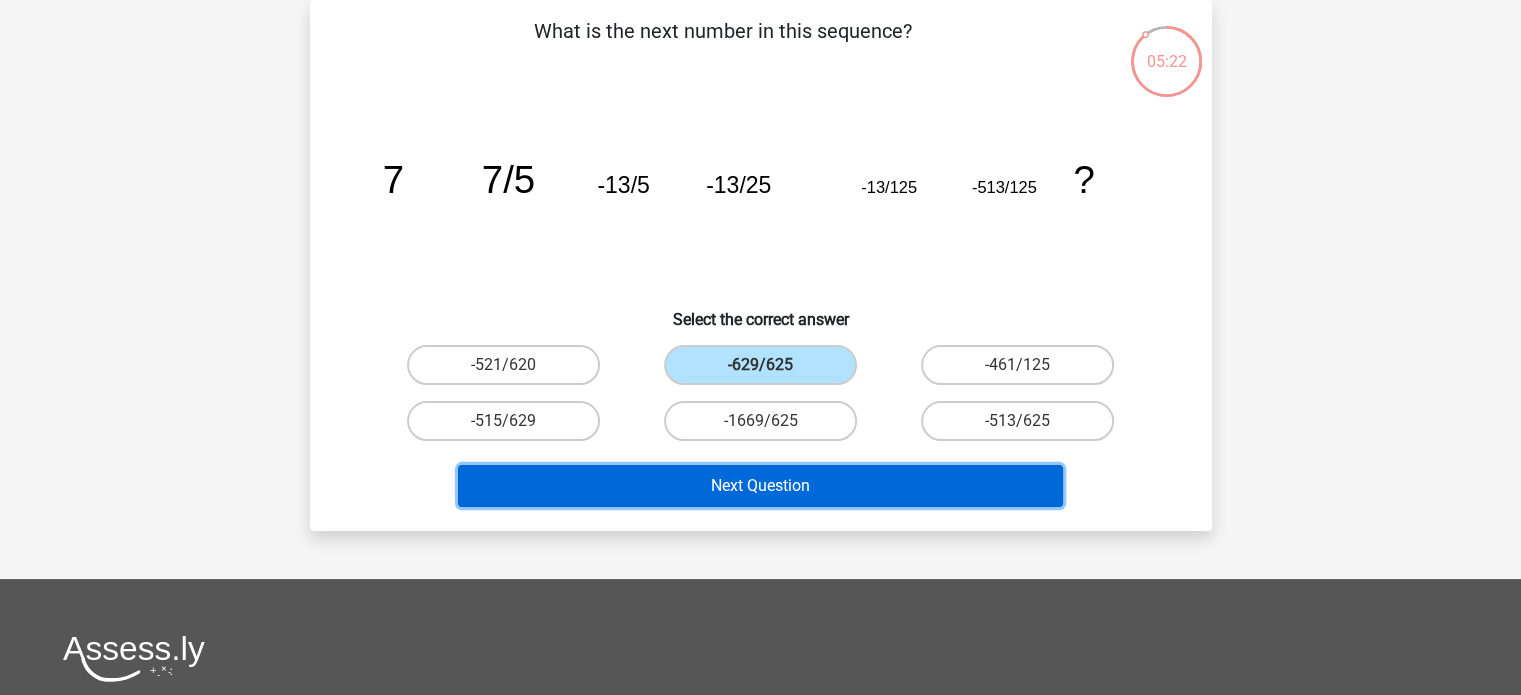 click on "Next Question" at bounding box center [760, 486] 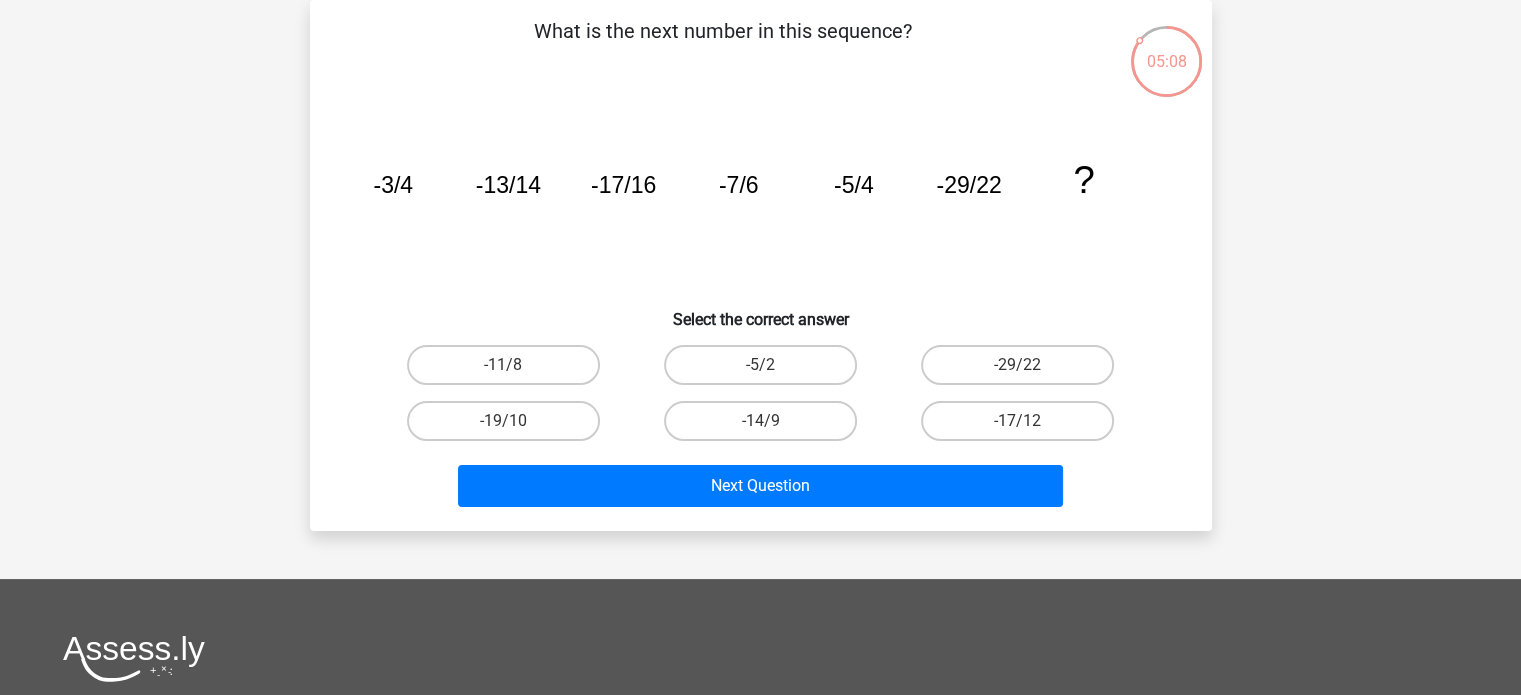 click on "Register
Nederlands
English" at bounding box center [760, 507] 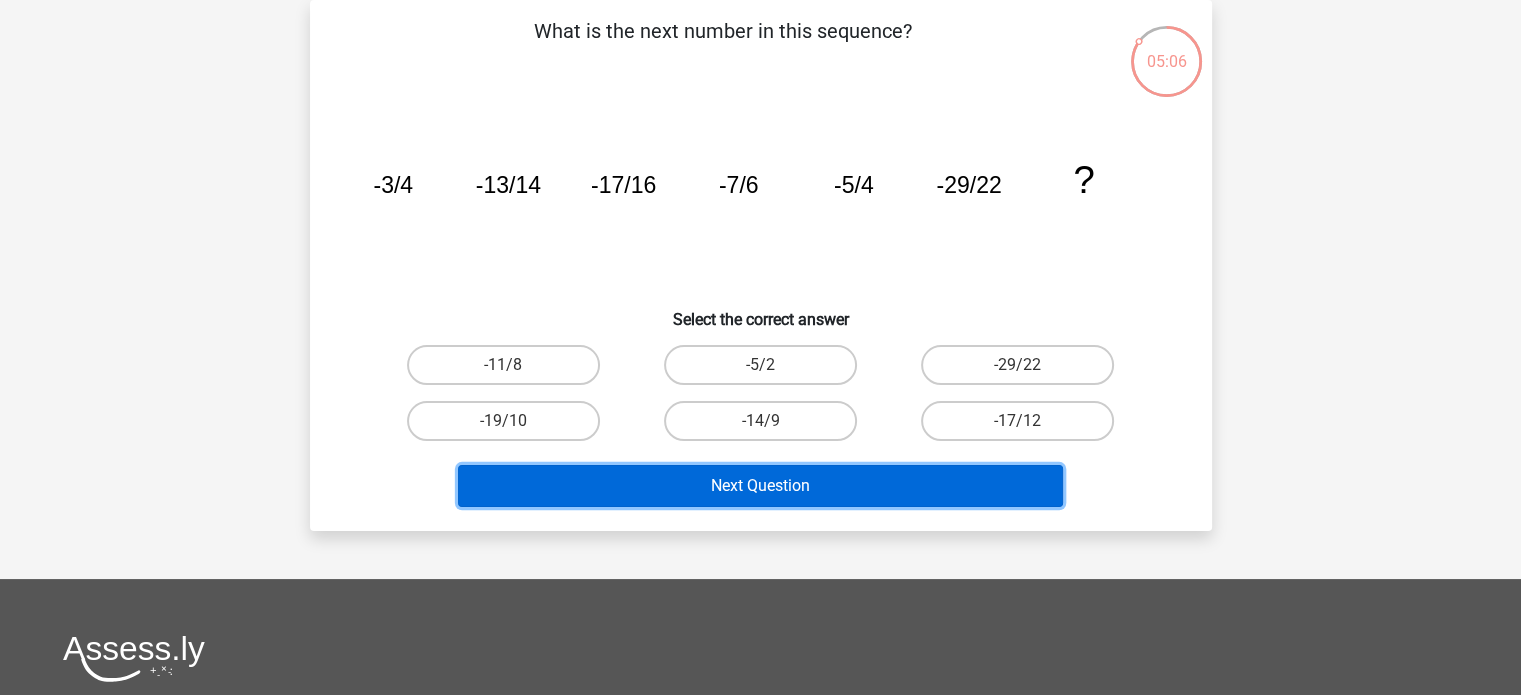 click on "Next Question" at bounding box center [760, 486] 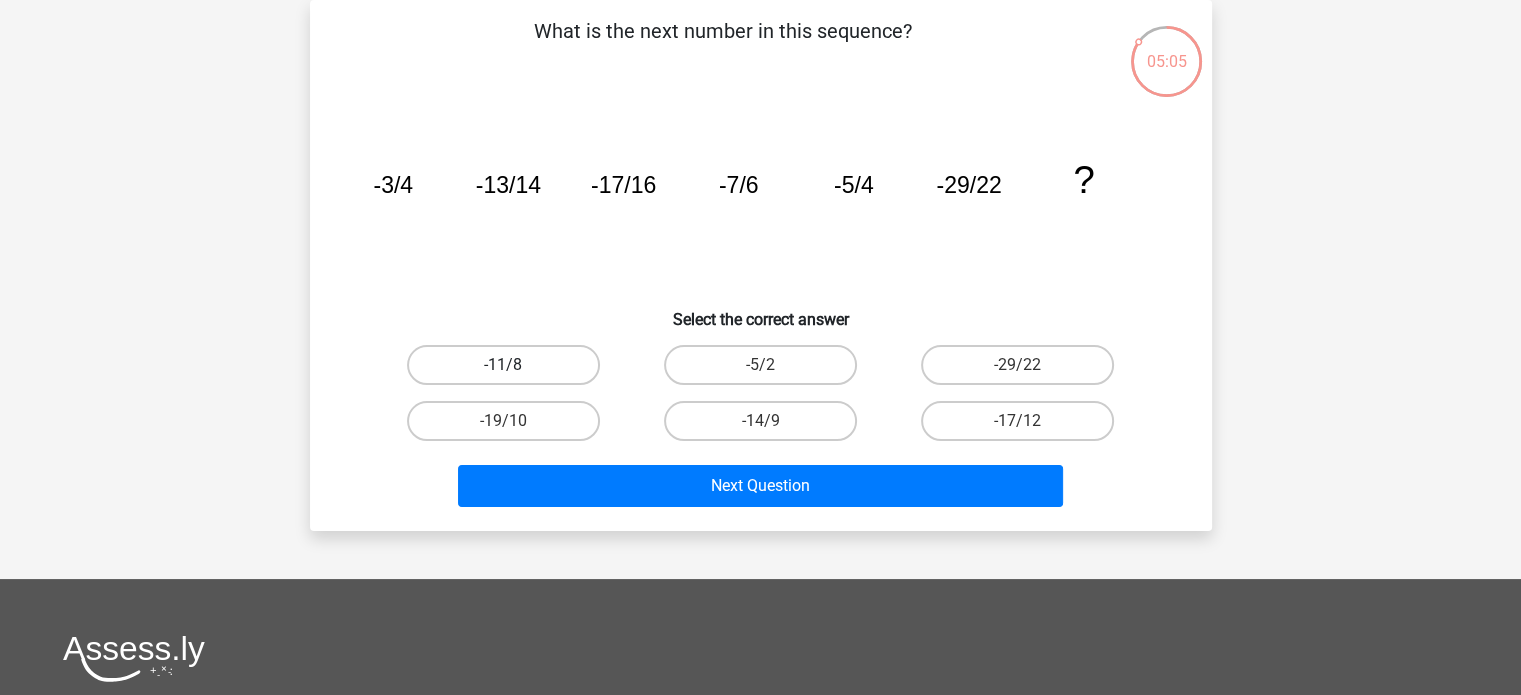 click on "-11/8" at bounding box center (503, 365) 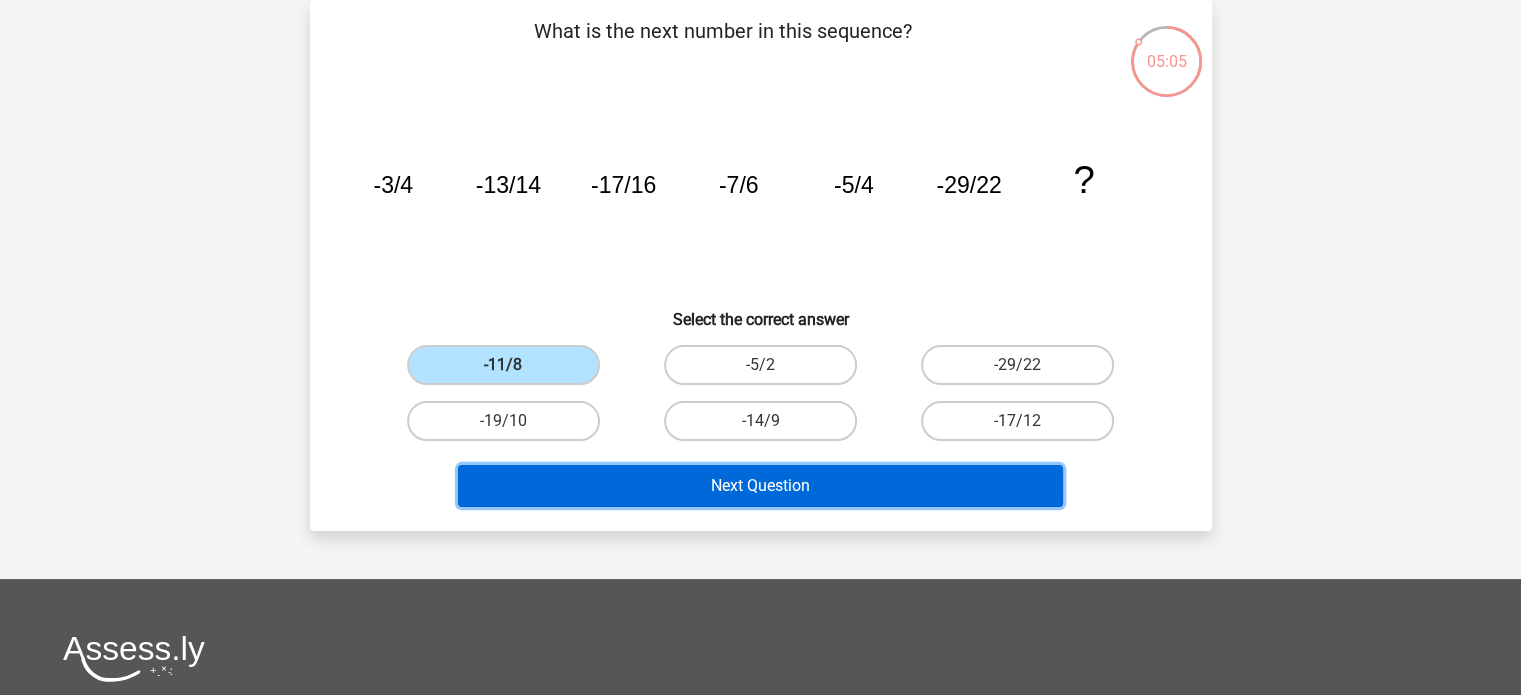 click on "Next Question" at bounding box center (760, 486) 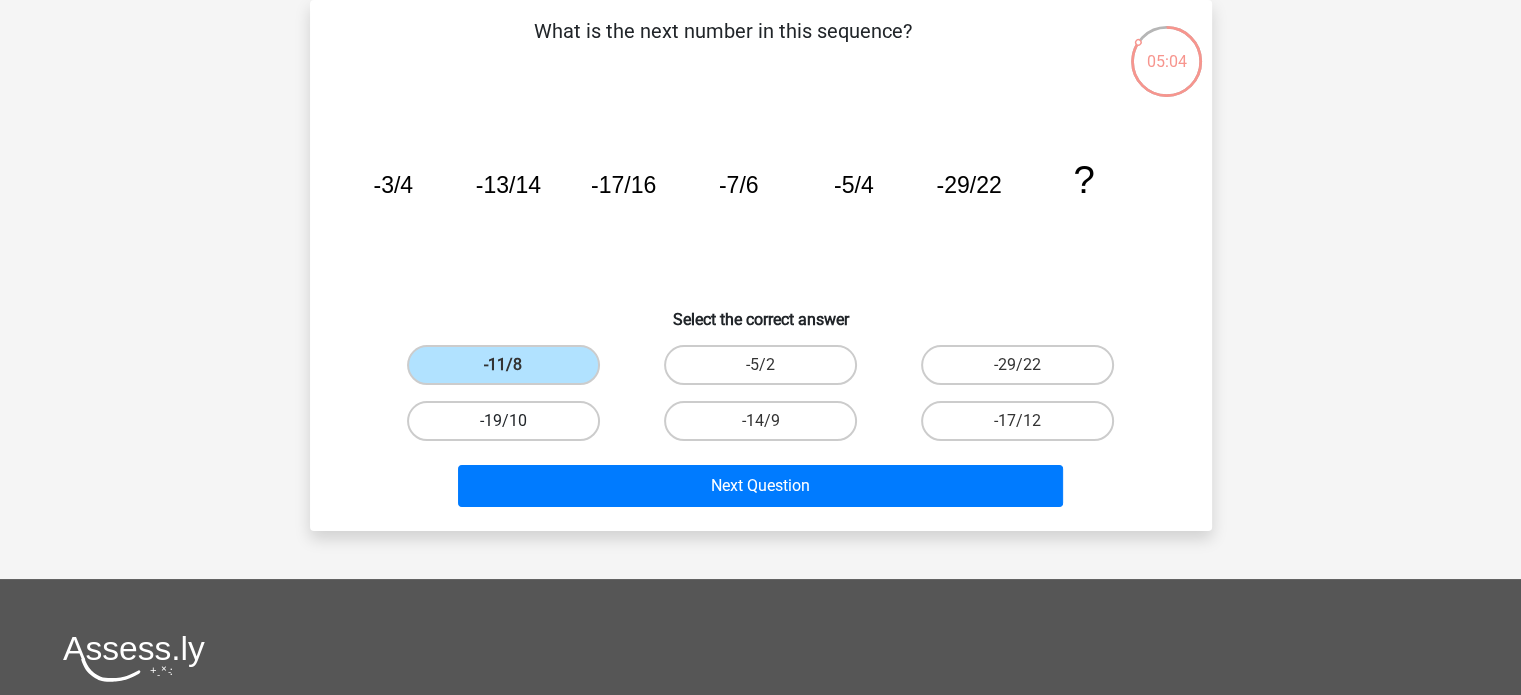 click on "-19/10" at bounding box center (503, 421) 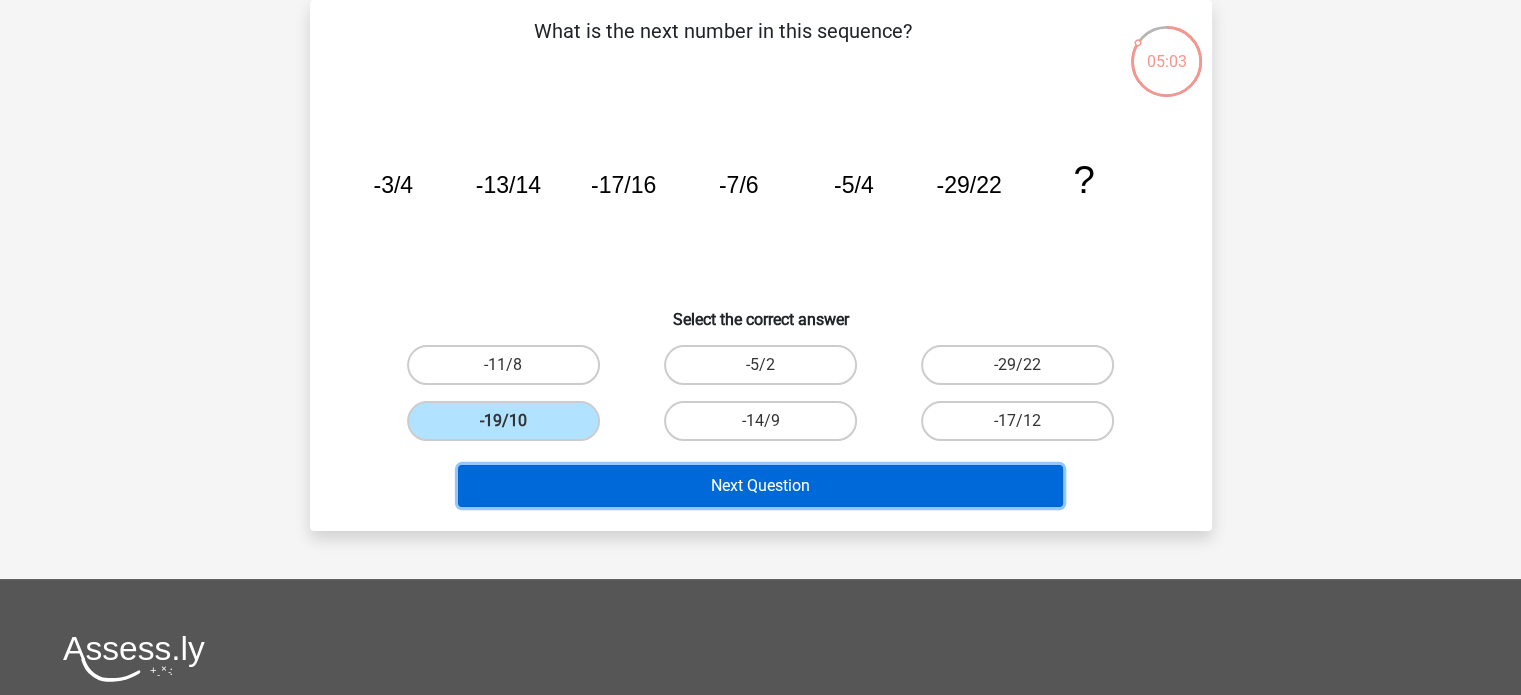click on "Next Question" at bounding box center [760, 486] 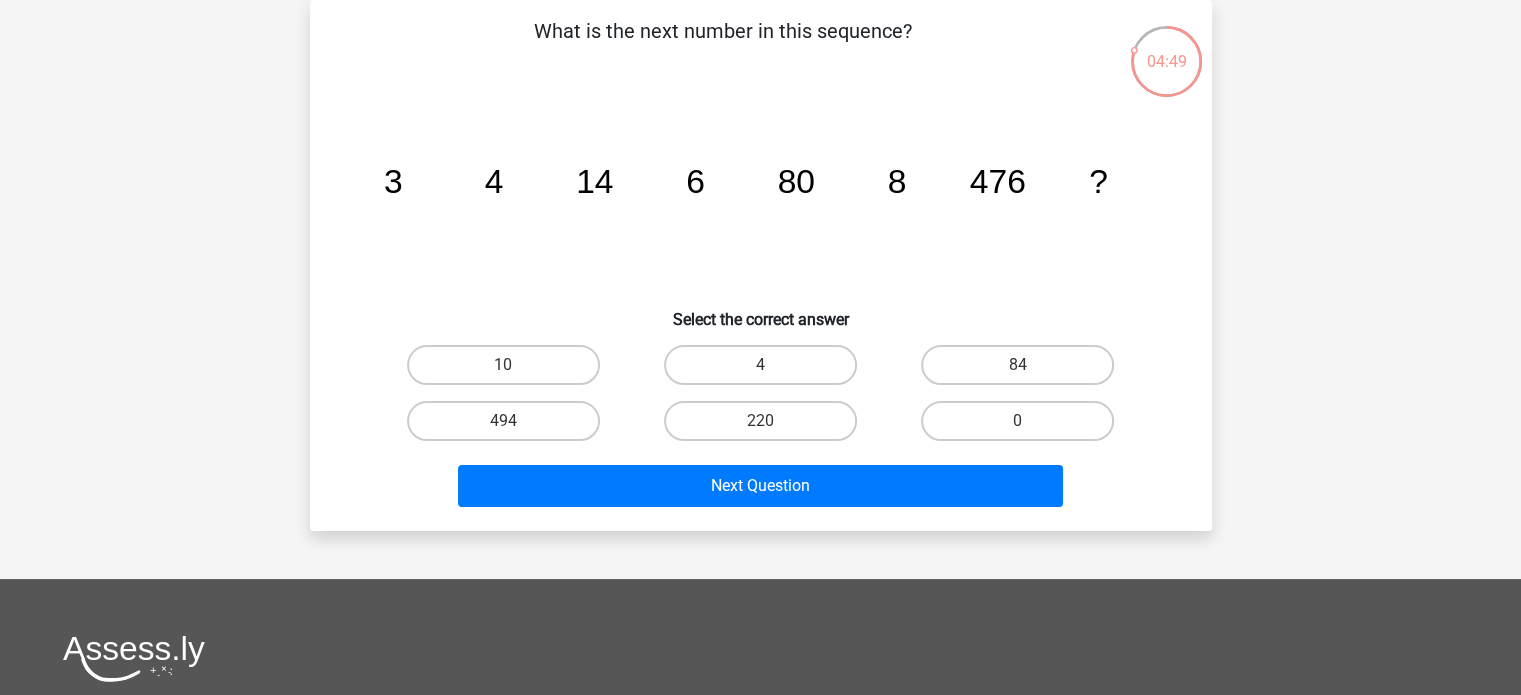 click on "Register
Nederlands
English" at bounding box center [760, 507] 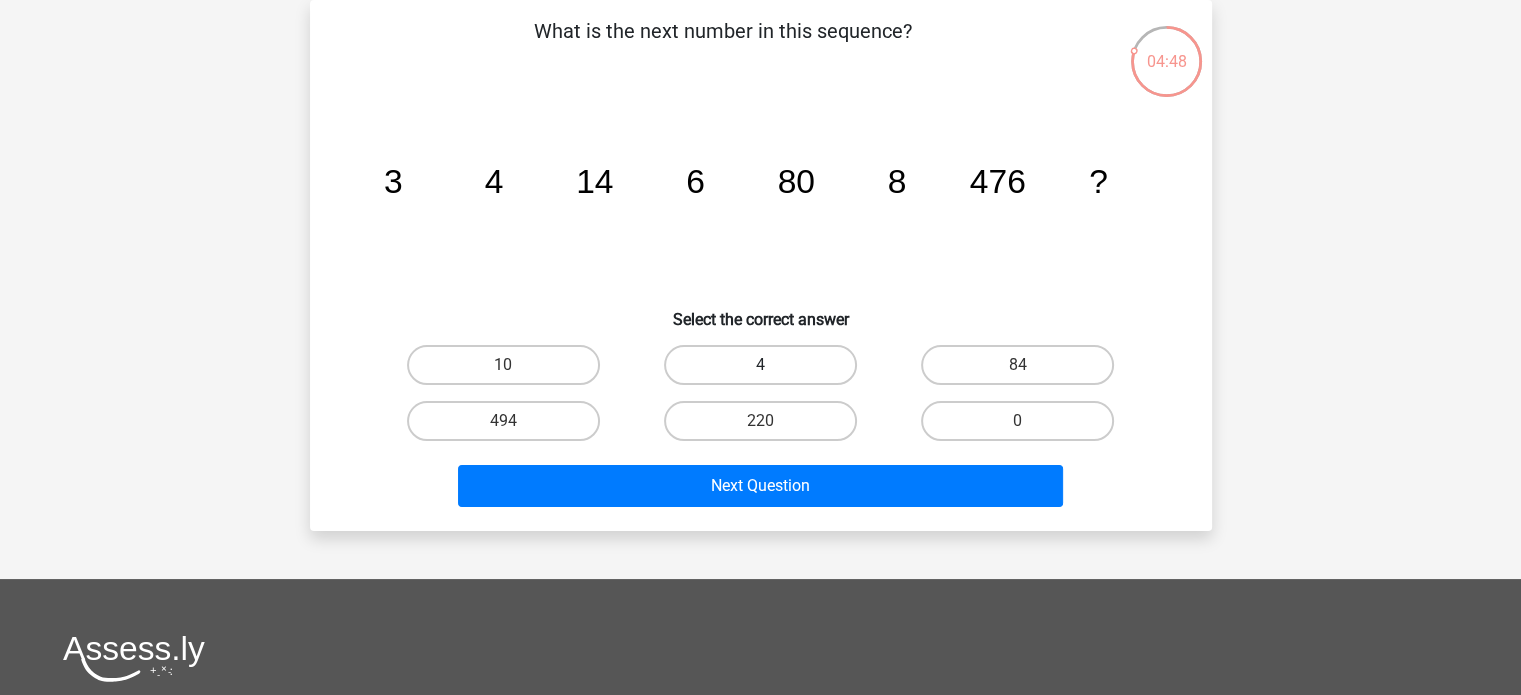 click on "4" at bounding box center (760, 365) 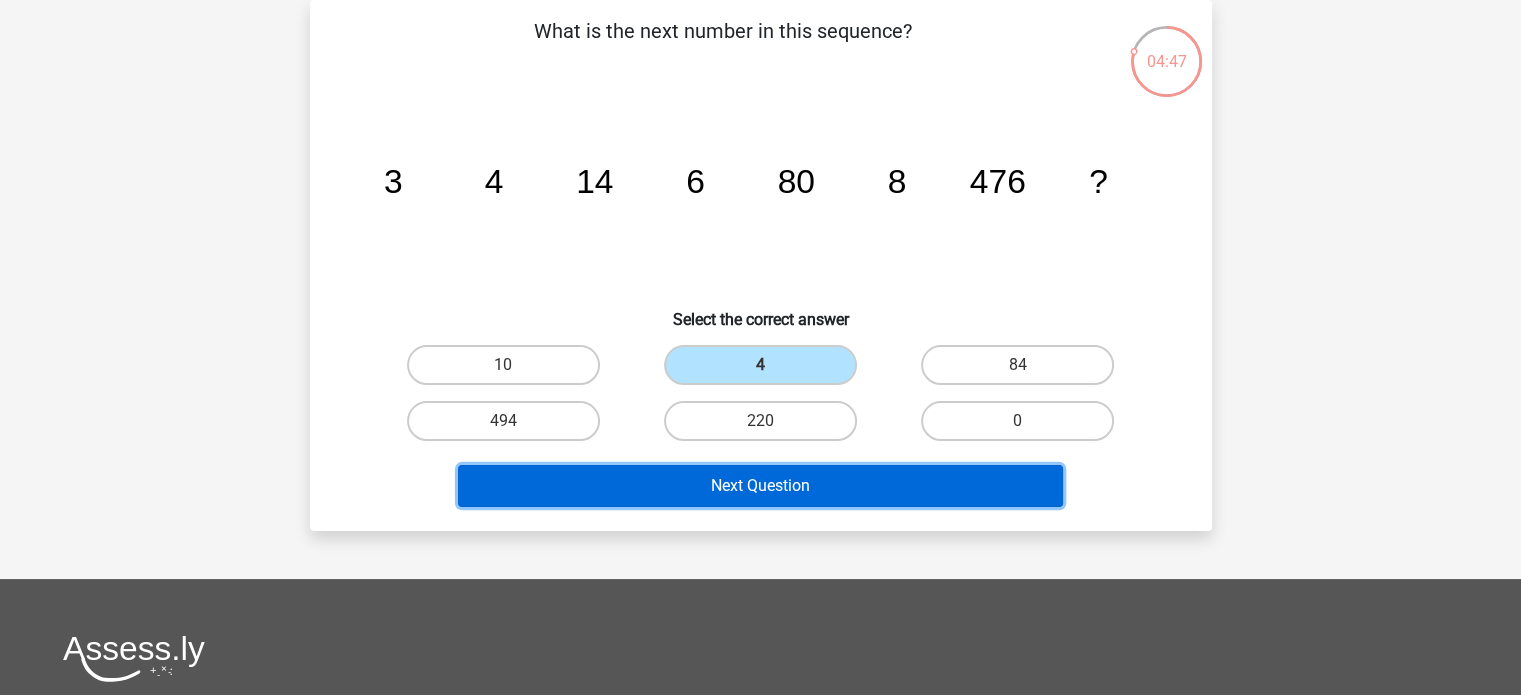 click on "Next Question" at bounding box center (760, 486) 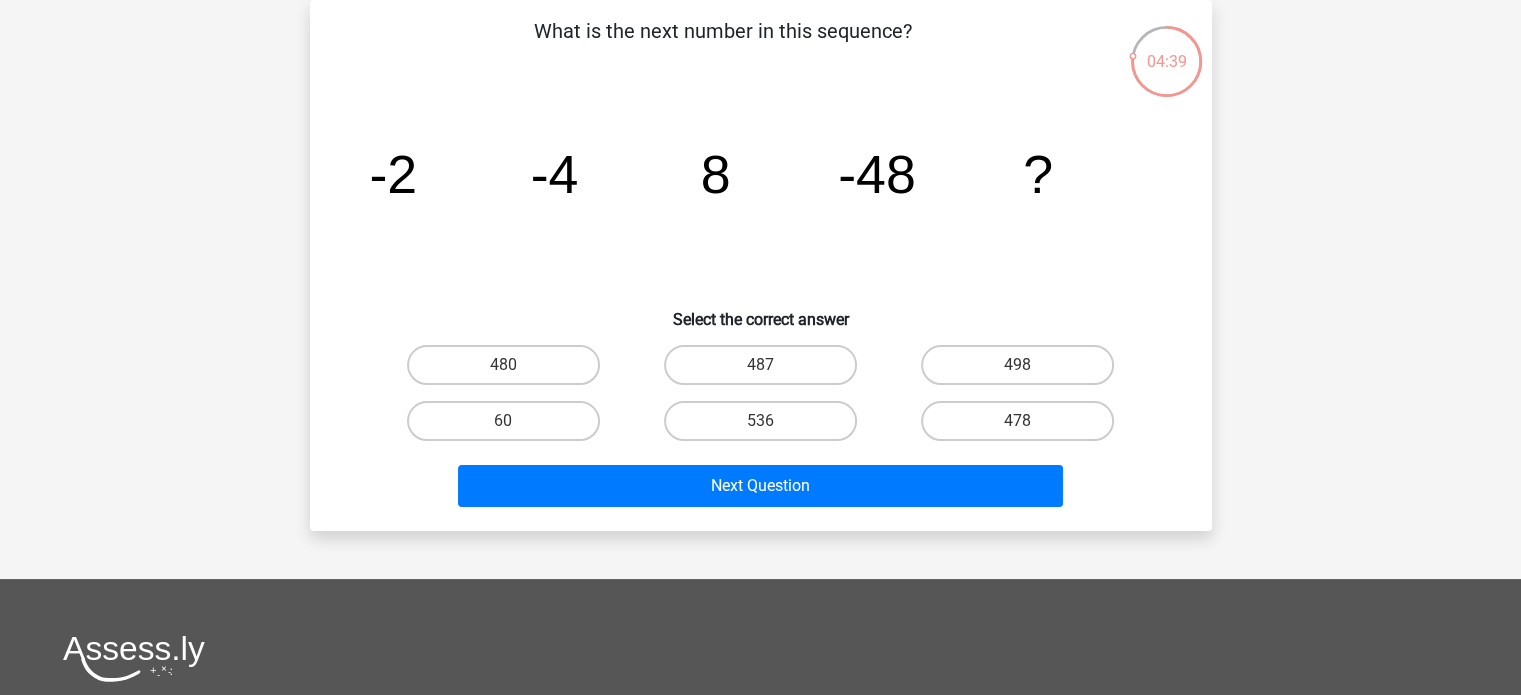 click on "Register
Nederlands
English" at bounding box center [760, 507] 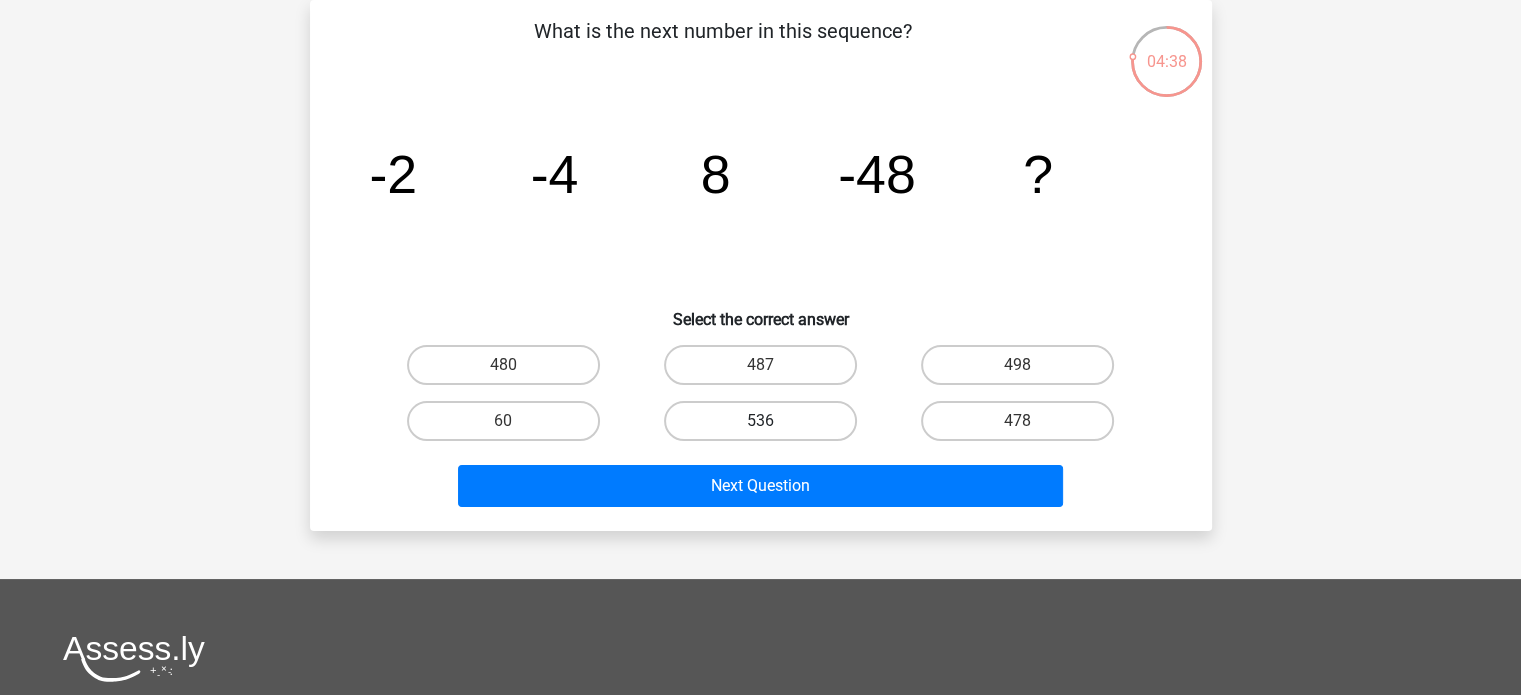 click on "536" at bounding box center (760, 421) 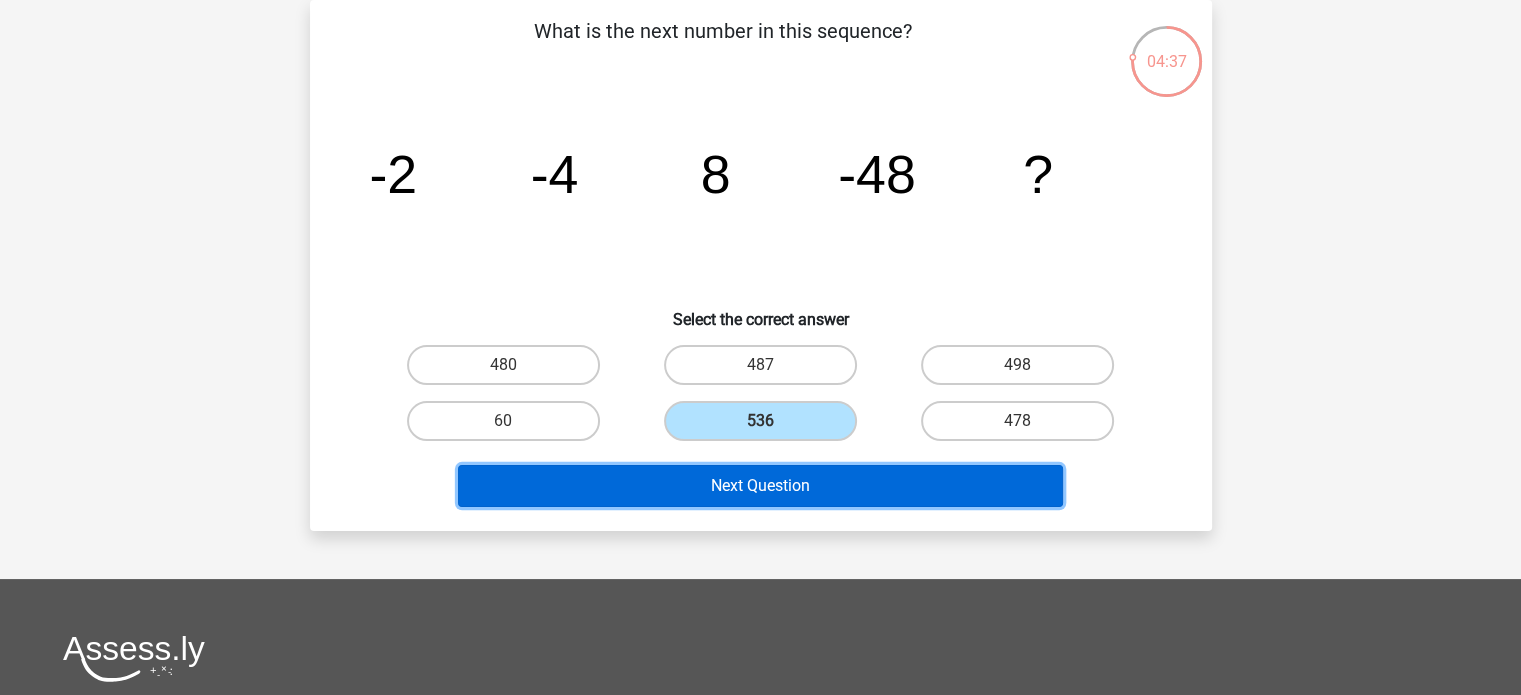 click on "Next Question" at bounding box center [760, 486] 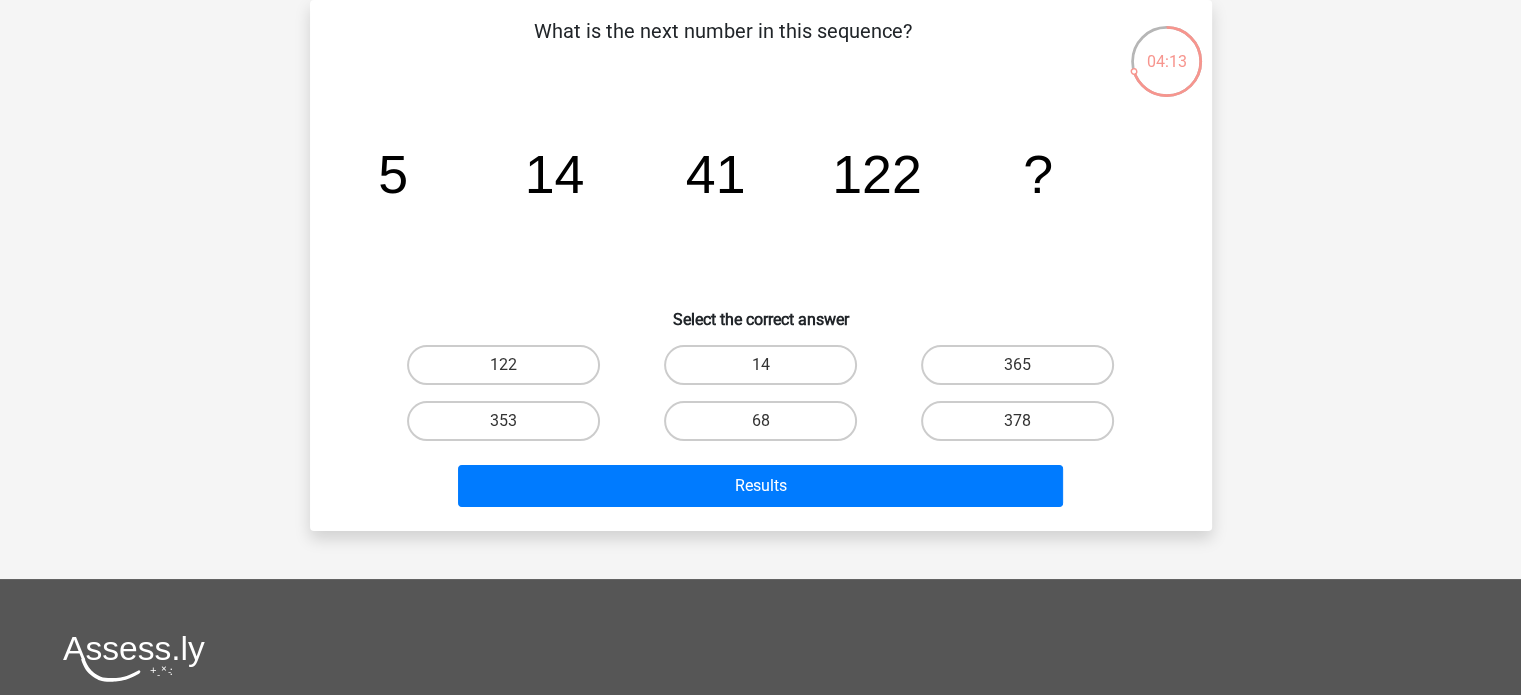 click on "What is the next number in this sequence?
image/svg+xml
5
14
41
122
?
Select the correct answer
122" at bounding box center [761, 265] 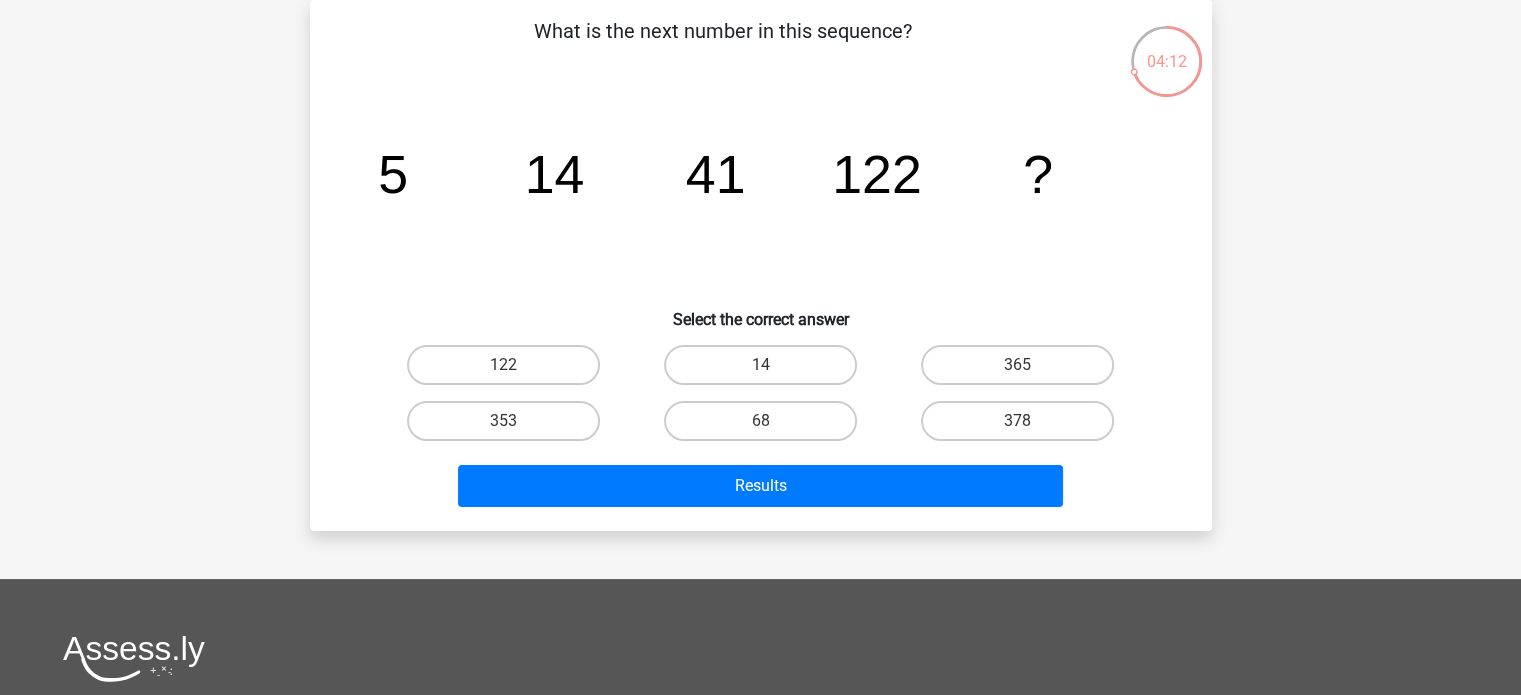 click on "68" at bounding box center (760, 421) 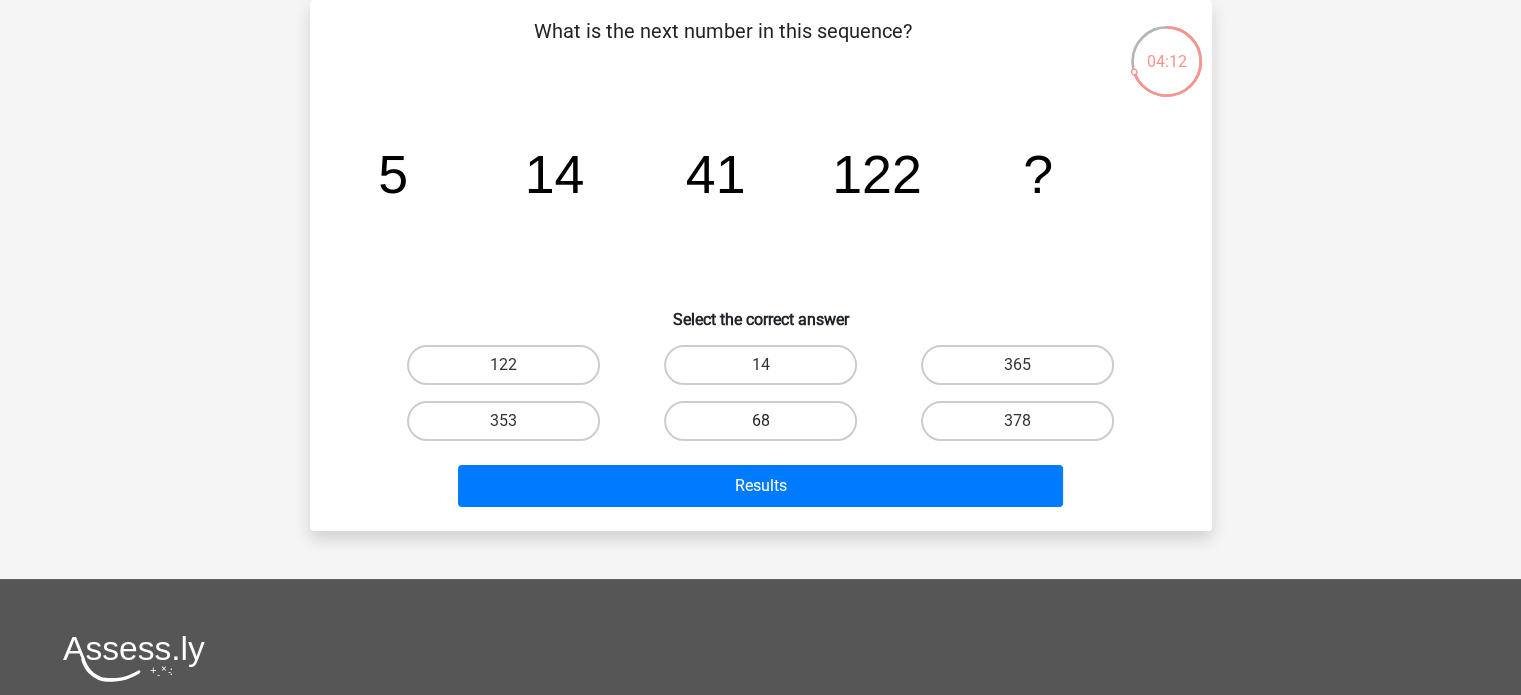 click on "68" at bounding box center [760, 421] 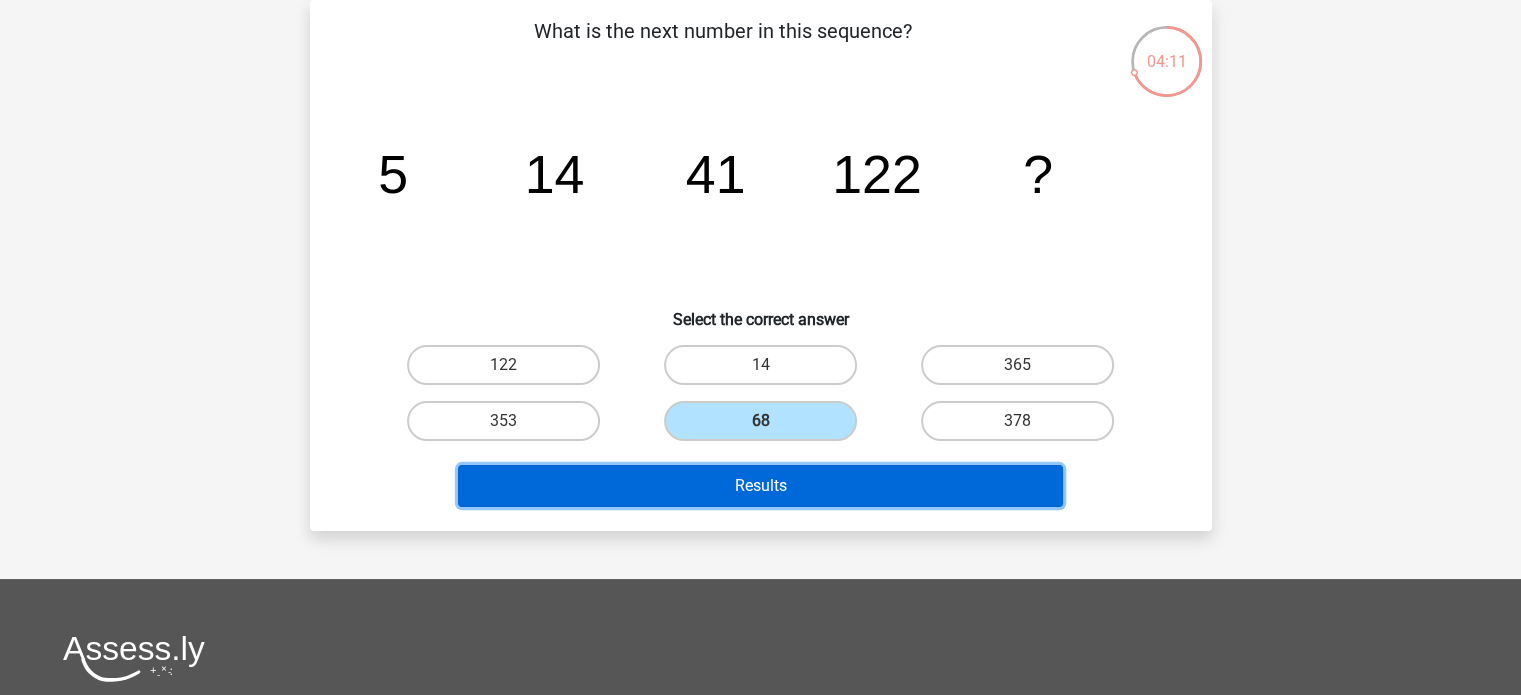 click on "Results" at bounding box center [760, 486] 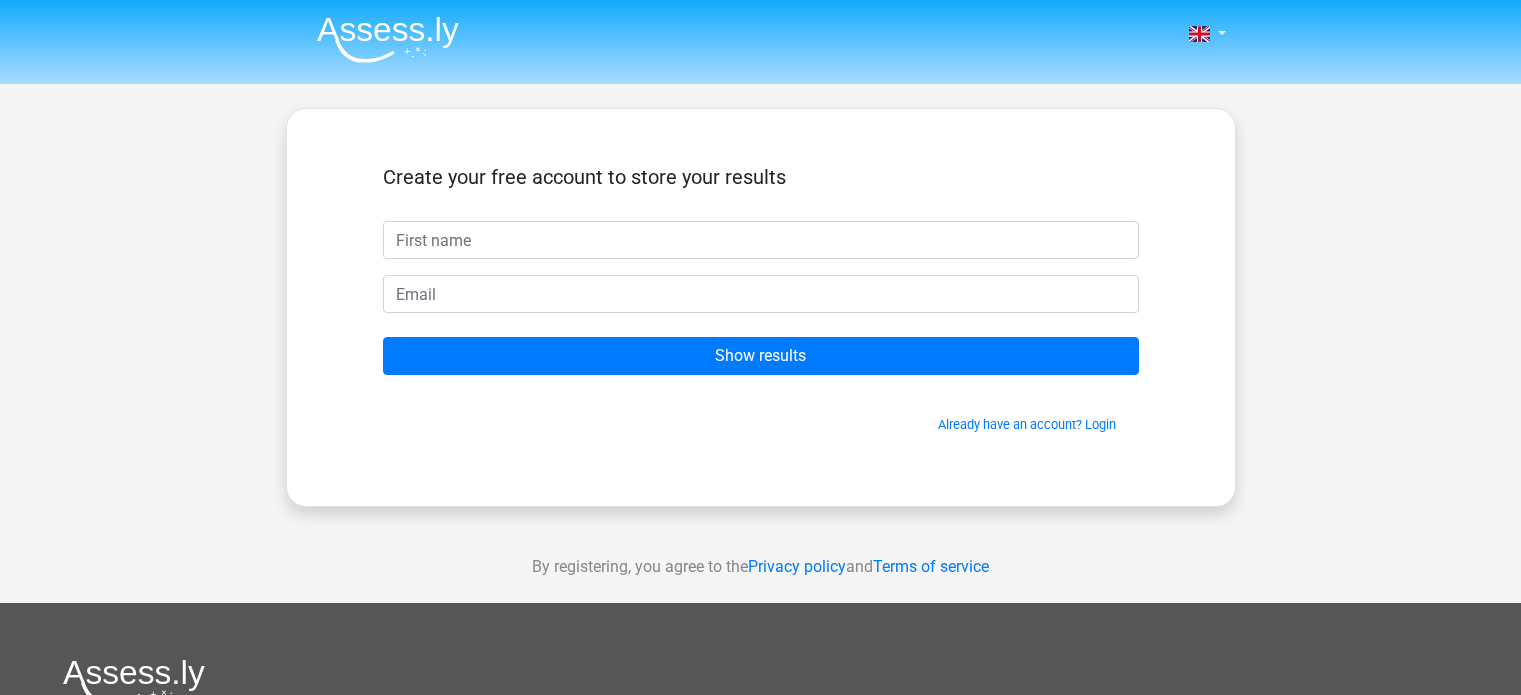 scroll, scrollTop: 0, scrollLeft: 0, axis: both 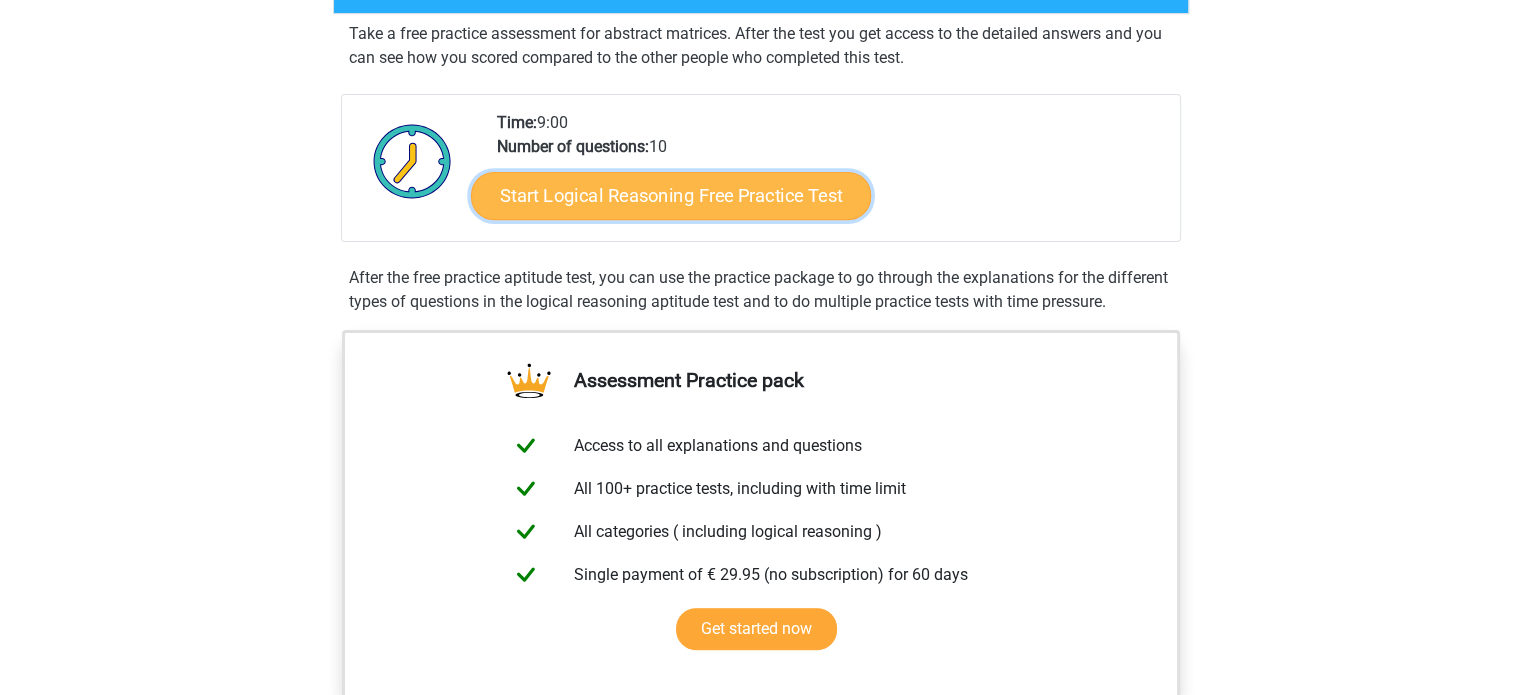 click on "Start Logical Reasoning
Free Practice Test" at bounding box center [671, 195] 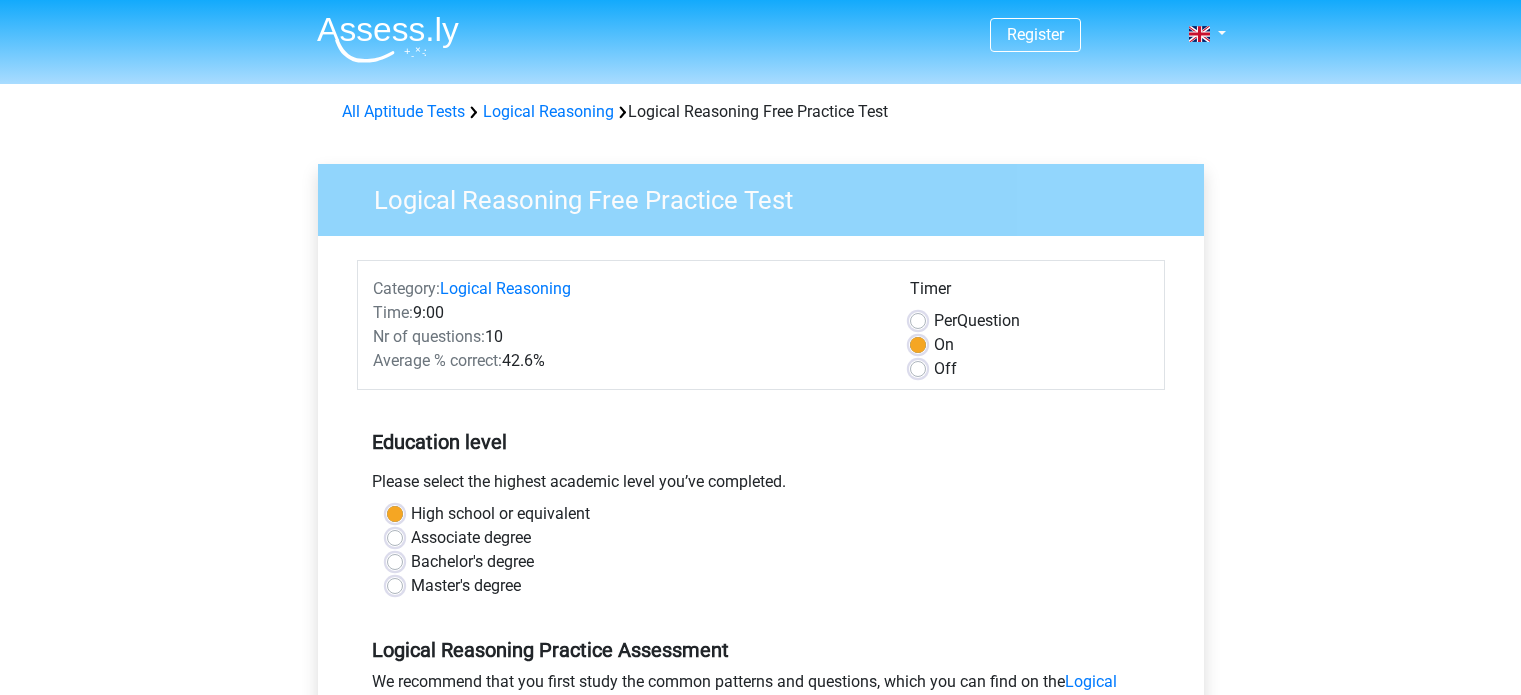 scroll, scrollTop: 0, scrollLeft: 0, axis: both 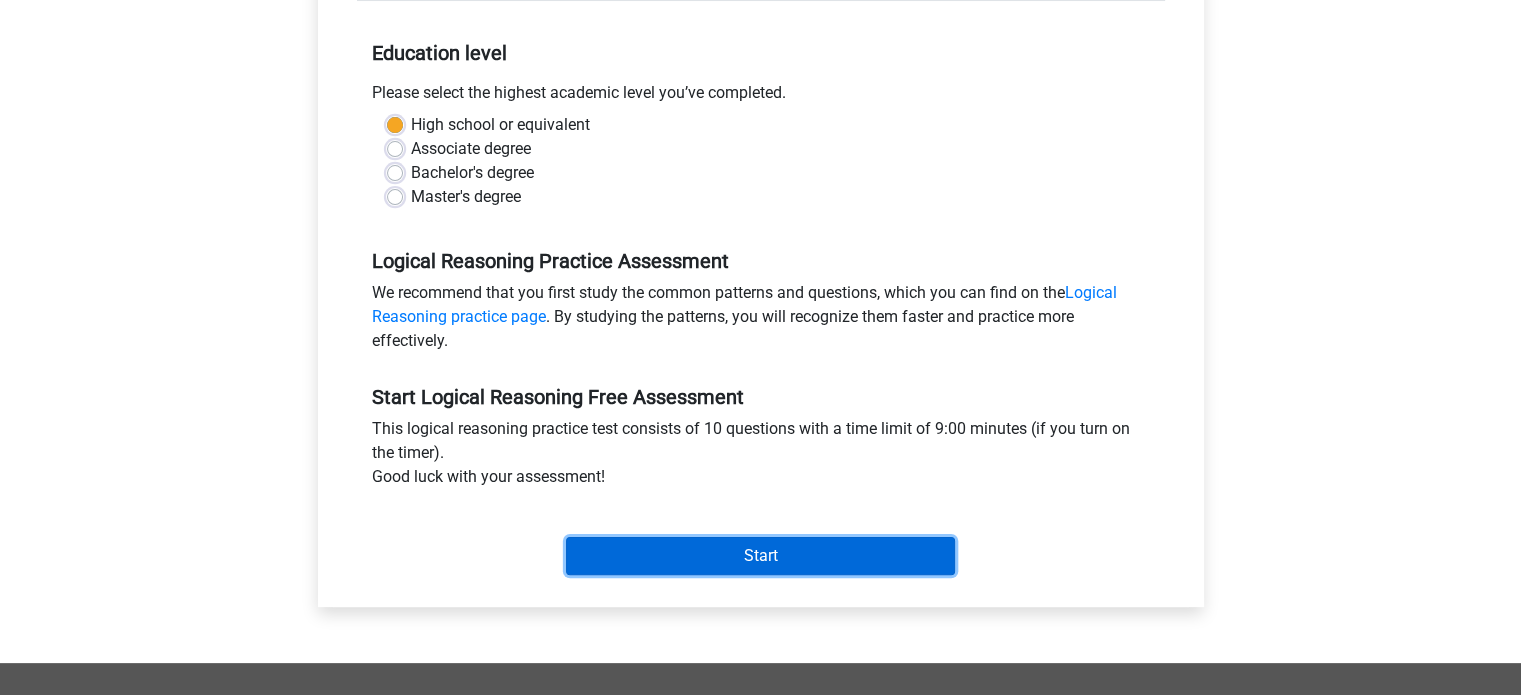 click on "Start" at bounding box center (760, 556) 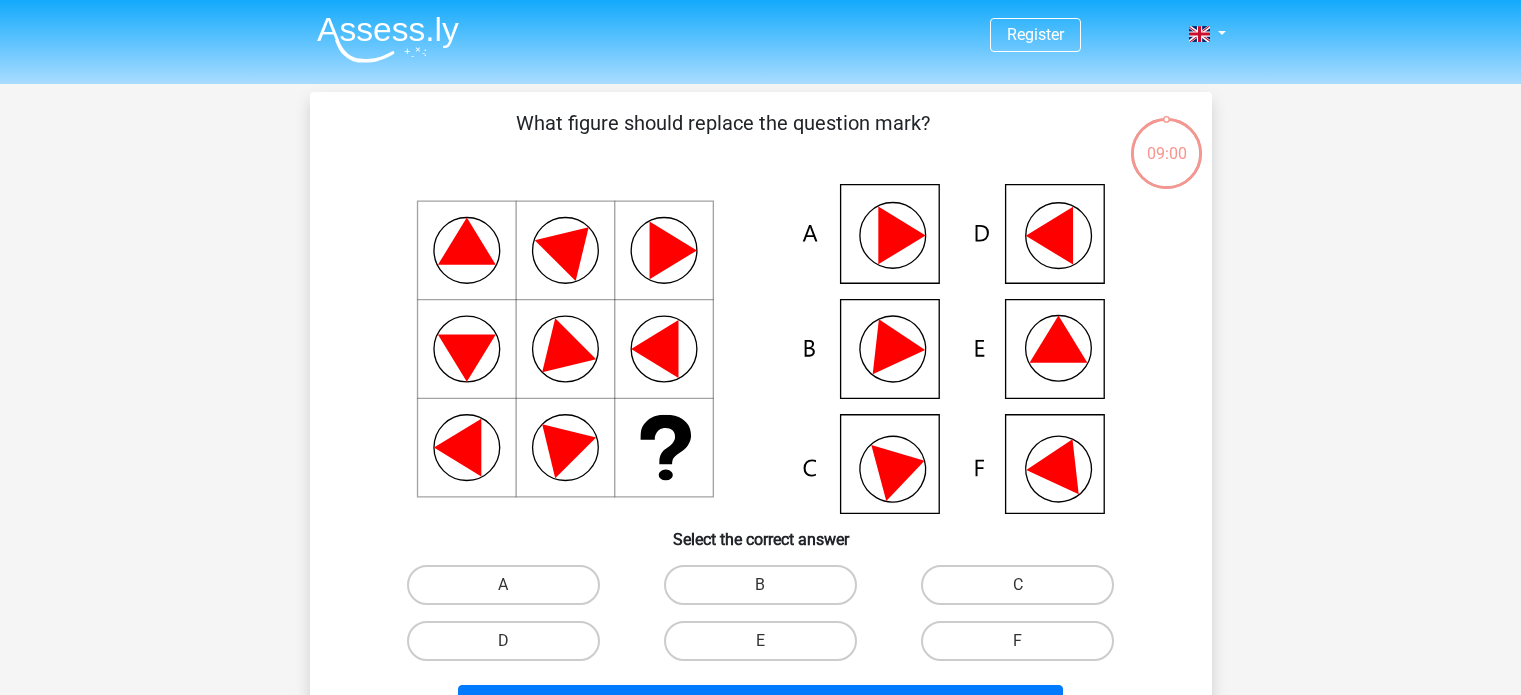 scroll, scrollTop: 0, scrollLeft: 0, axis: both 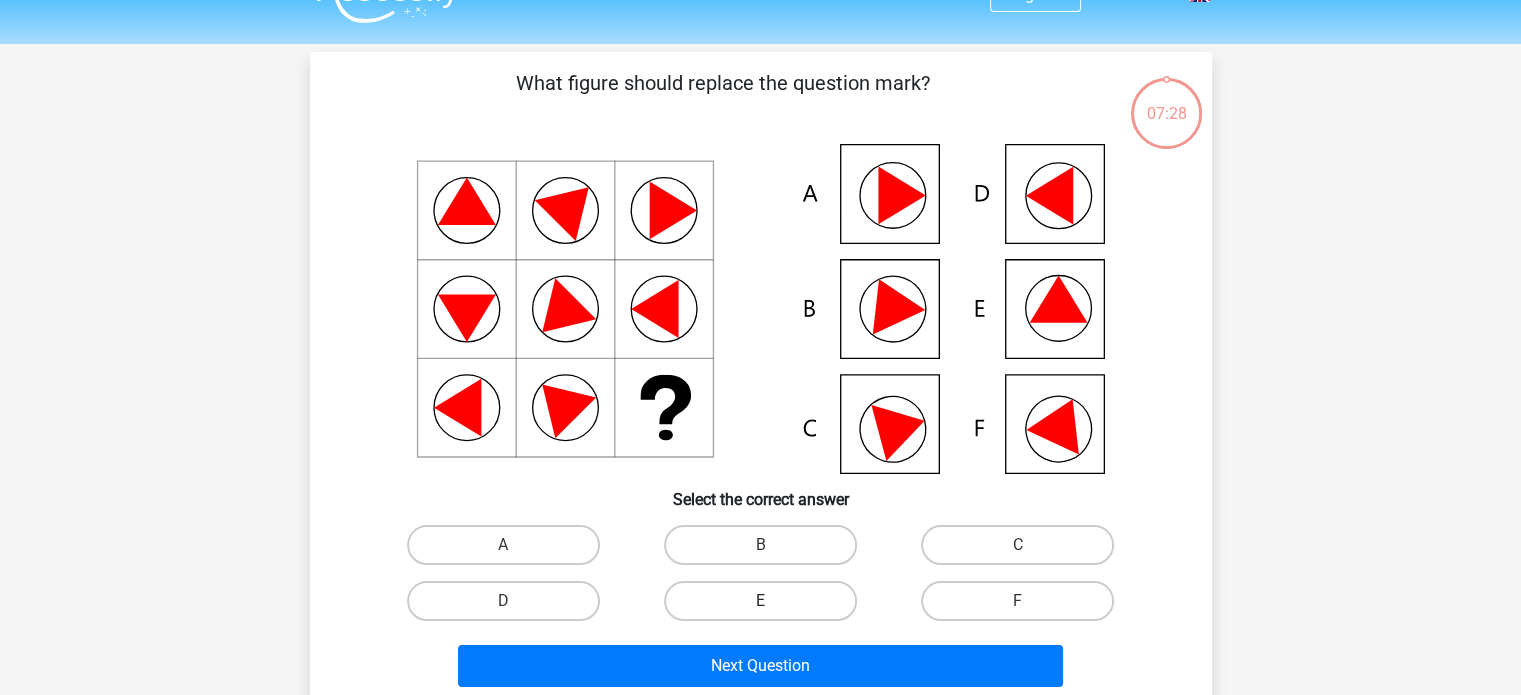 click on "E" at bounding box center [760, 601] 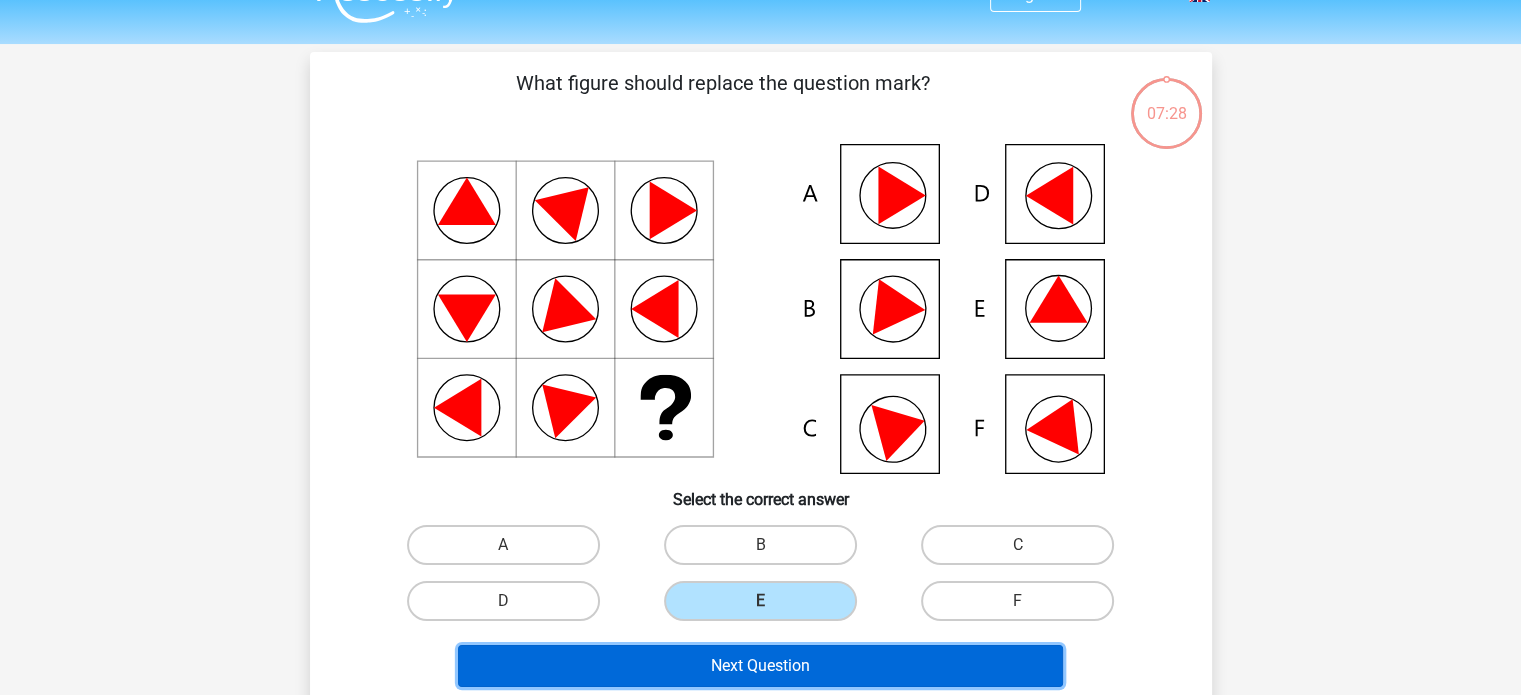 click on "Next Question" at bounding box center [760, 666] 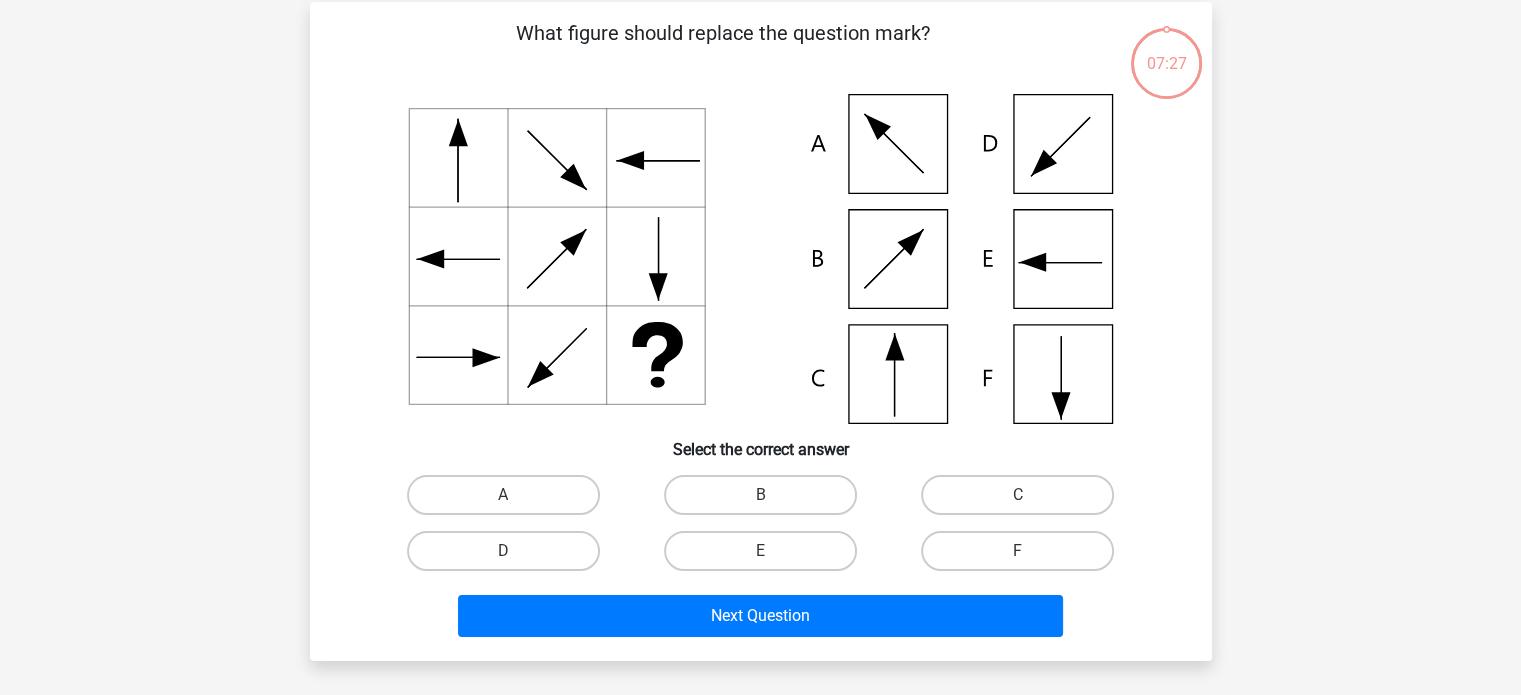 scroll, scrollTop: 92, scrollLeft: 0, axis: vertical 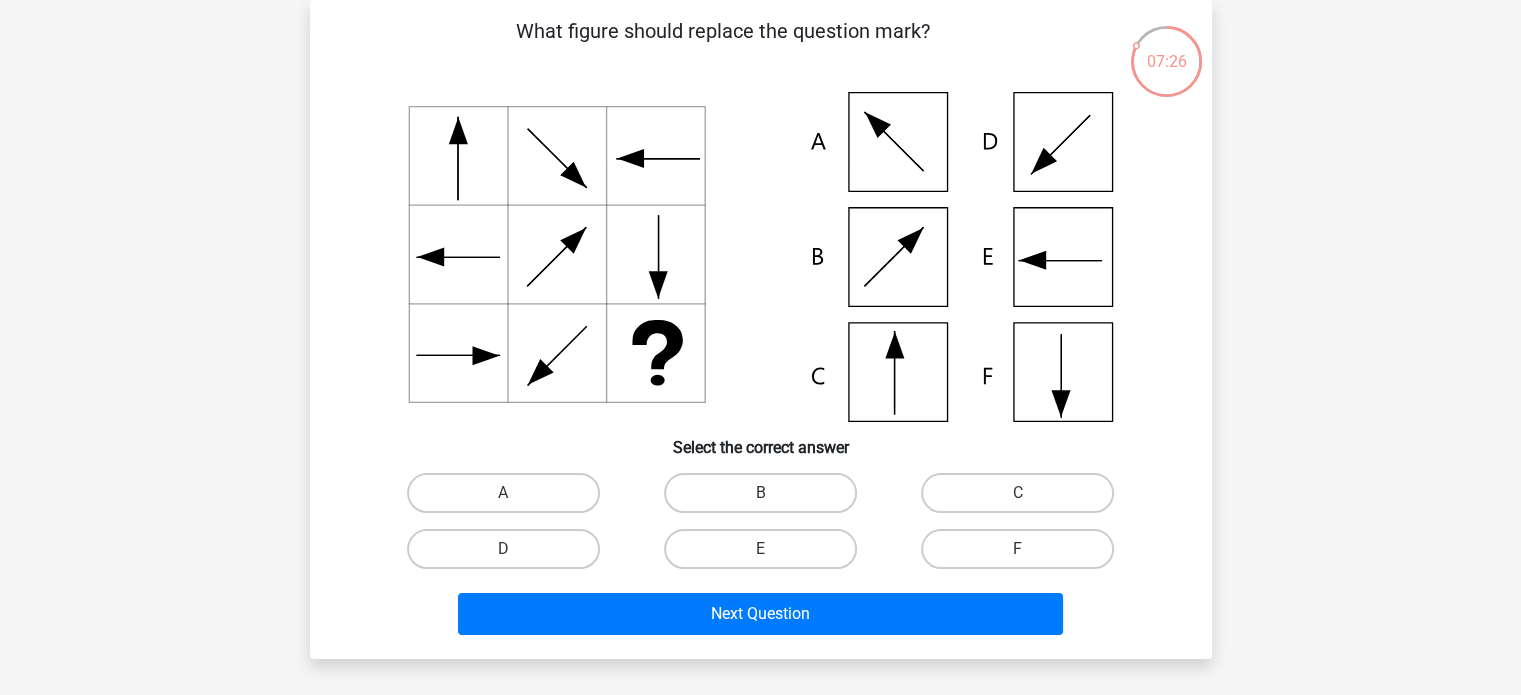 click on "Register
Nederlands
English" at bounding box center [760, 571] 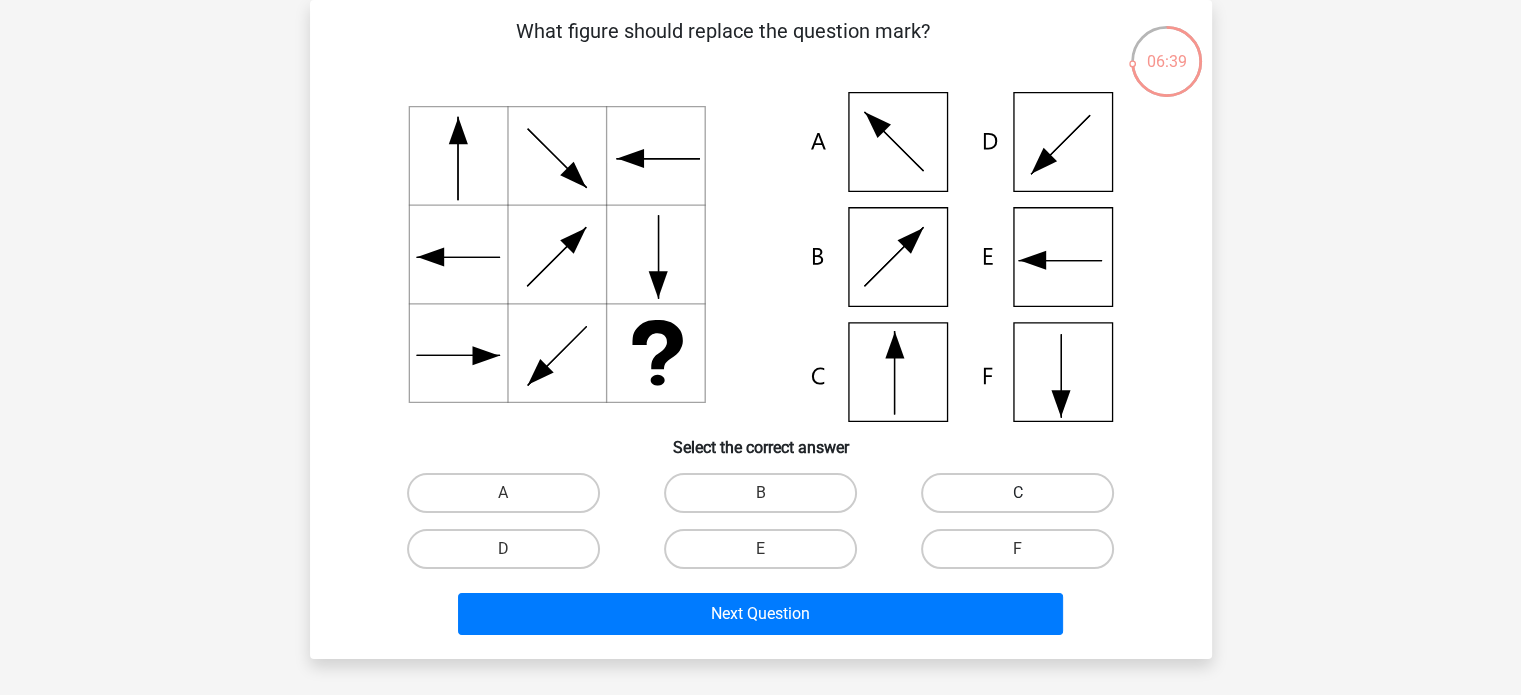 click on "C" at bounding box center (1017, 493) 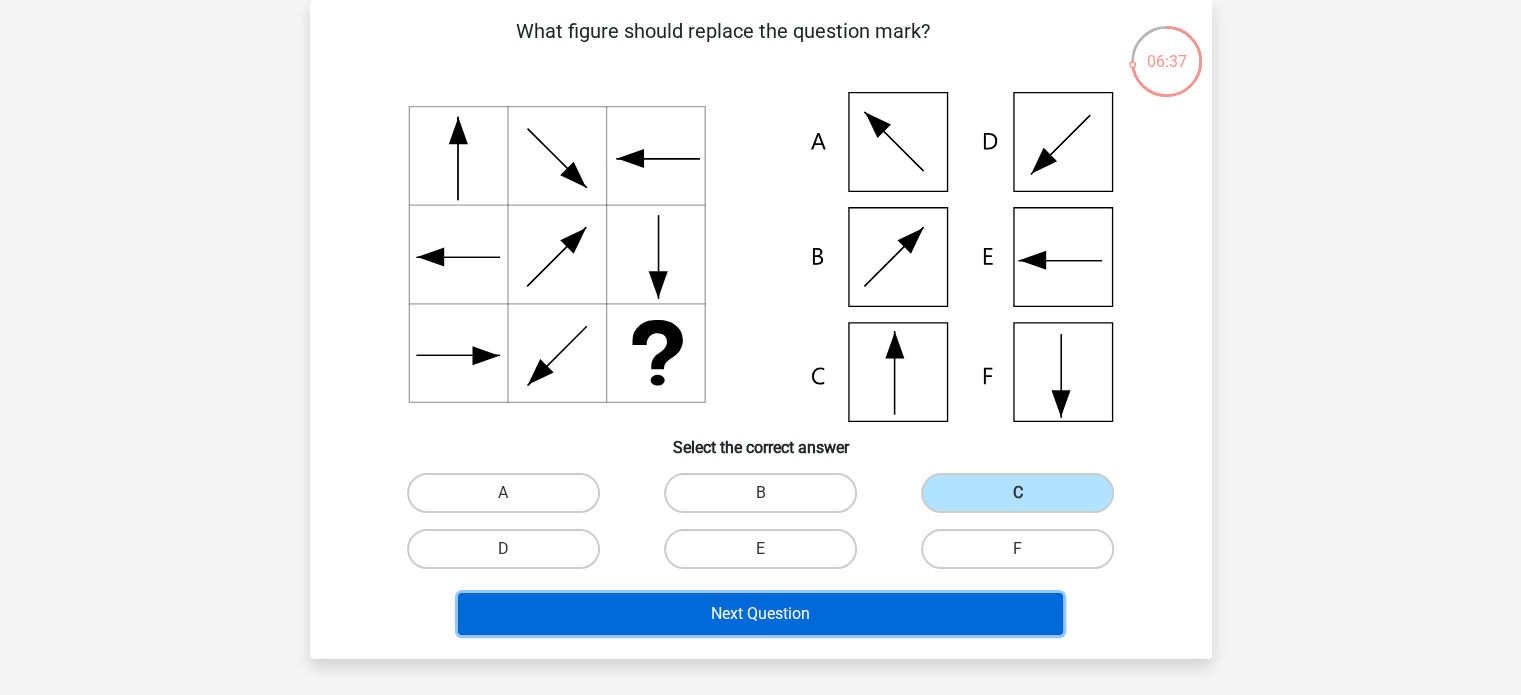 click on "Next Question" at bounding box center (760, 614) 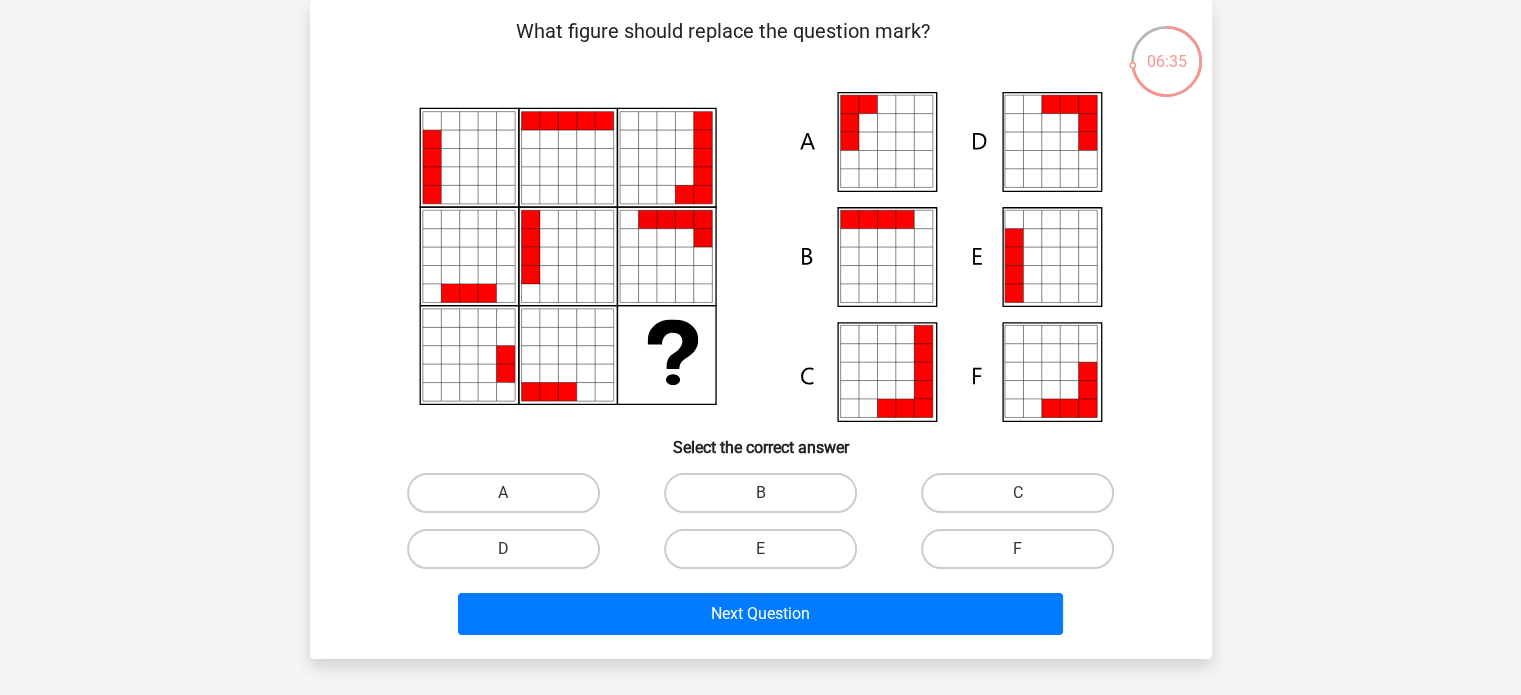 scroll, scrollTop: 0, scrollLeft: 0, axis: both 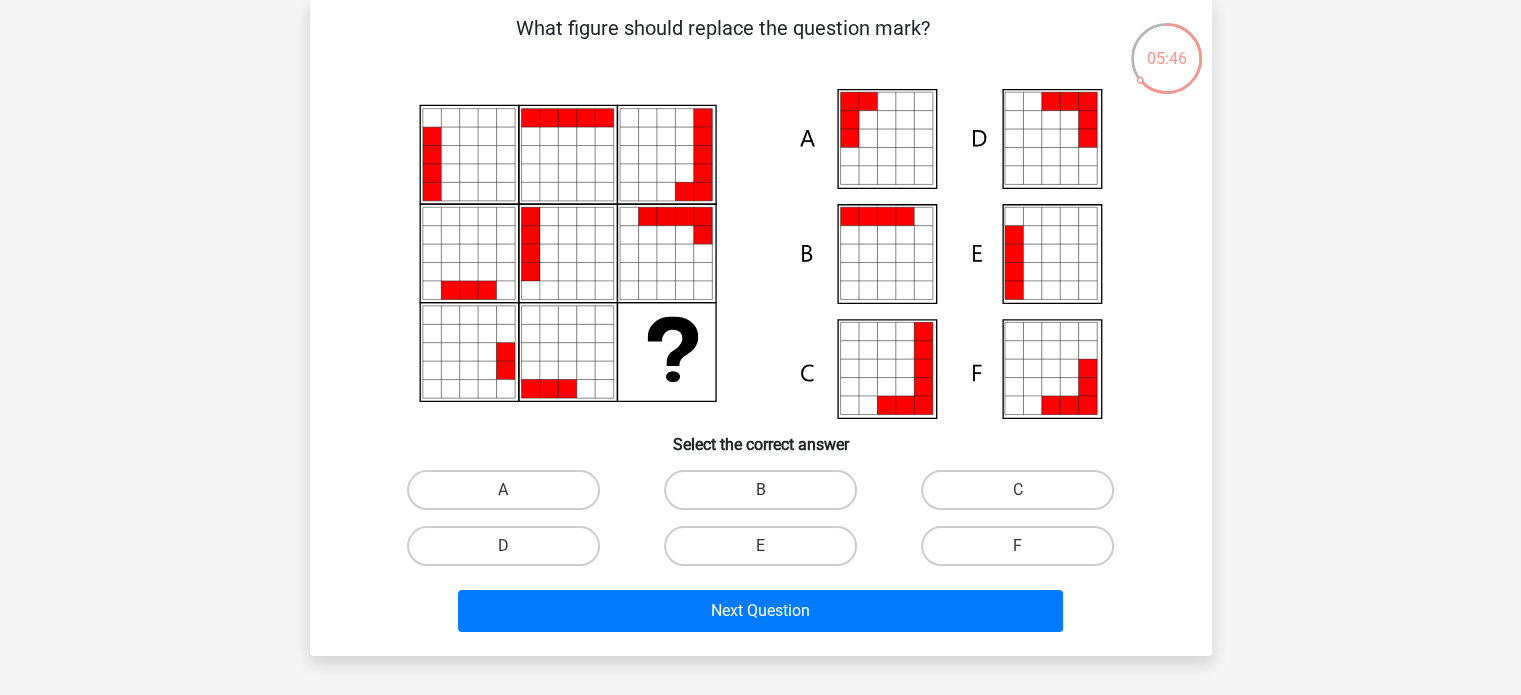 click on "A" at bounding box center (503, 490) 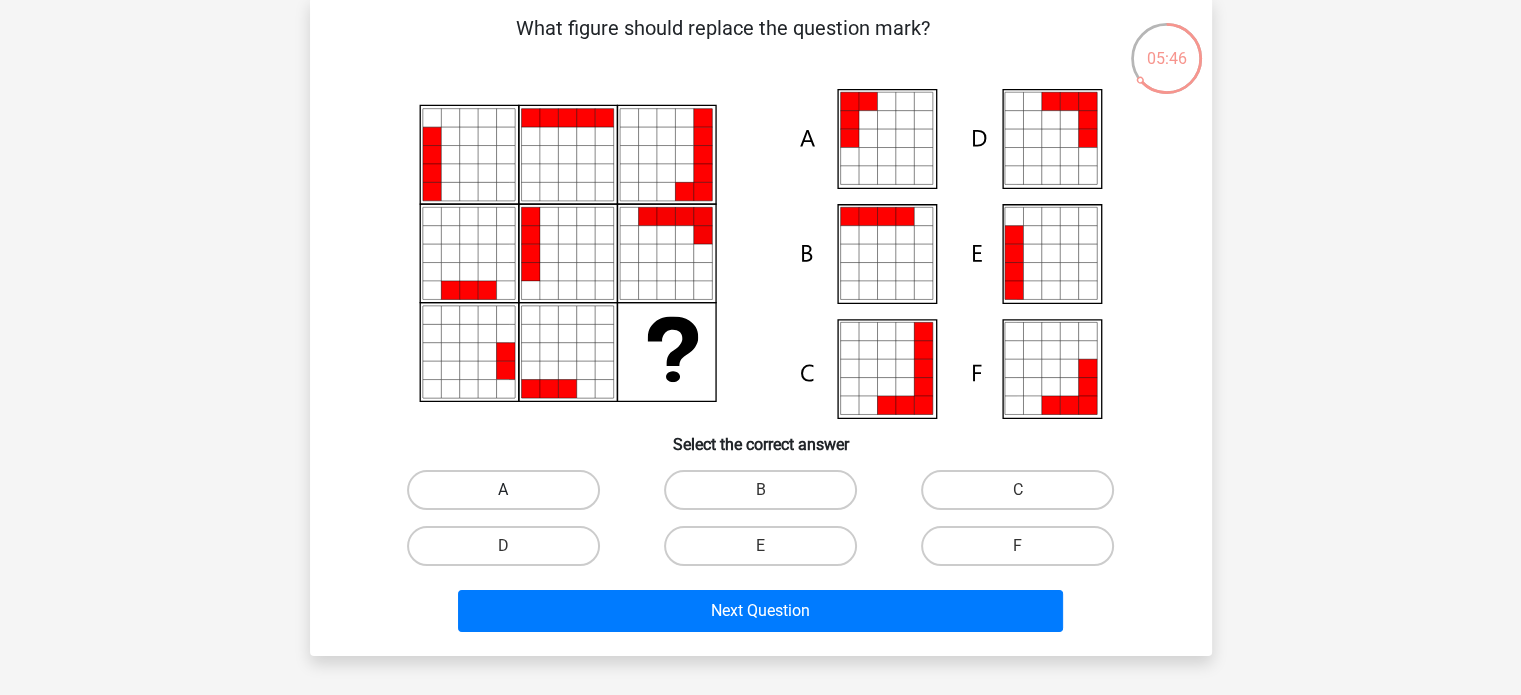 click on "A" at bounding box center (503, 490) 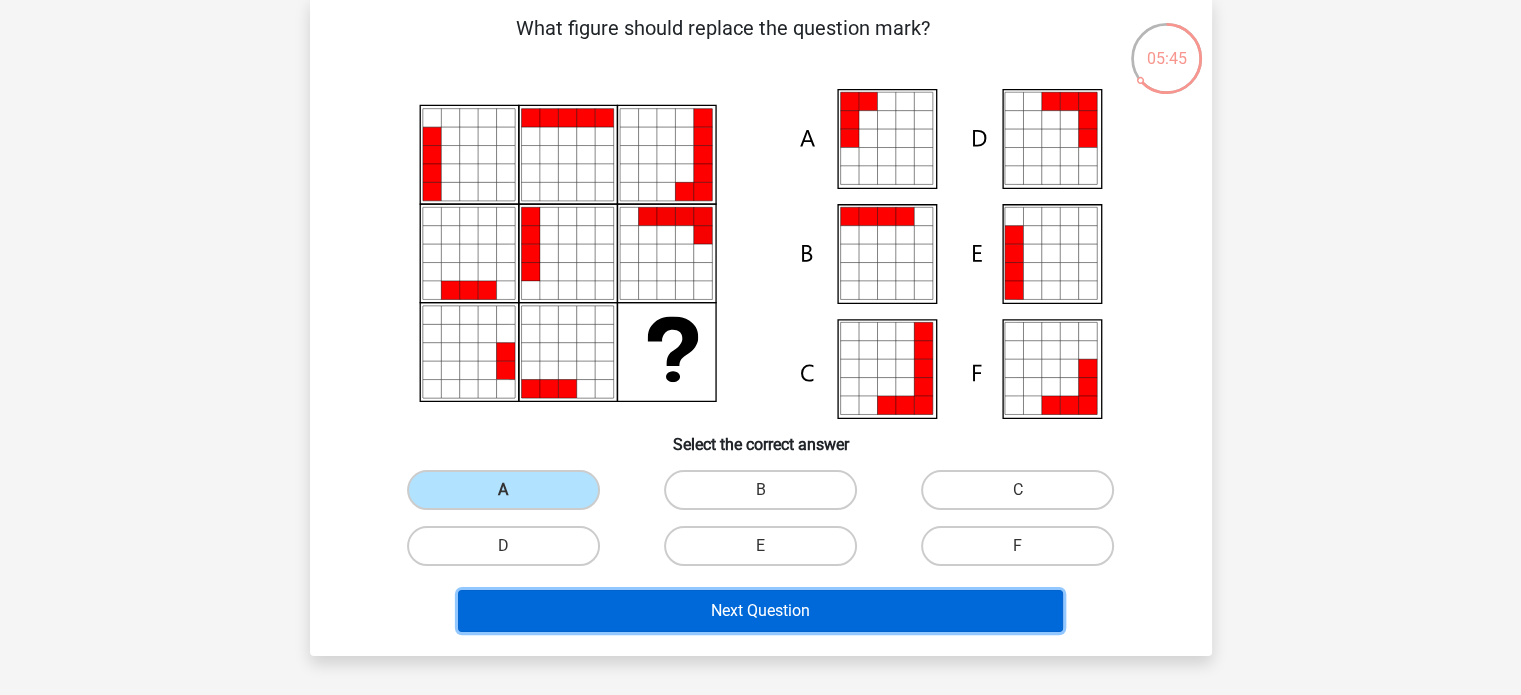 click on "Next Question" at bounding box center (760, 611) 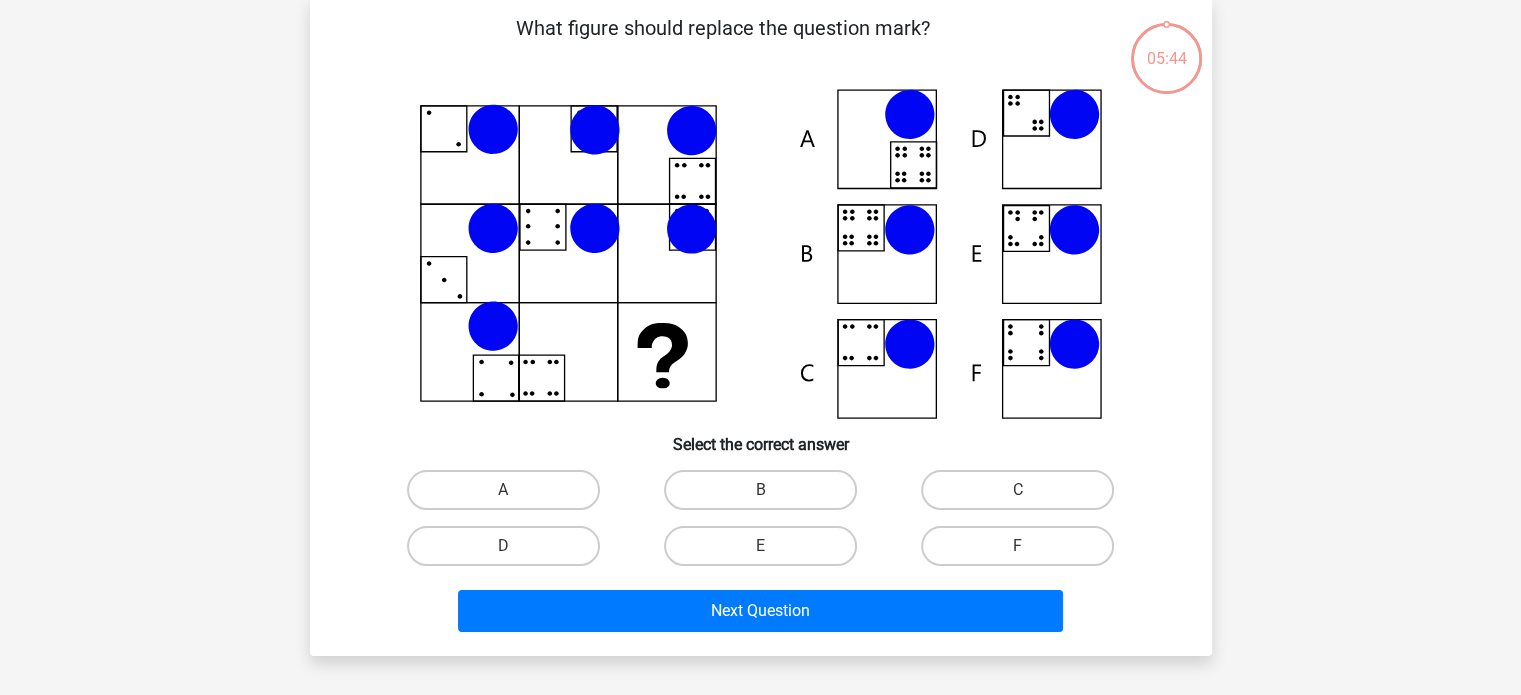 scroll, scrollTop: 92, scrollLeft: 0, axis: vertical 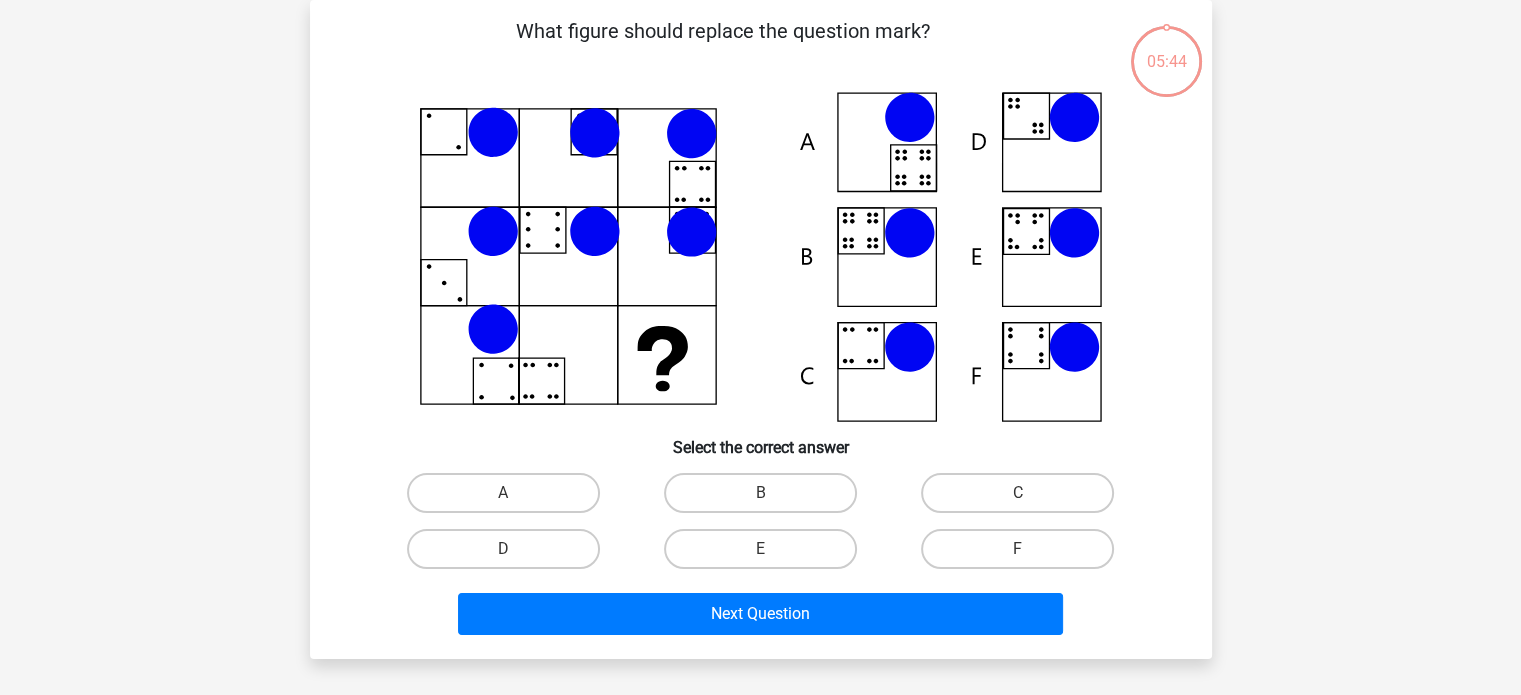 click on "Register
Nederlands
English" at bounding box center (760, 571) 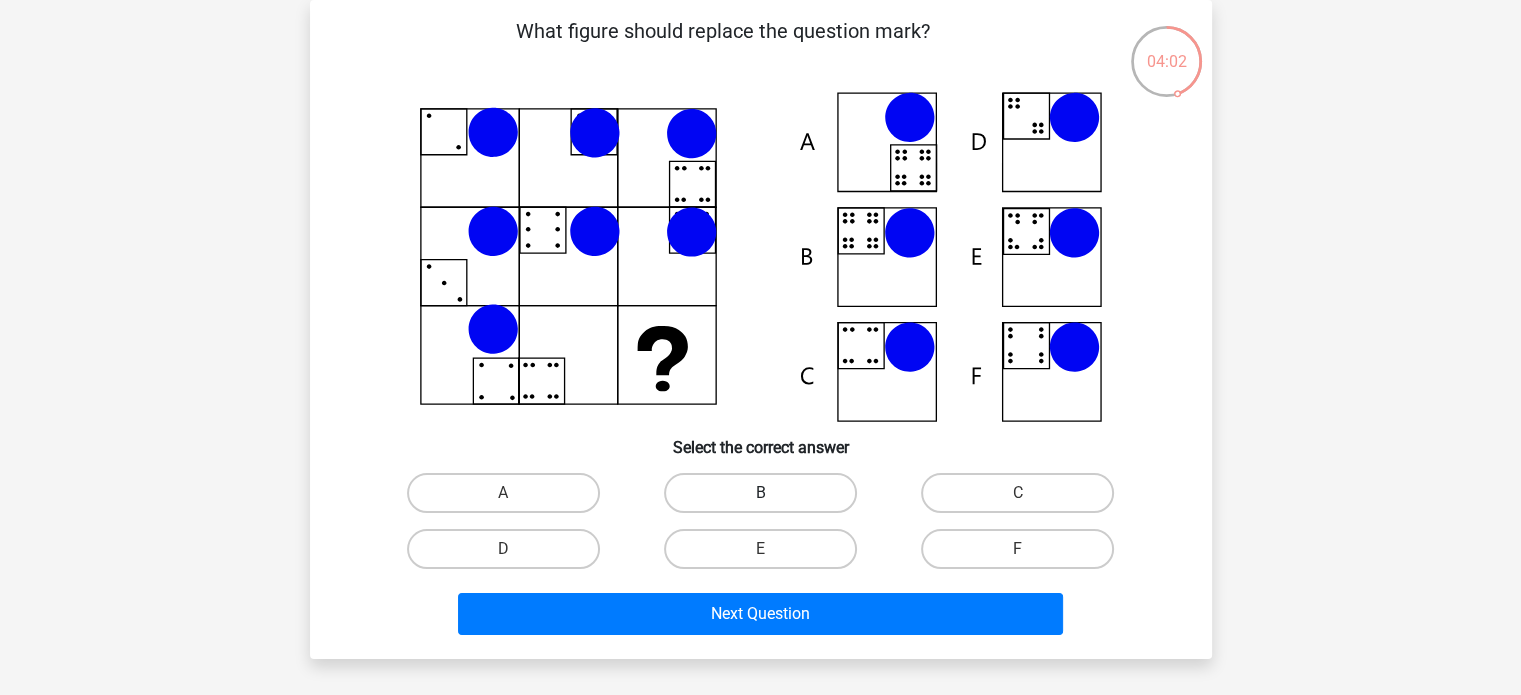 click on "B" at bounding box center (760, 493) 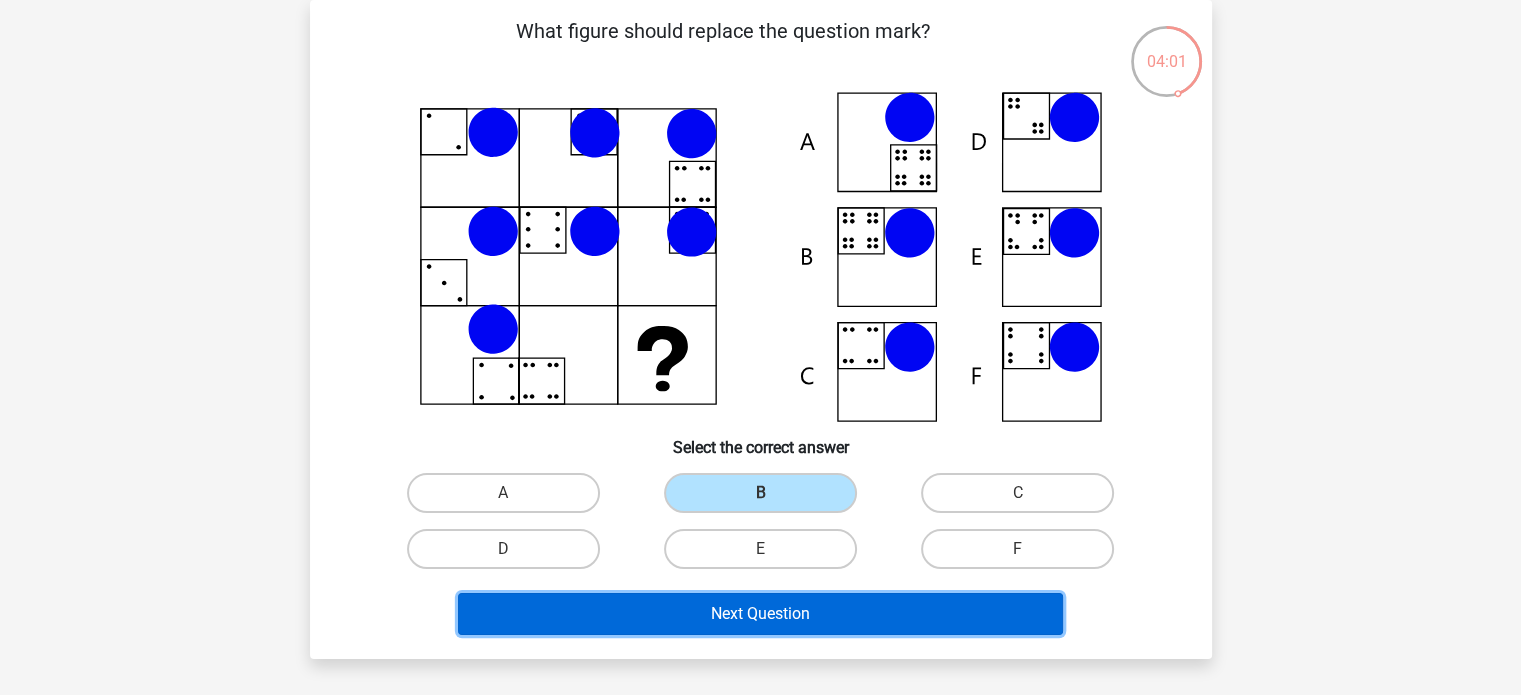 click on "Next Question" at bounding box center [760, 614] 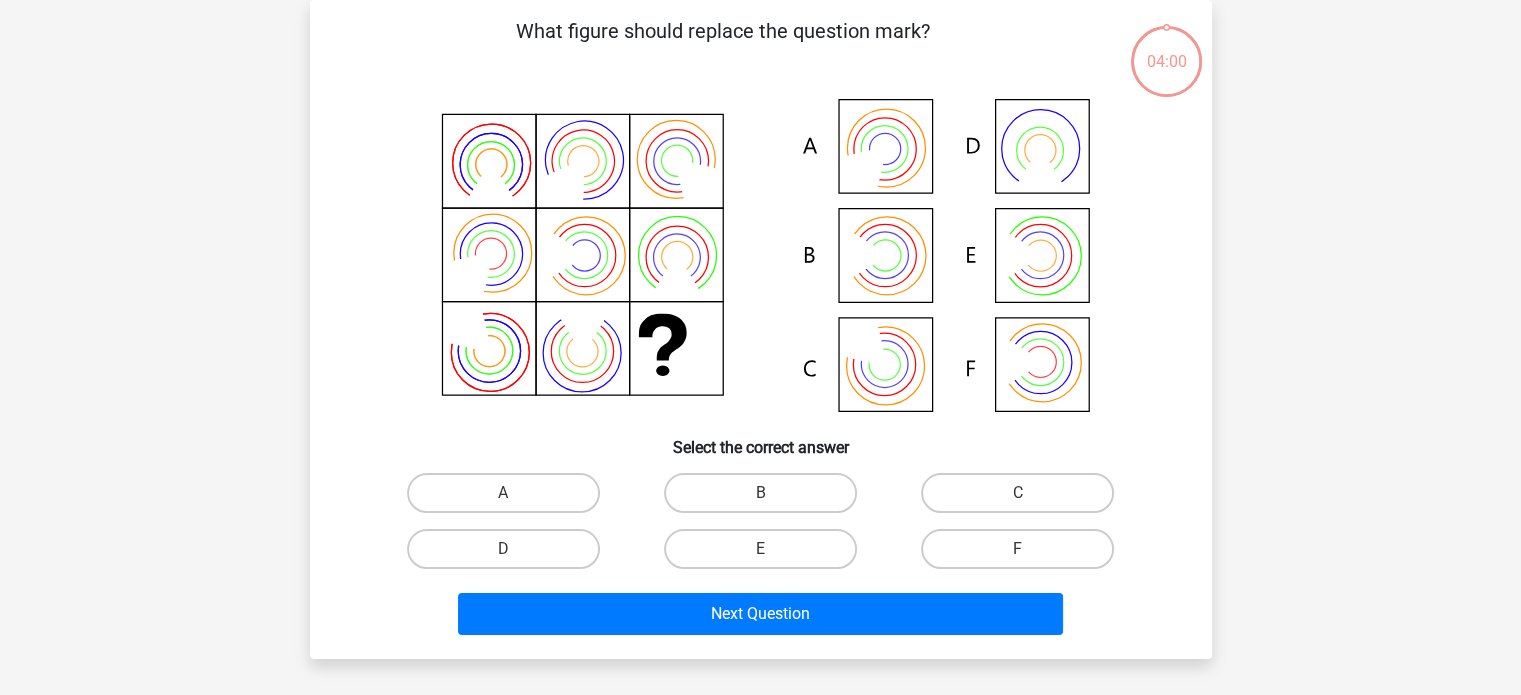 click on "Register
Nederlands
English" at bounding box center (760, 571) 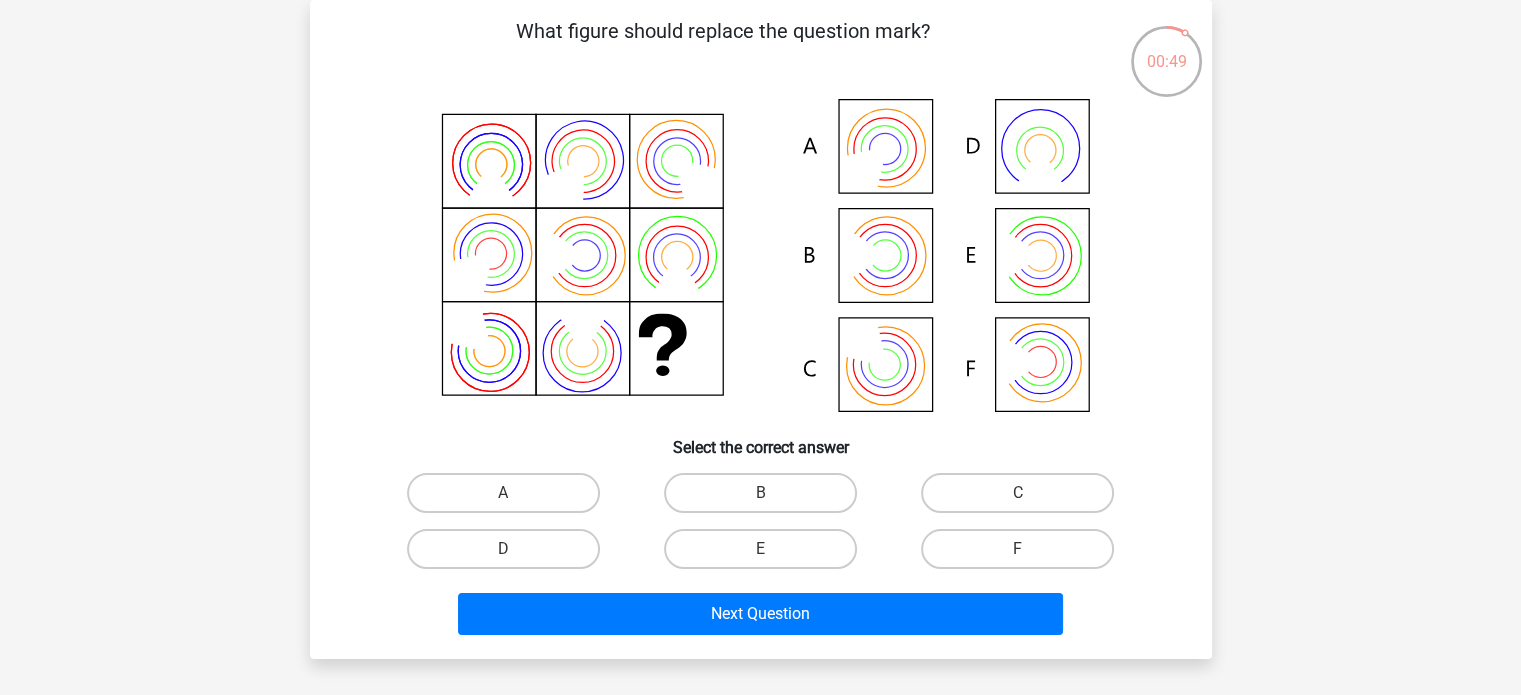 click on "Register
Nederlands
English" at bounding box center [760, 571] 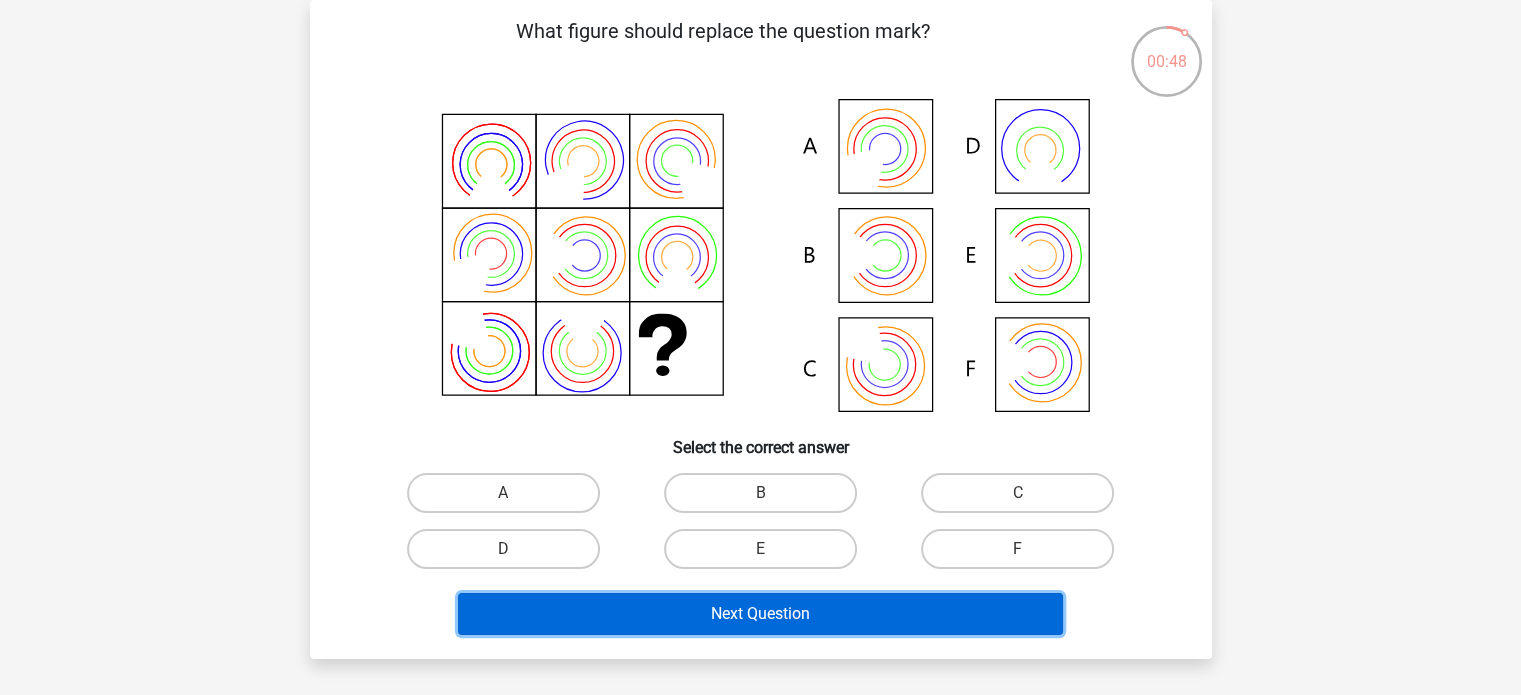 click on "Next Question" at bounding box center (760, 614) 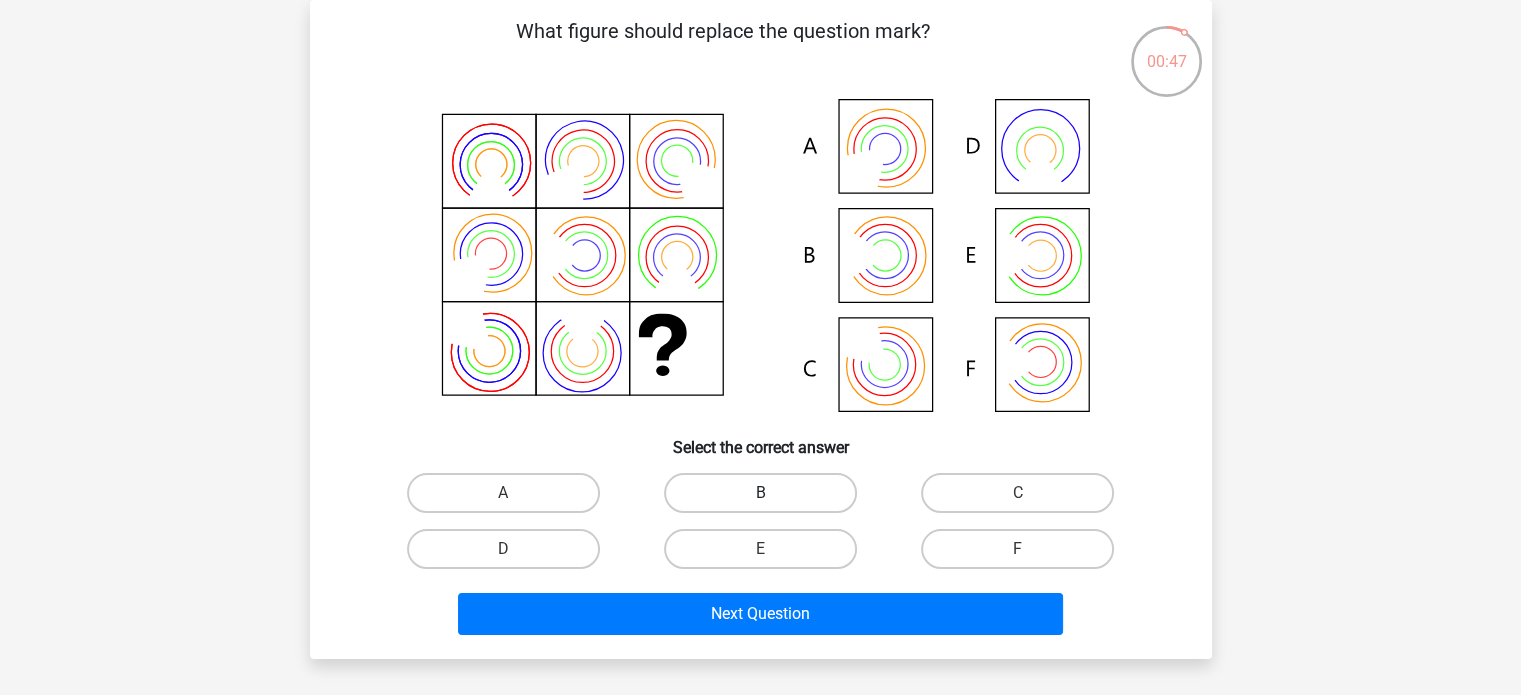 click on "B" at bounding box center [760, 493] 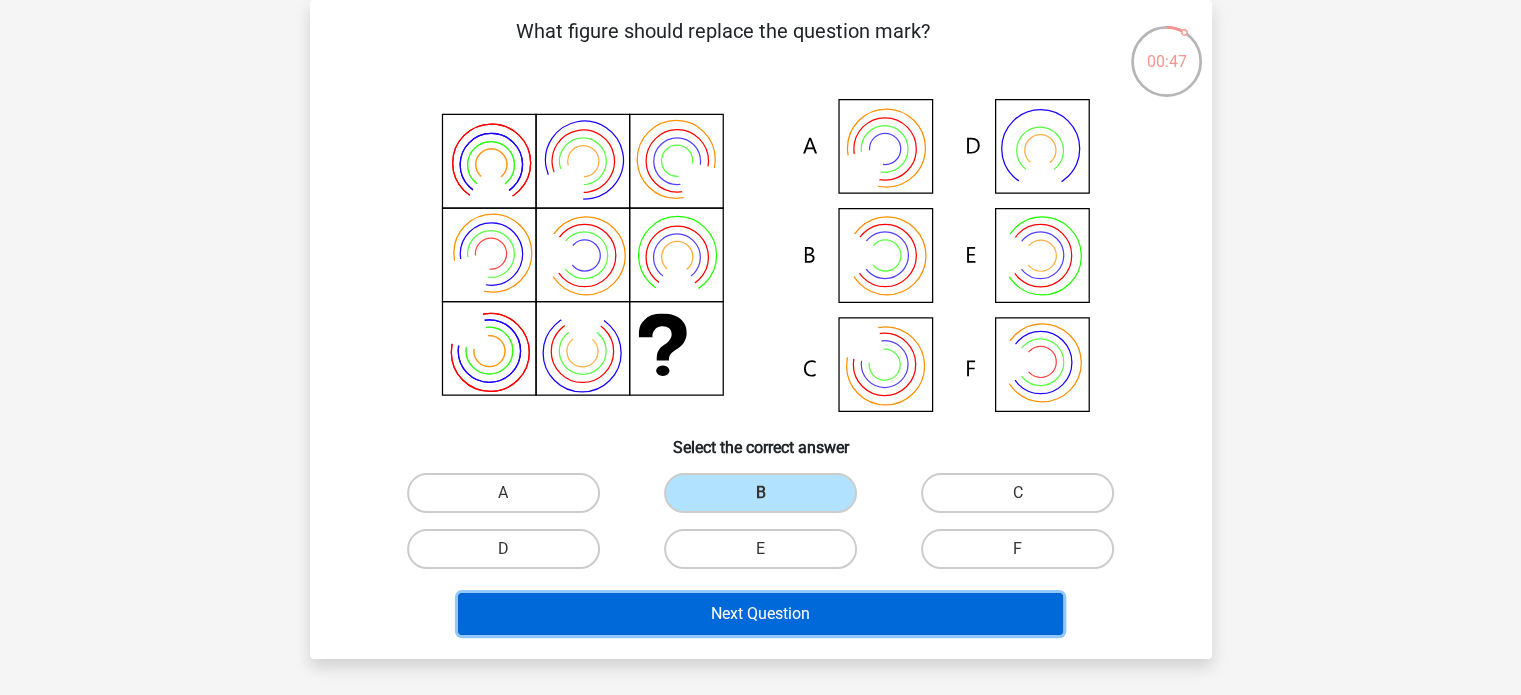 click on "Next Question" at bounding box center (760, 614) 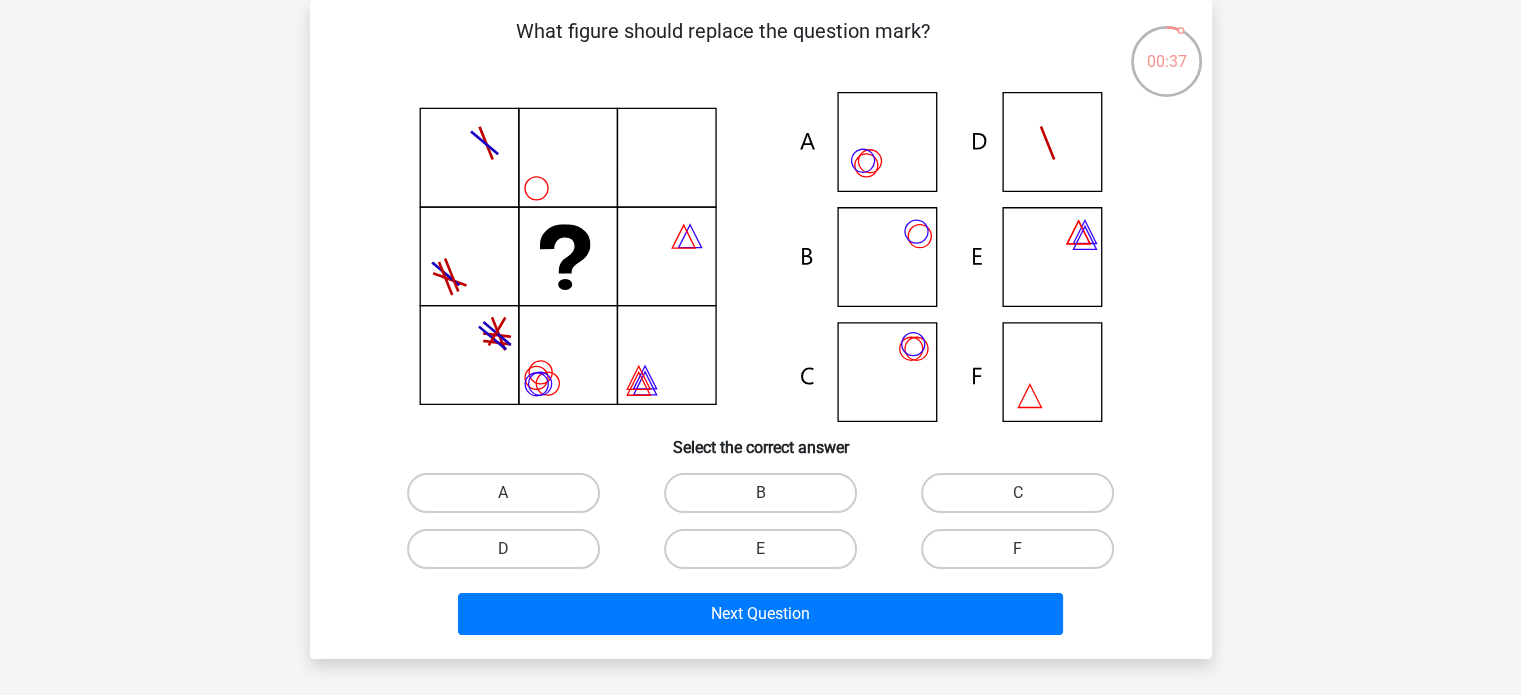 click on "Register
Nederlands
English" at bounding box center (760, 571) 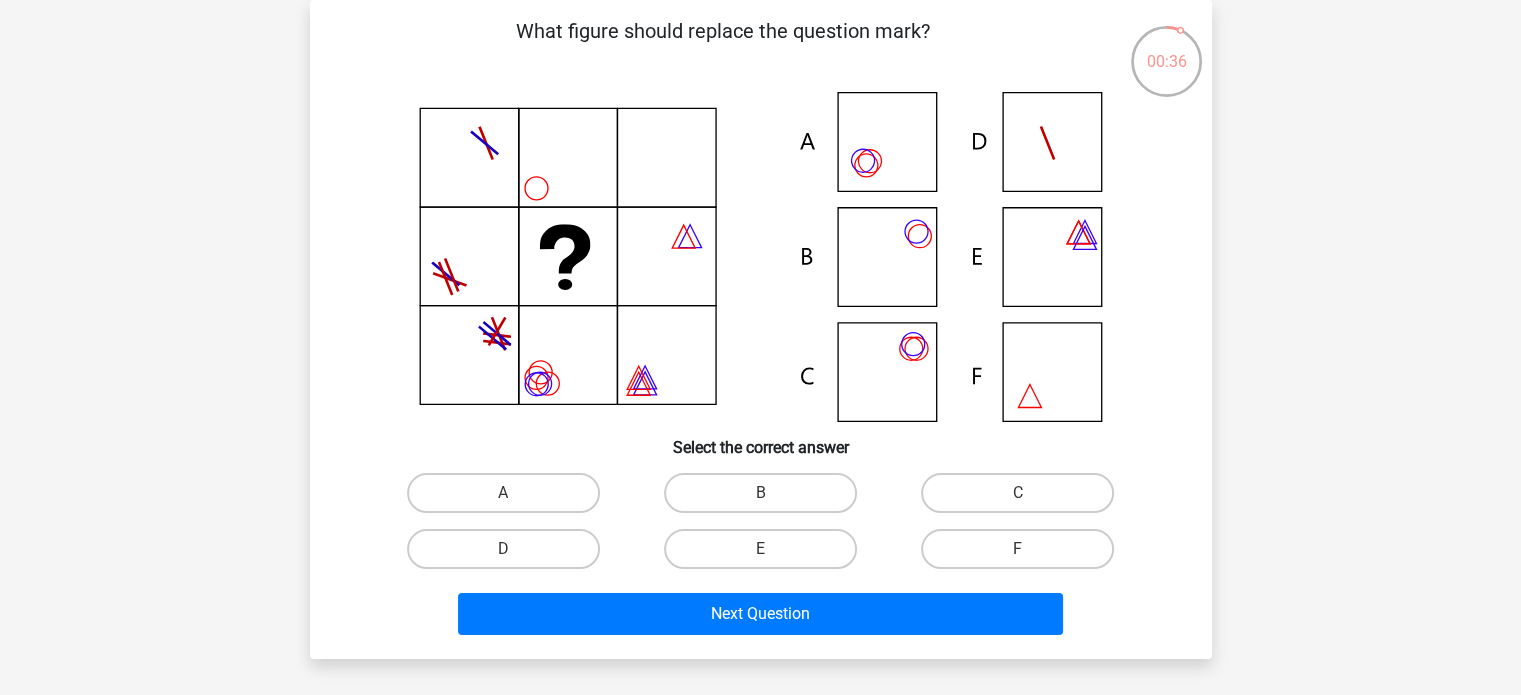 click on "B" at bounding box center (766, 499) 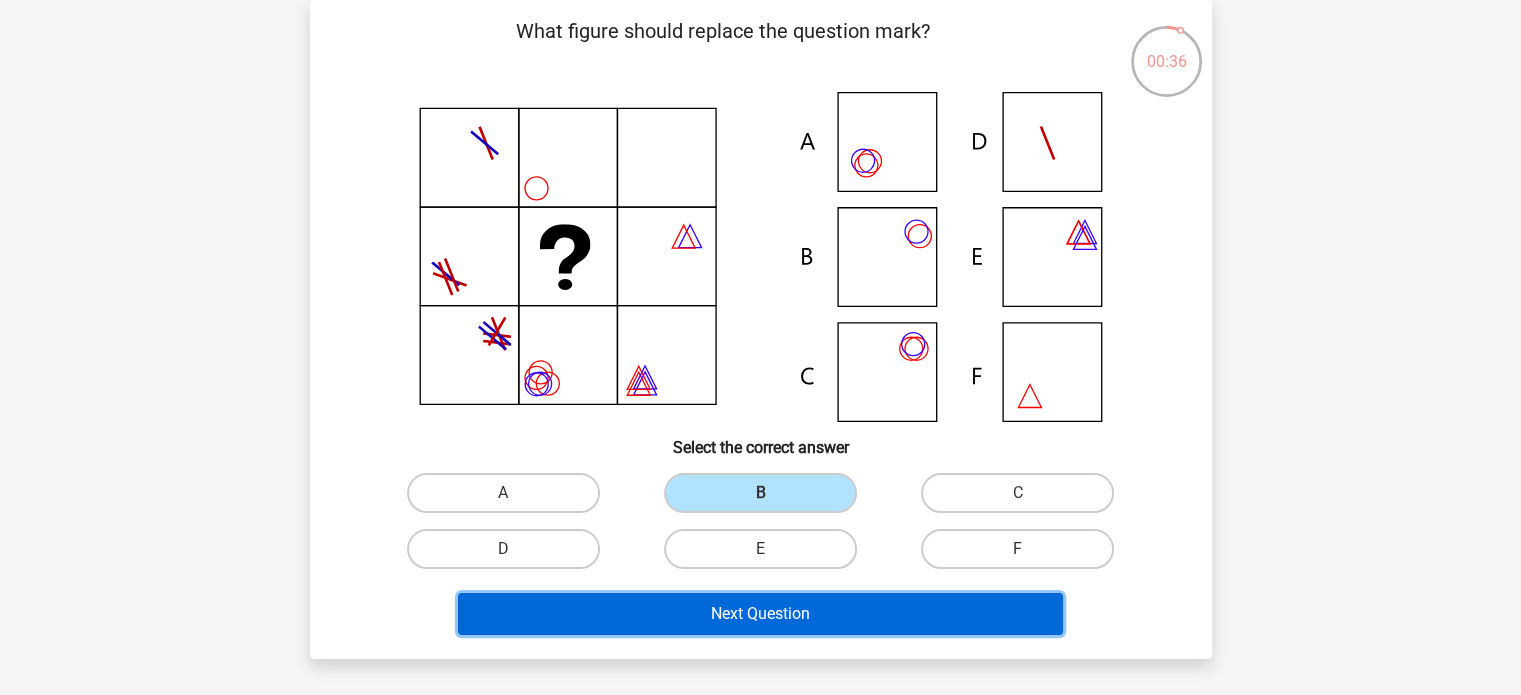 click on "Next Question" at bounding box center [760, 614] 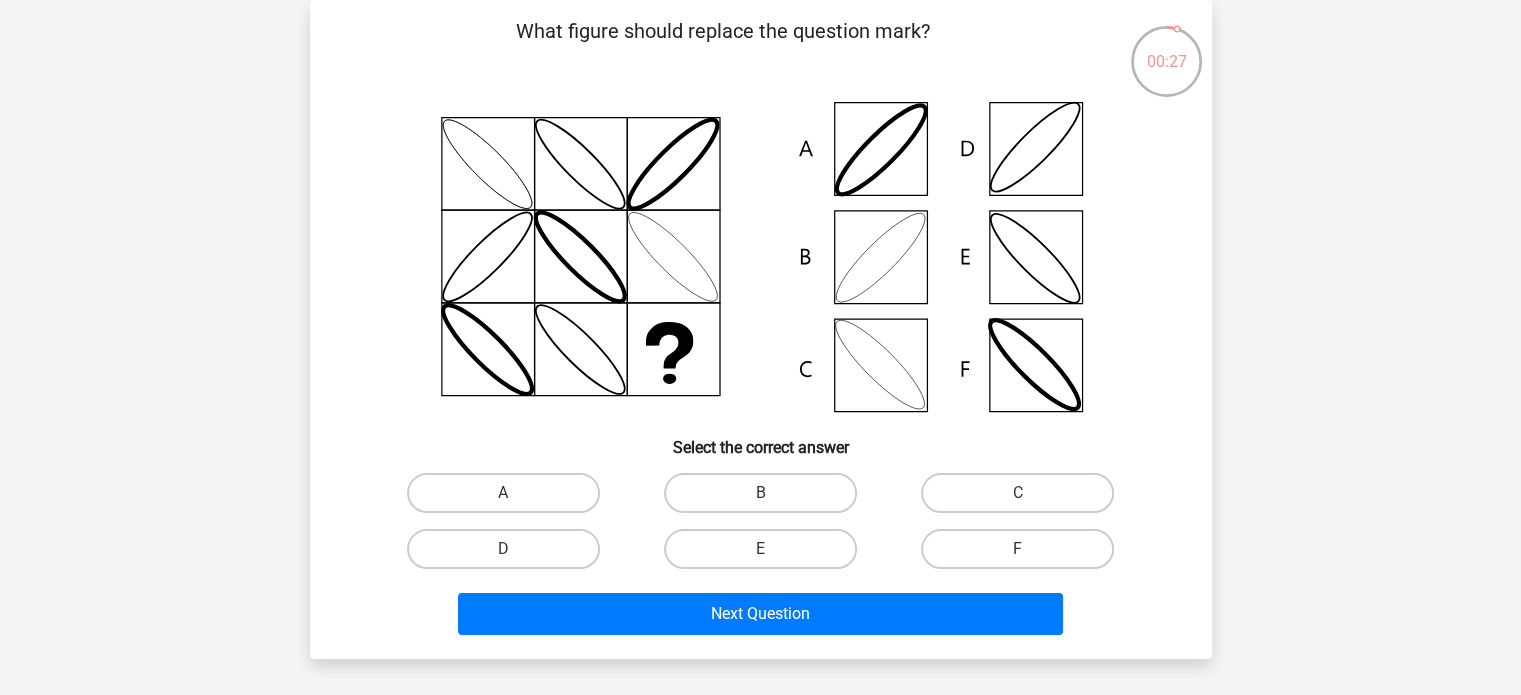click on "Register
Nederlands
English" at bounding box center (760, 571) 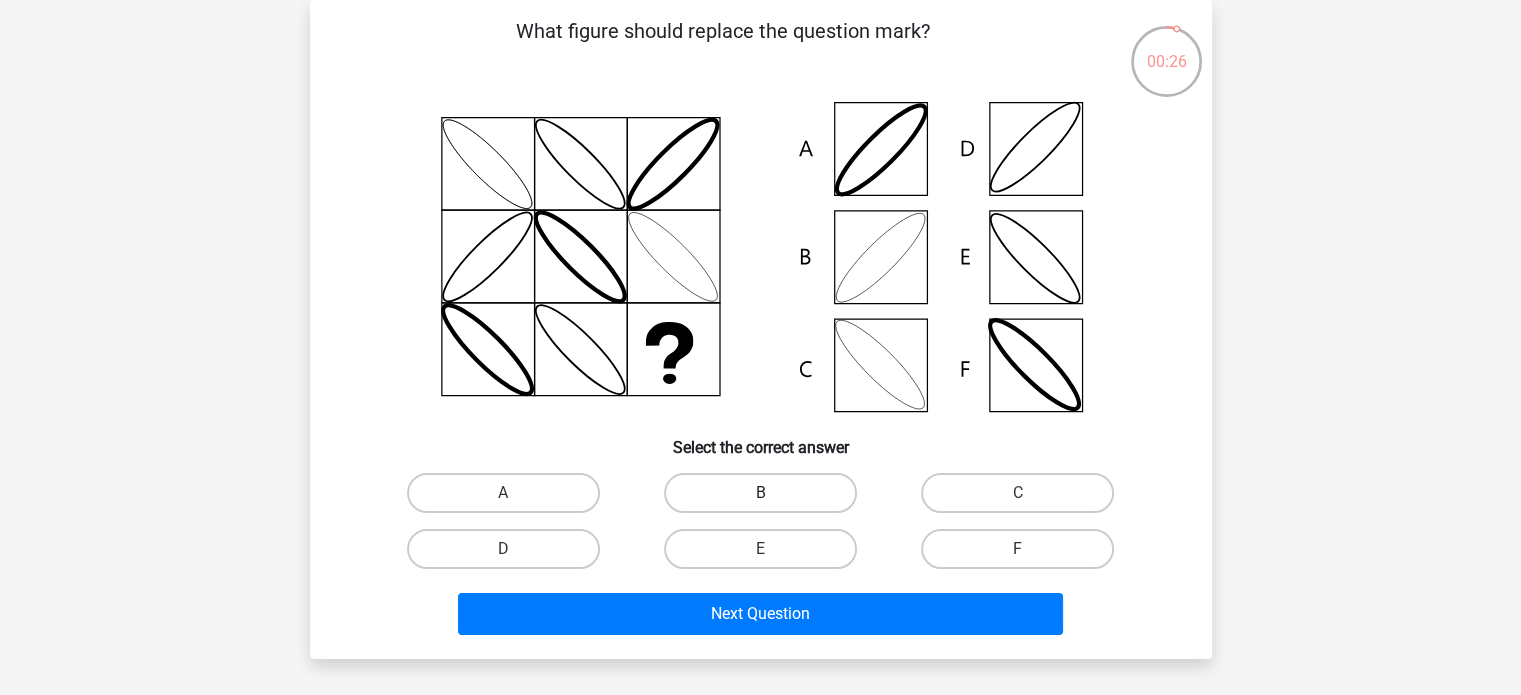 click on "B" at bounding box center [760, 493] 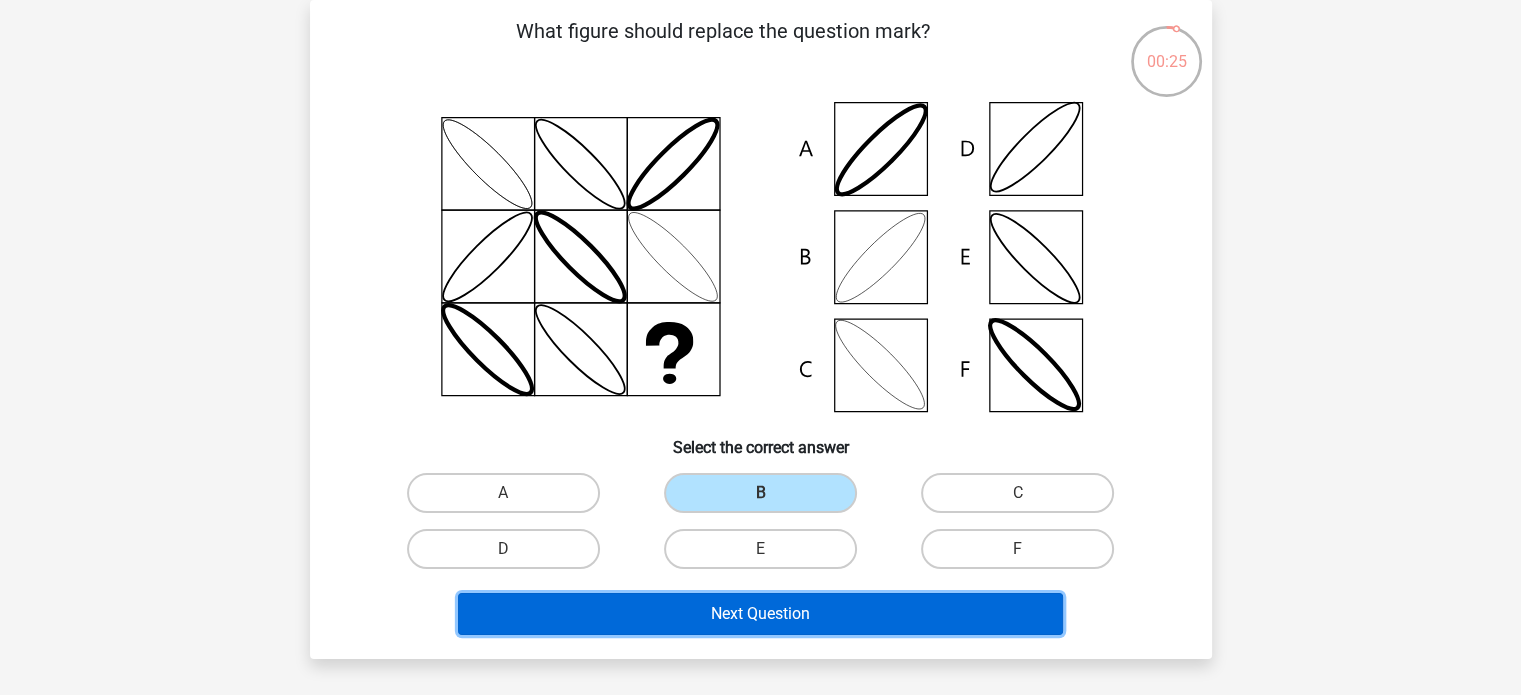 click on "Next Question" at bounding box center (760, 614) 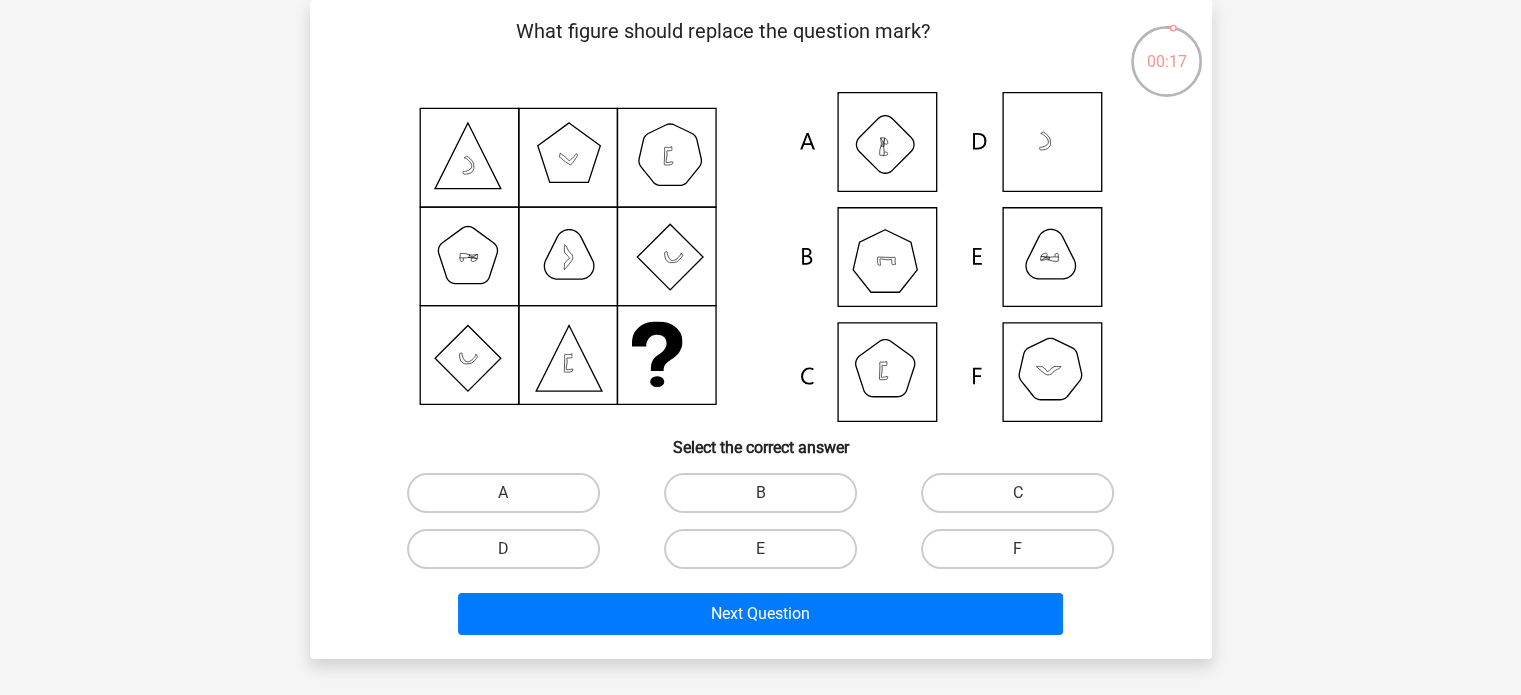 click on "00:17
Question 8
of 10
Question category:
logical reasoning set 1
What figure should replace the question mark?" at bounding box center [761, 329] 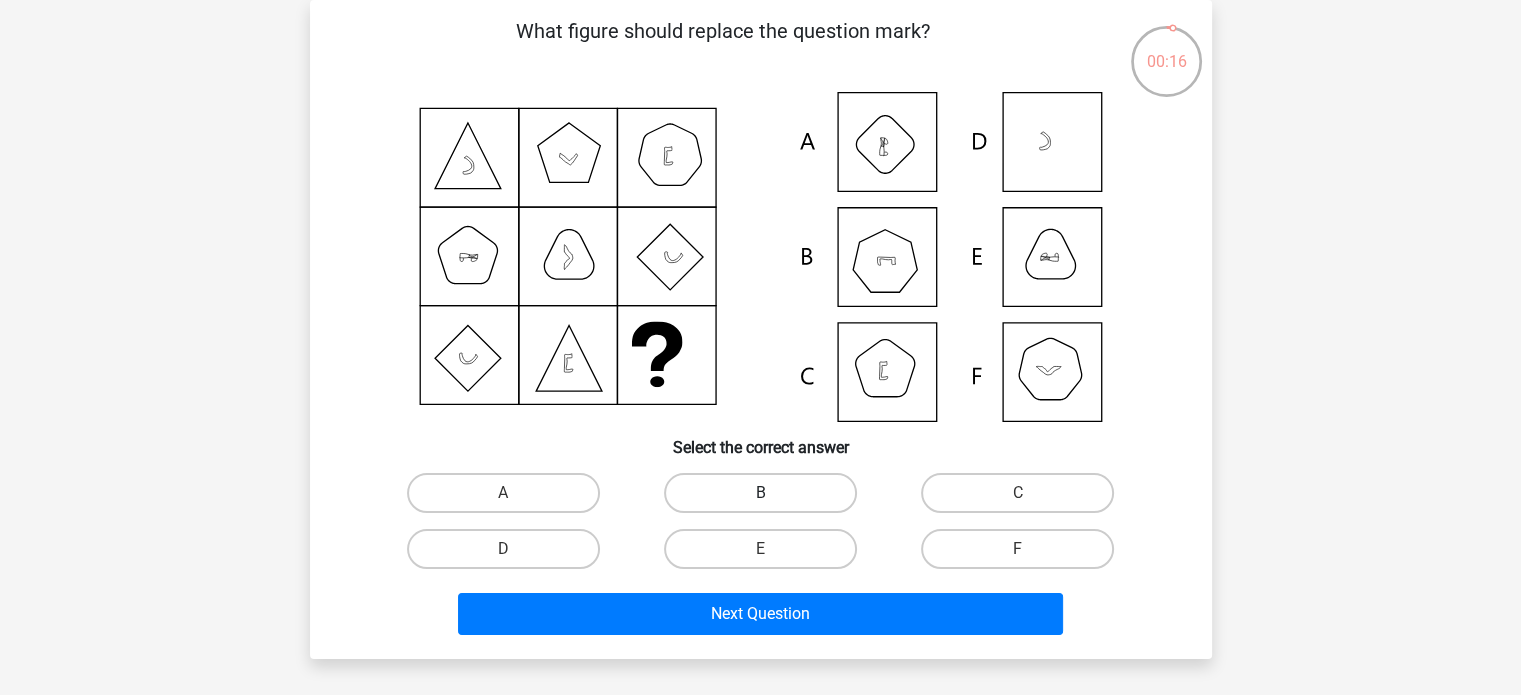 click on "B" at bounding box center [760, 493] 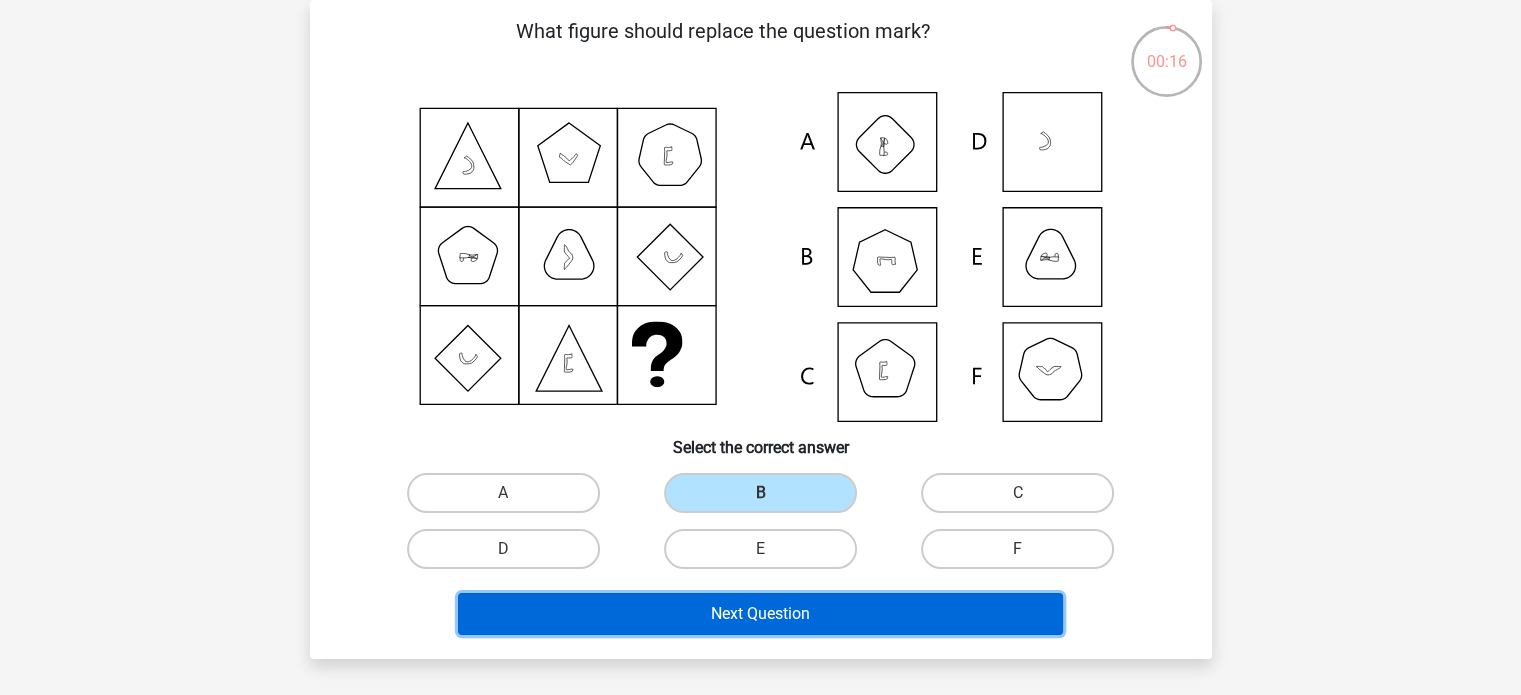 click on "Next Question" at bounding box center [760, 614] 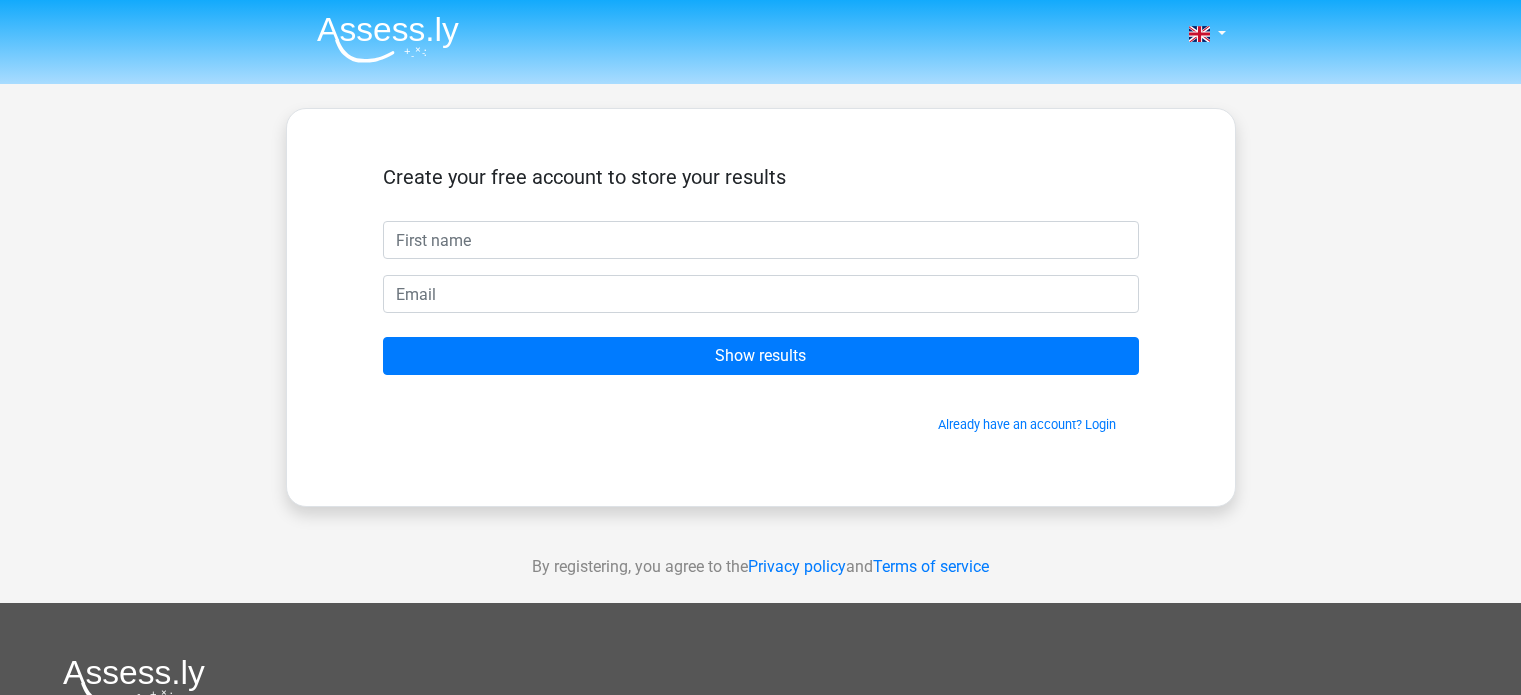scroll, scrollTop: 0, scrollLeft: 0, axis: both 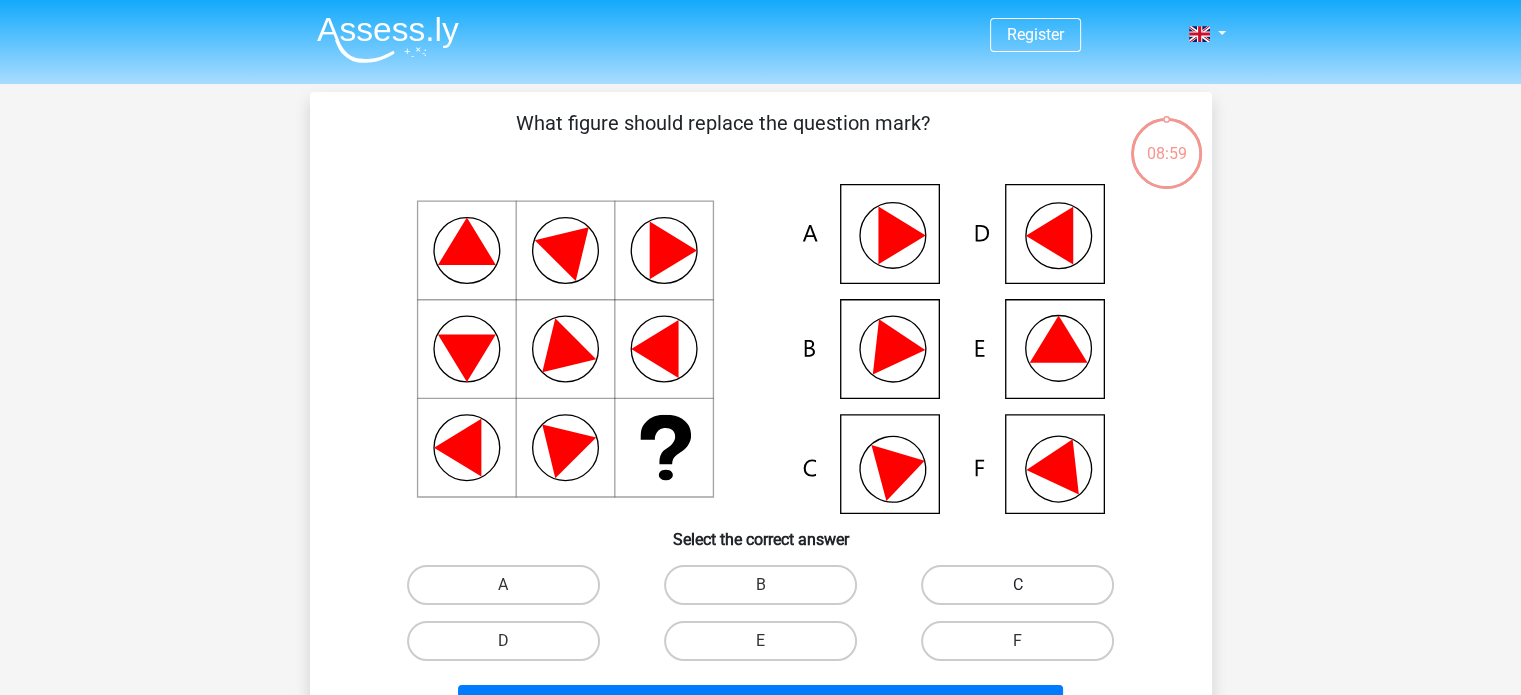 click on "C" at bounding box center (1017, 585) 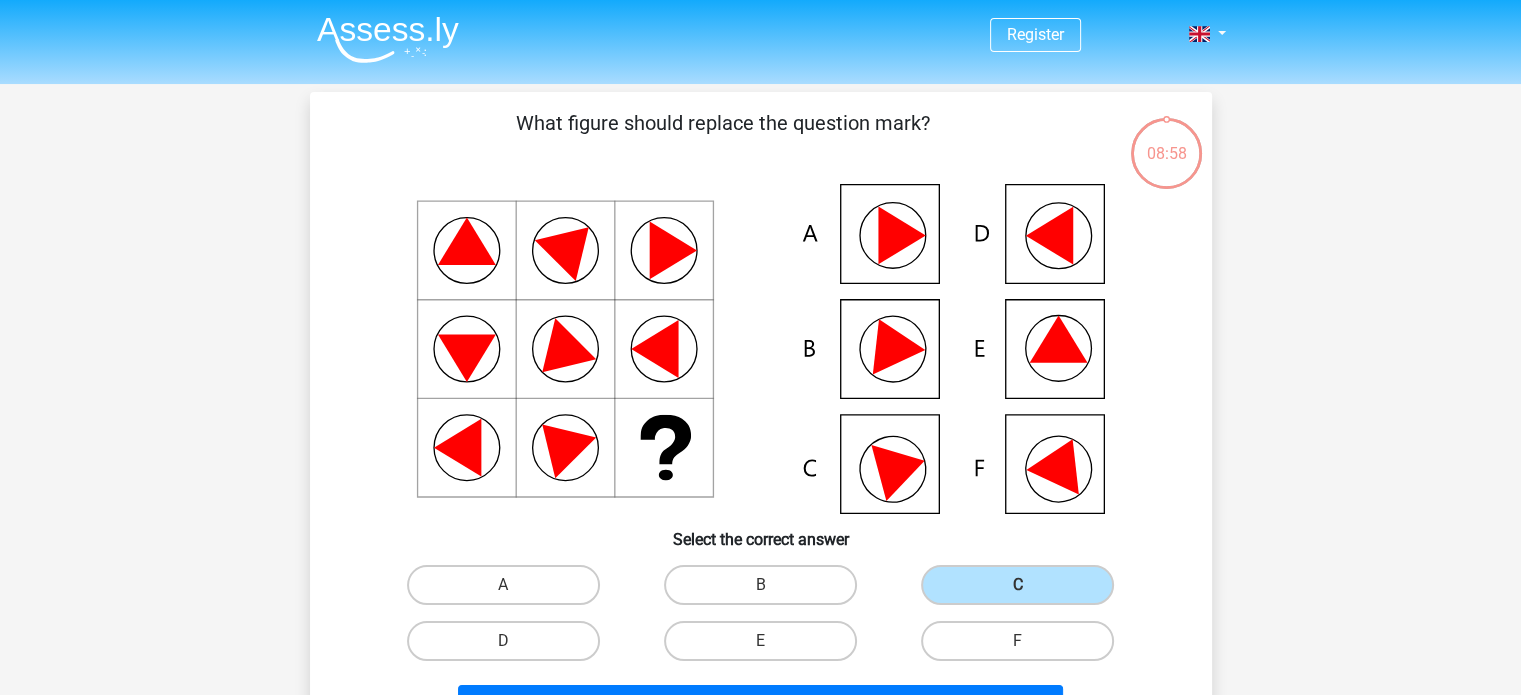 scroll, scrollTop: 228, scrollLeft: 0, axis: vertical 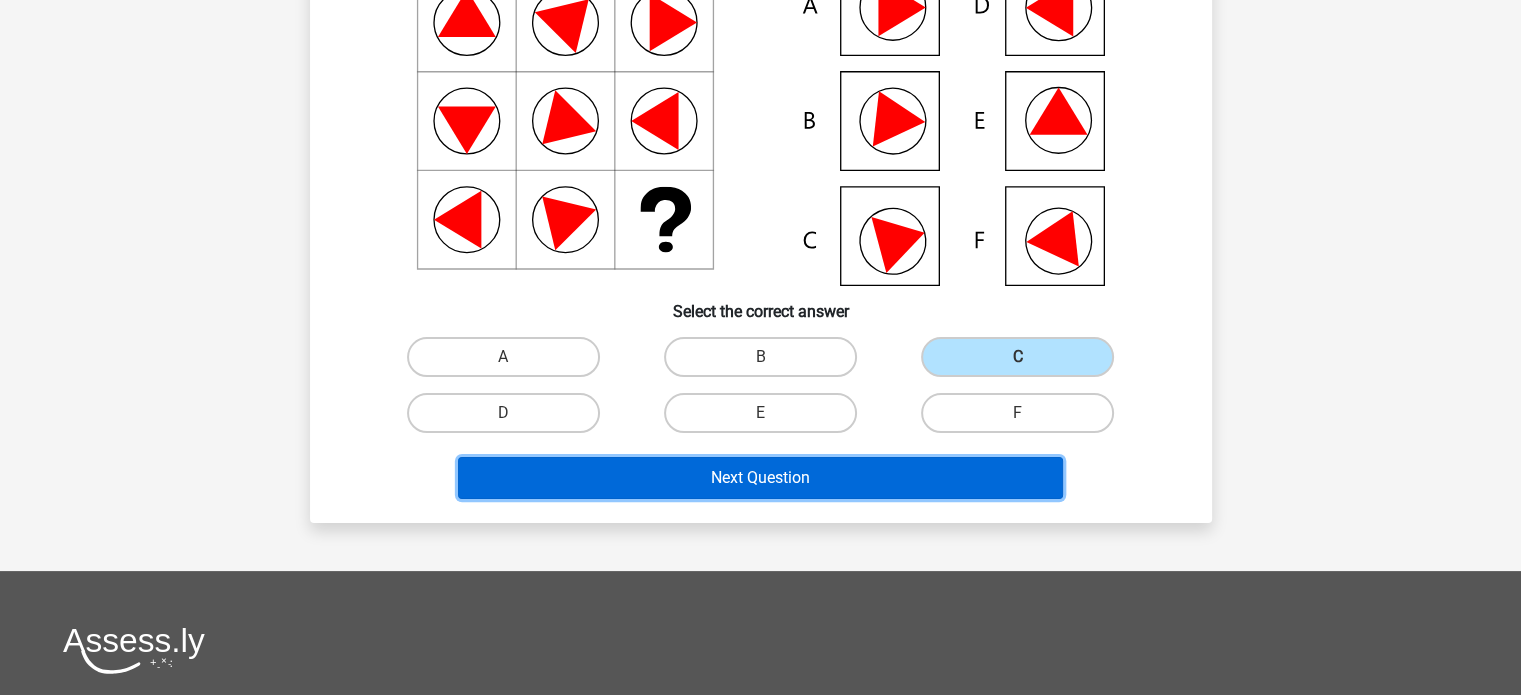 click on "Next Question" at bounding box center (760, 478) 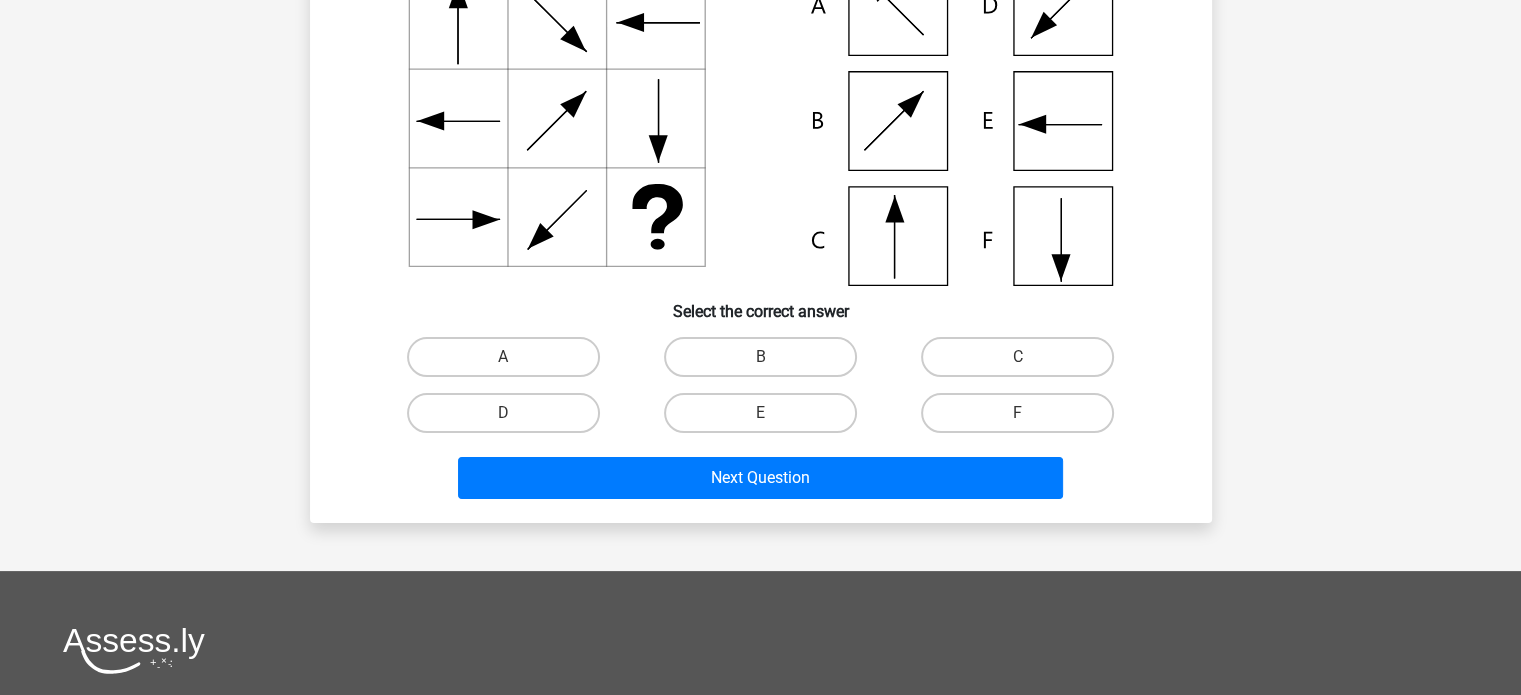 scroll, scrollTop: 92, scrollLeft: 0, axis: vertical 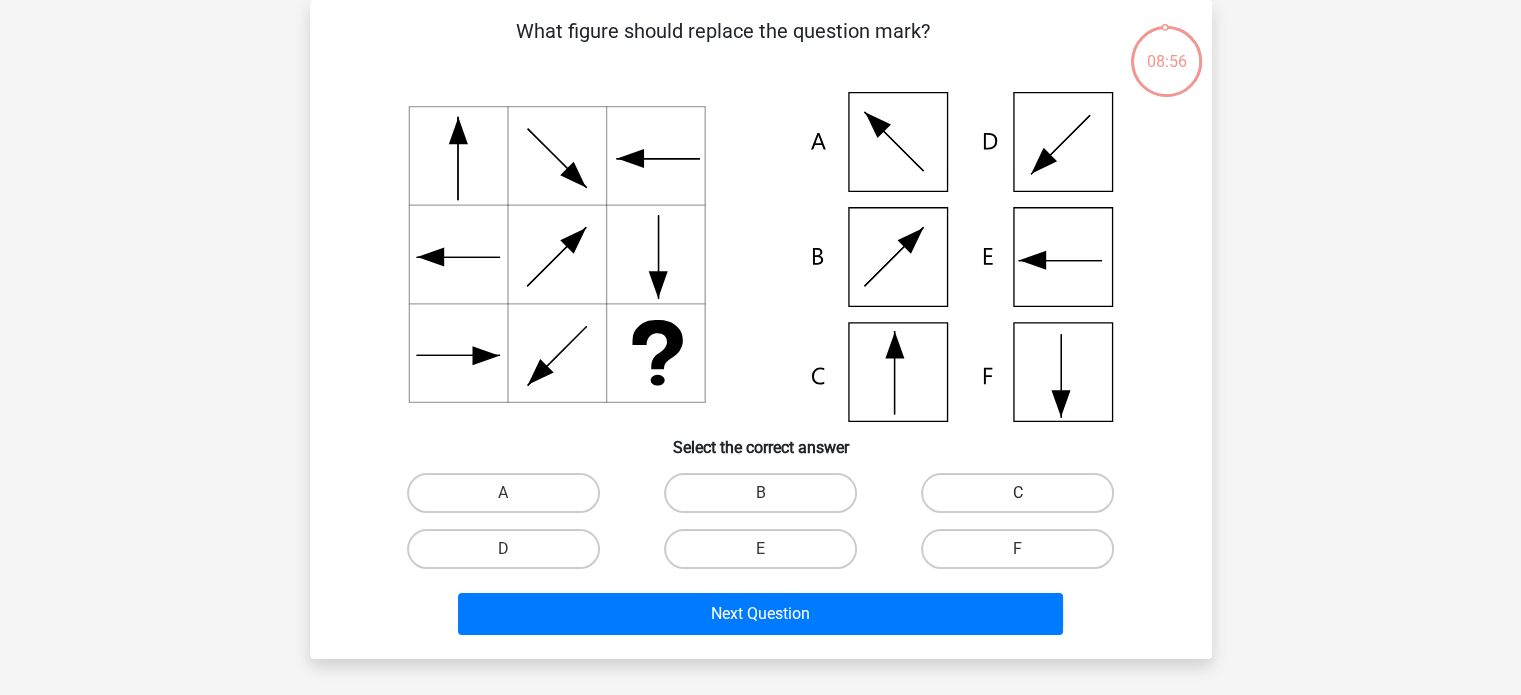 click on "C" at bounding box center [1017, 493] 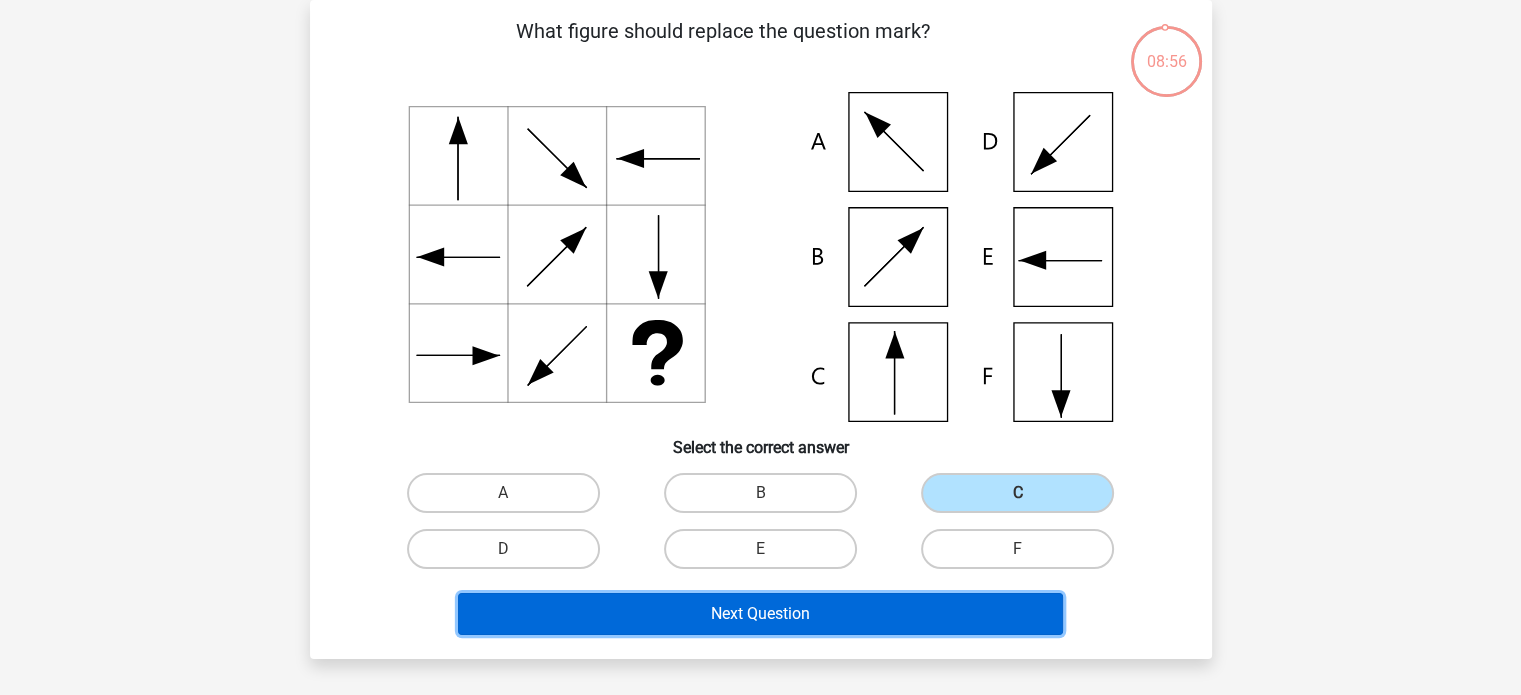 click on "Next Question" at bounding box center (760, 614) 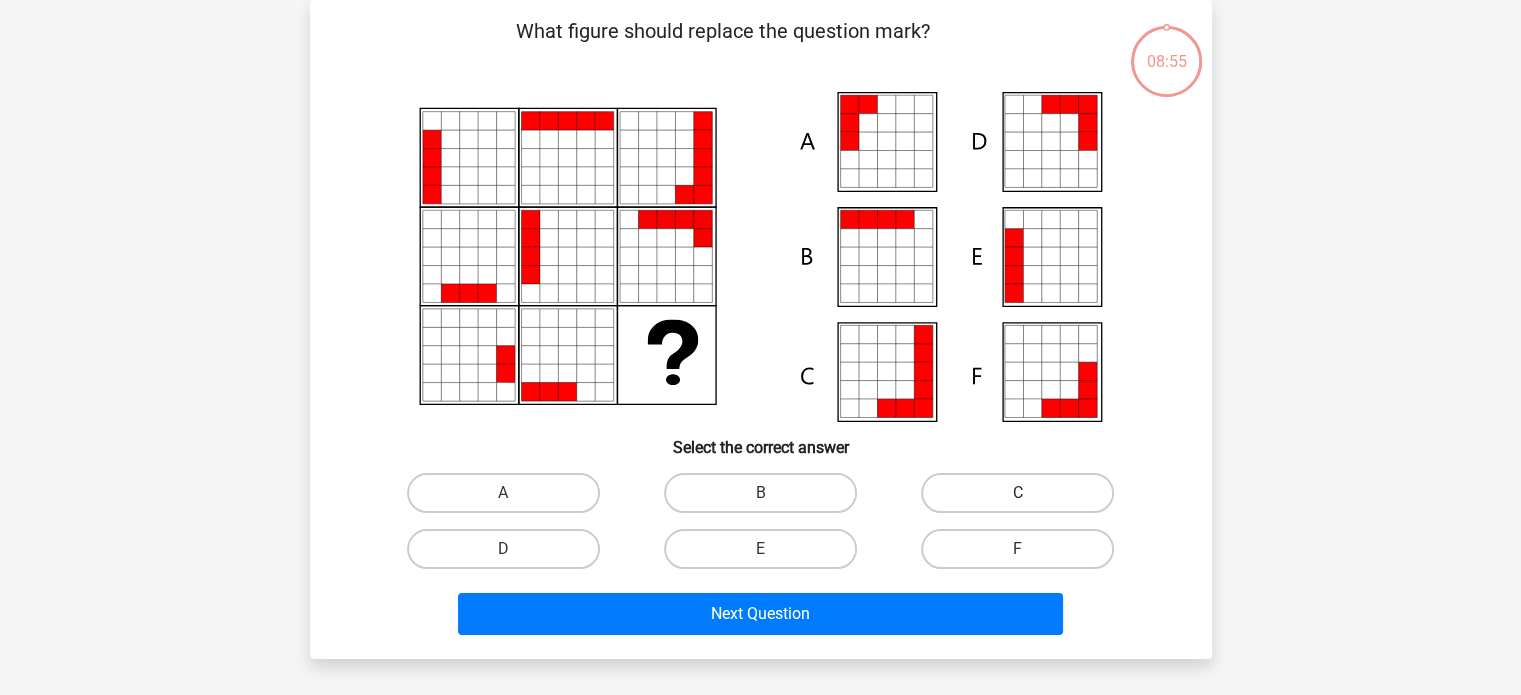 click on "C" at bounding box center (1017, 493) 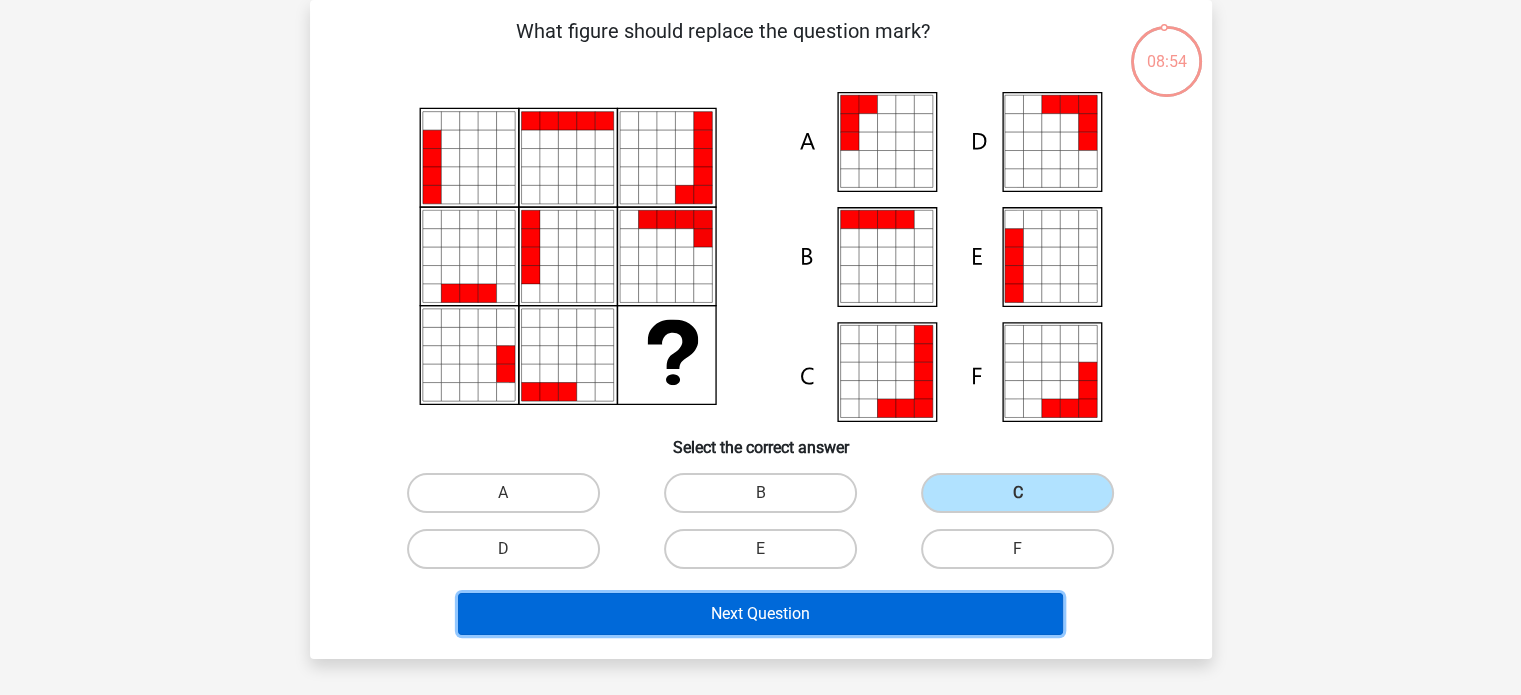 click on "Next Question" at bounding box center [760, 614] 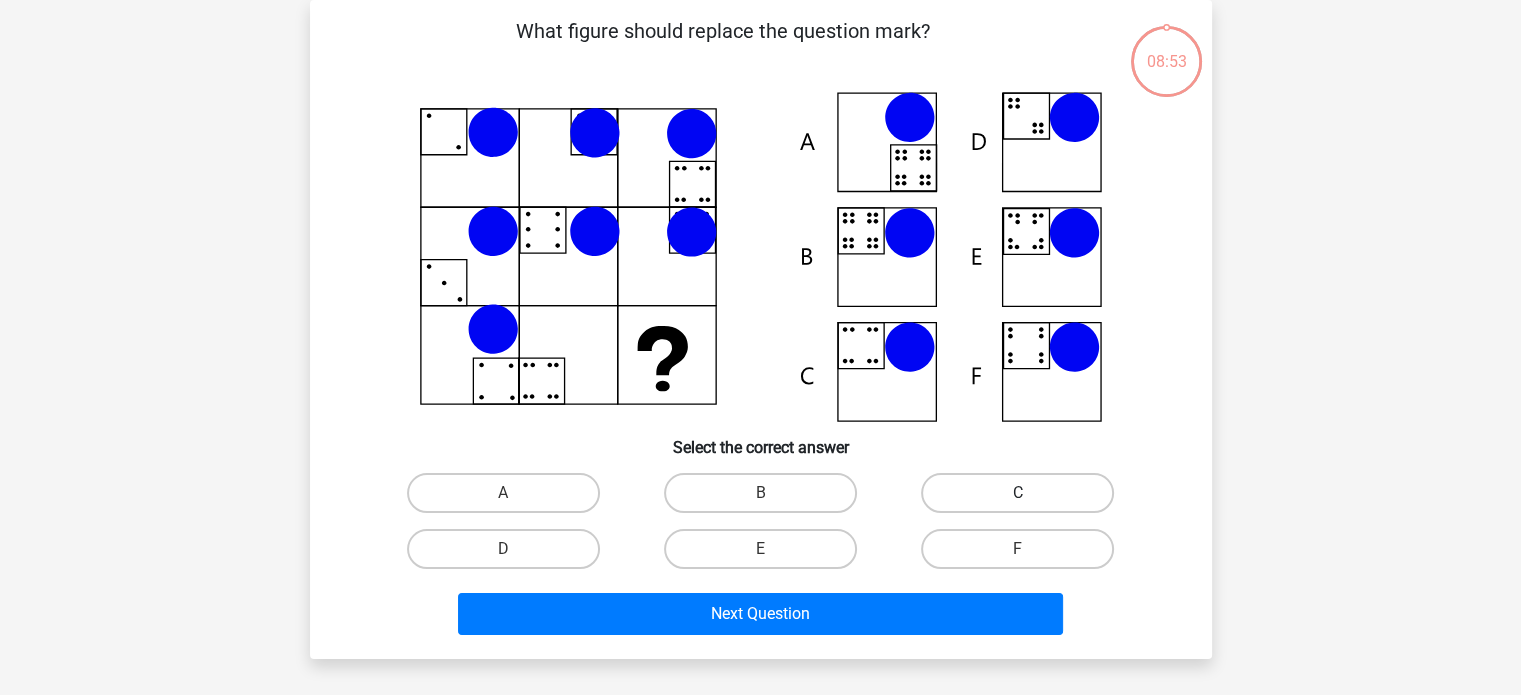 click on "C" at bounding box center [1017, 493] 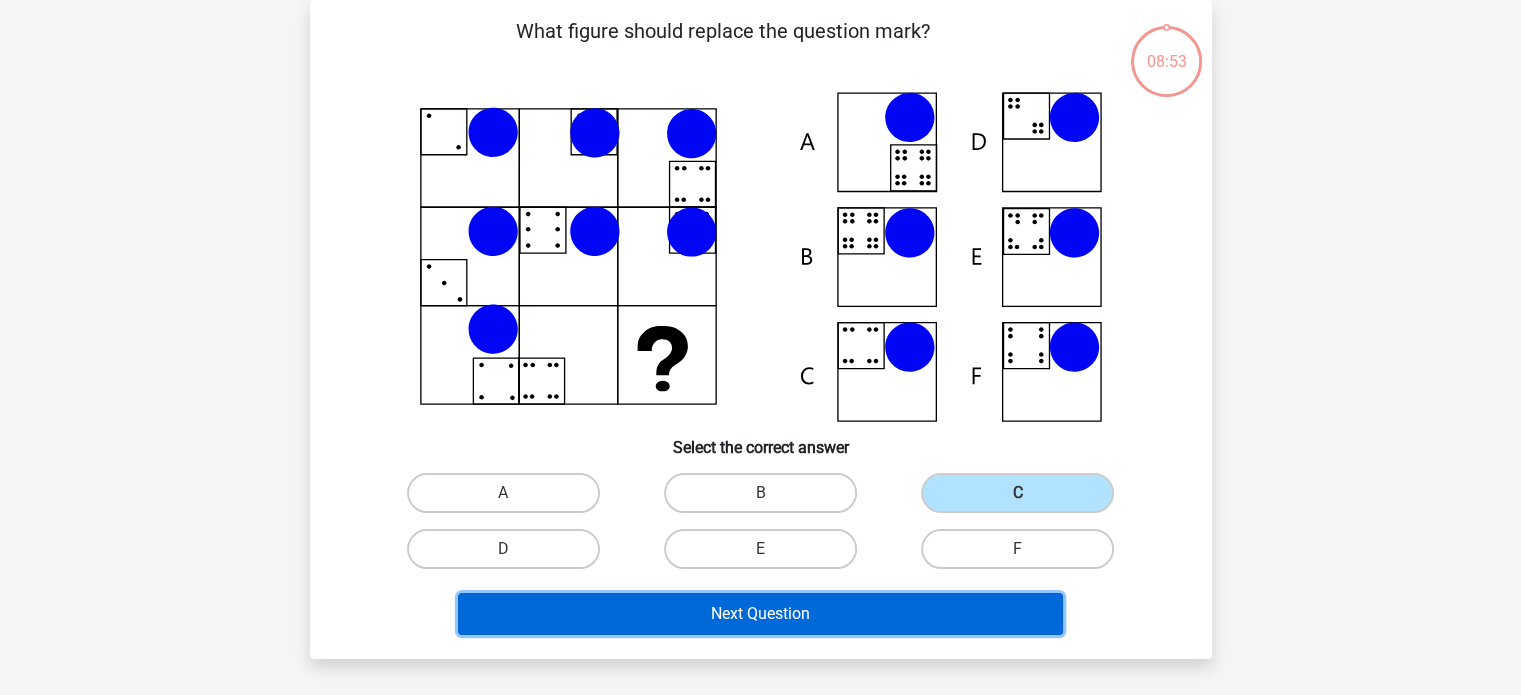 click on "Next Question" at bounding box center (760, 614) 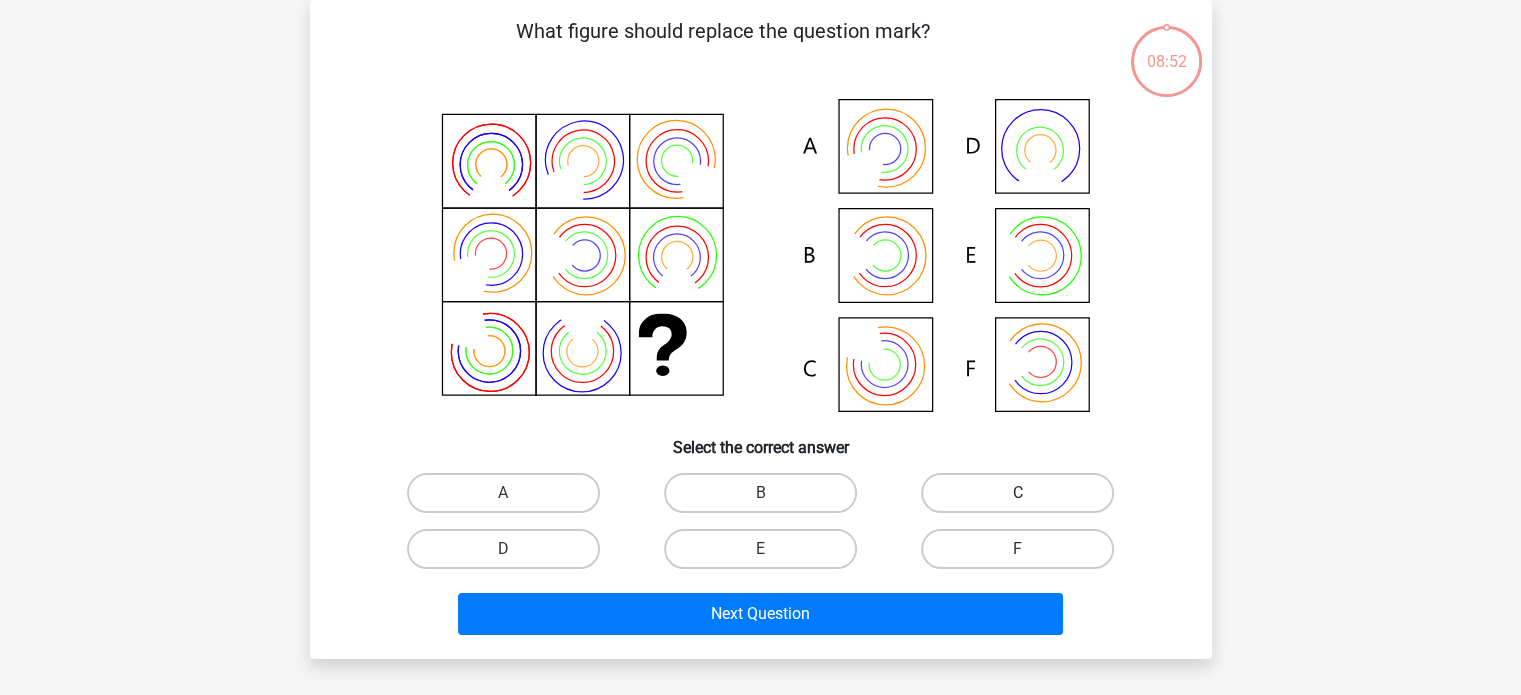 click on "C" at bounding box center (1017, 493) 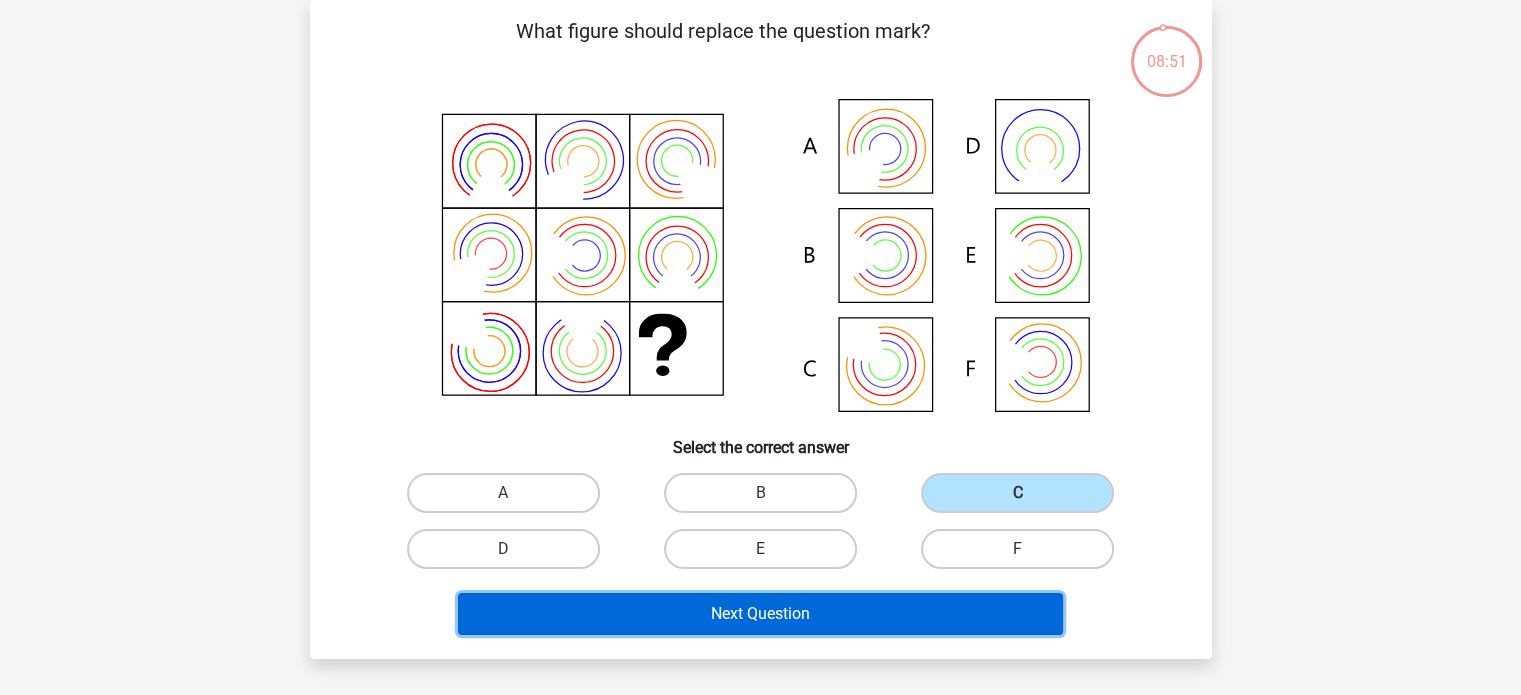 click on "Next Question" at bounding box center [760, 614] 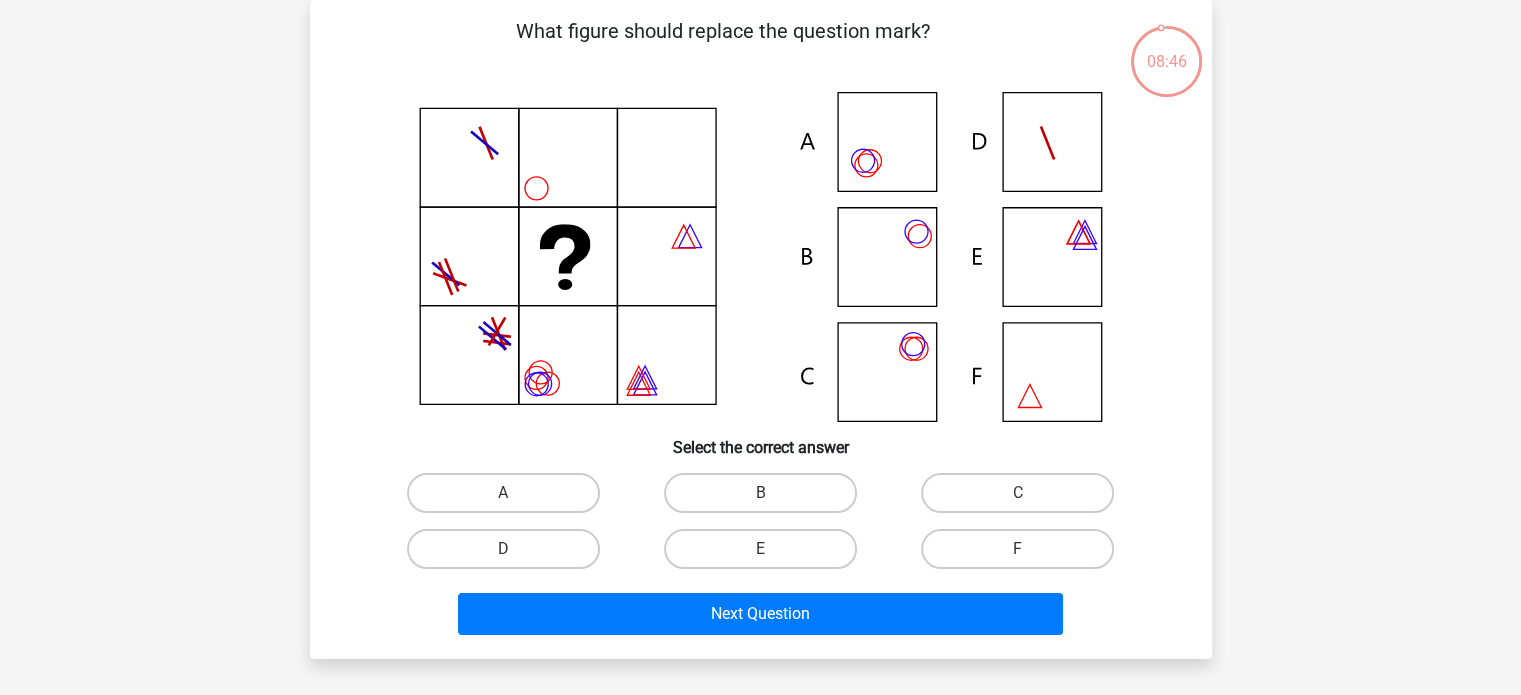 click on "C" at bounding box center [1024, 499] 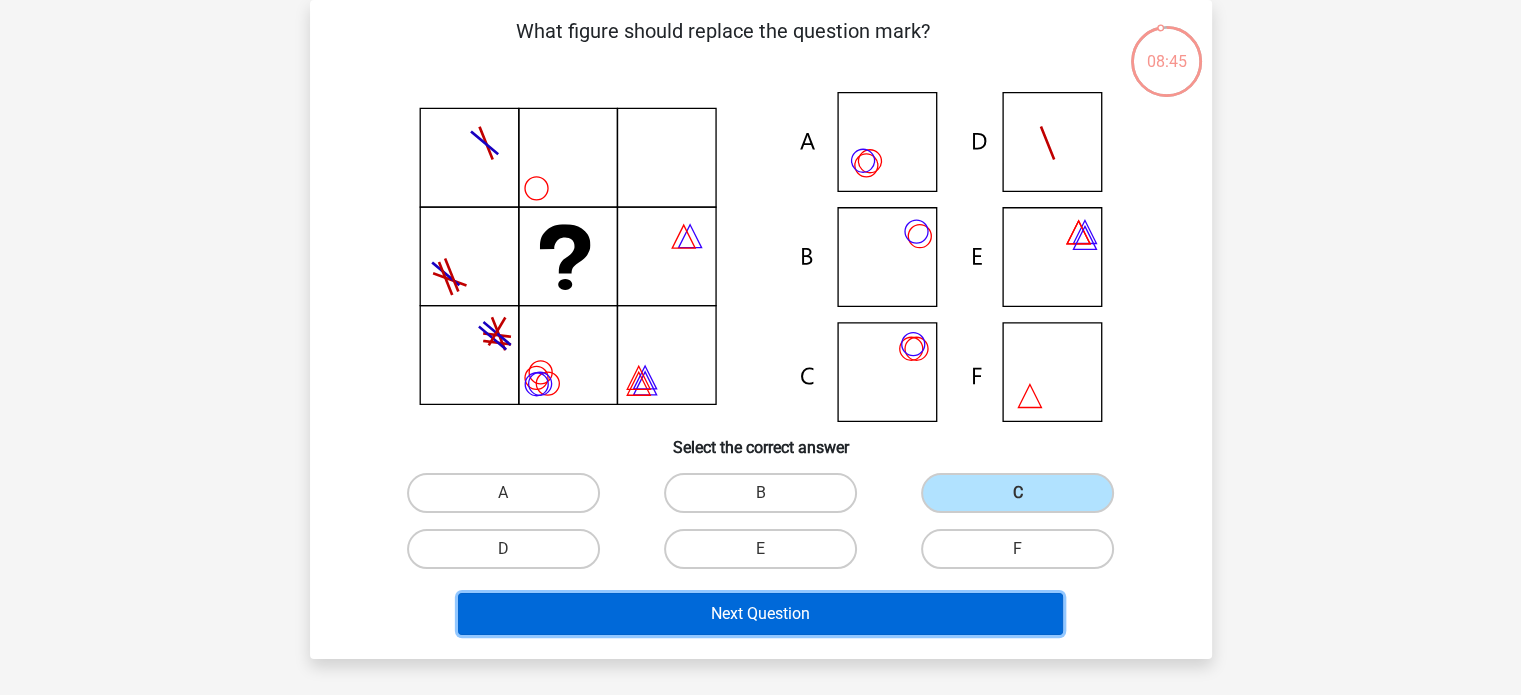 click on "Next Question" at bounding box center (760, 614) 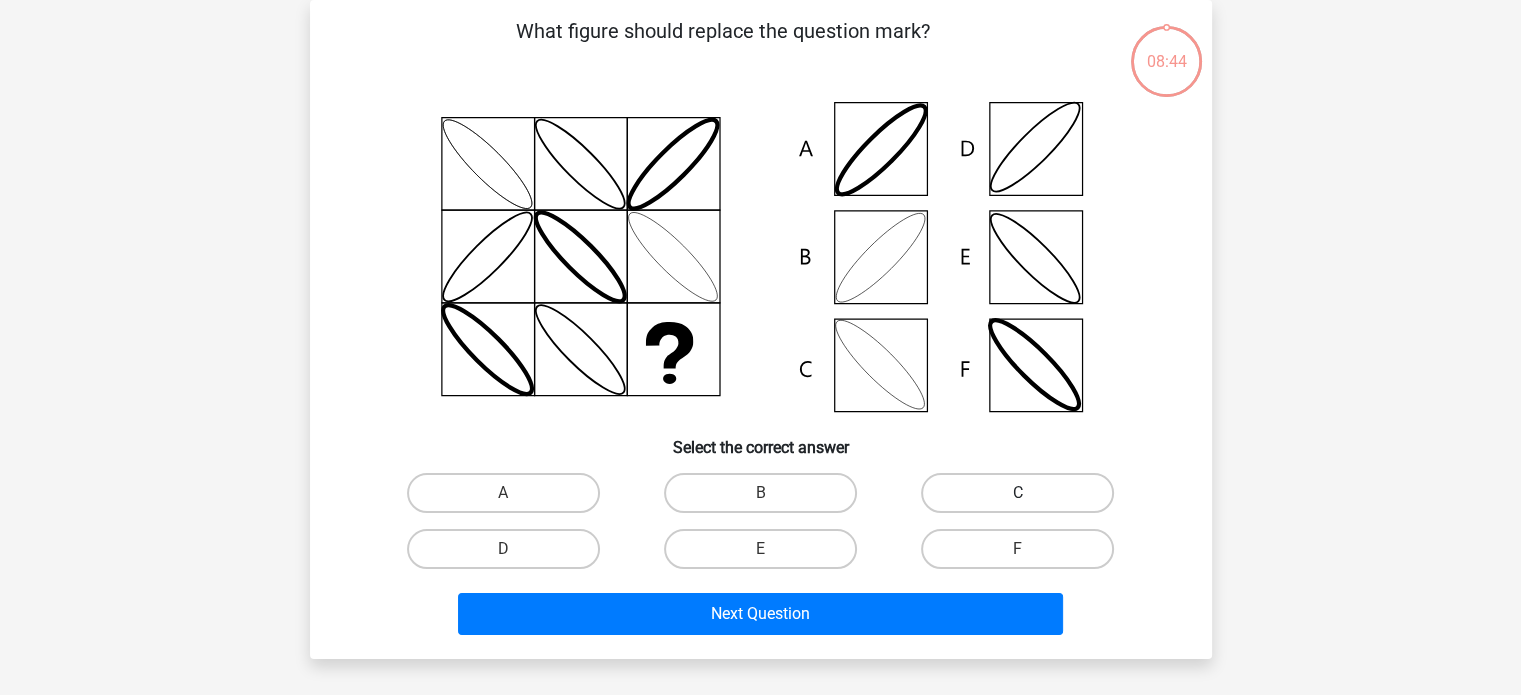 click on "C" at bounding box center (1017, 493) 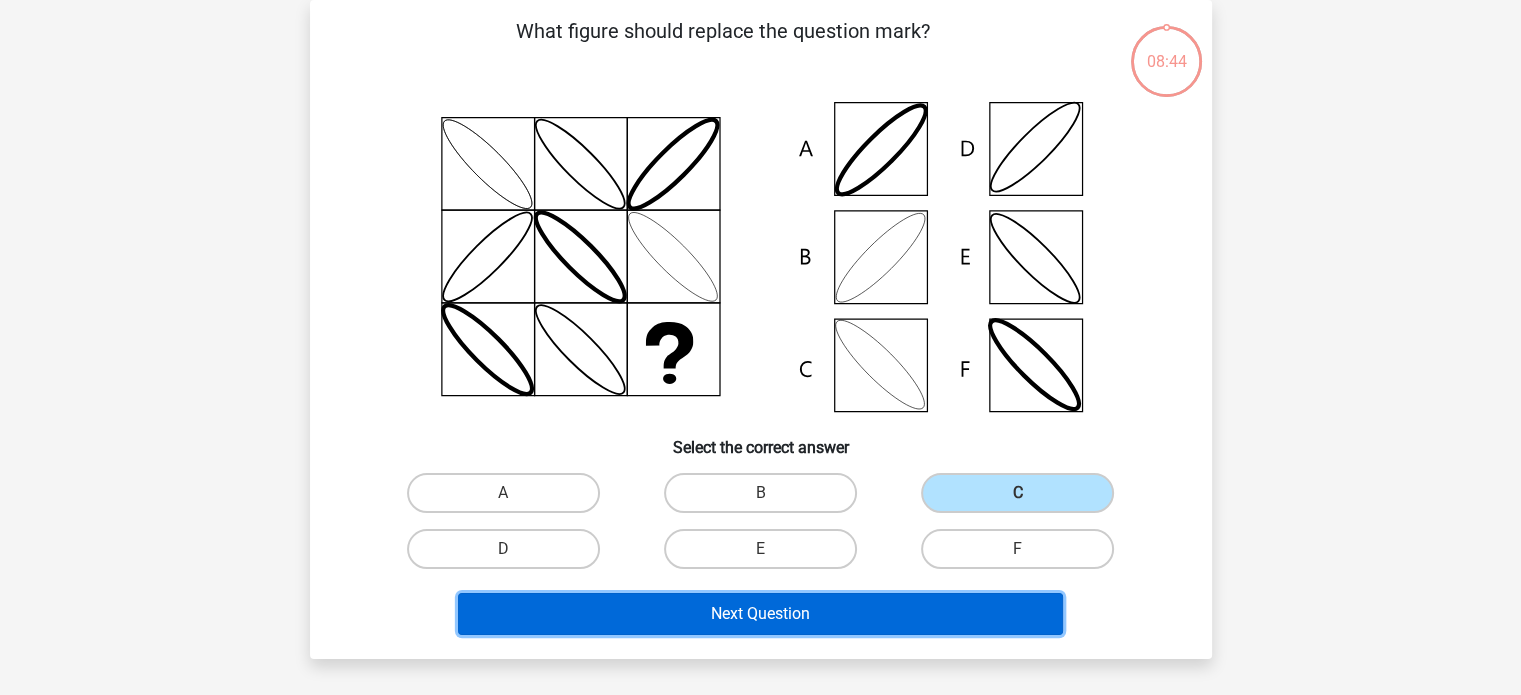 click on "Next Question" at bounding box center [760, 614] 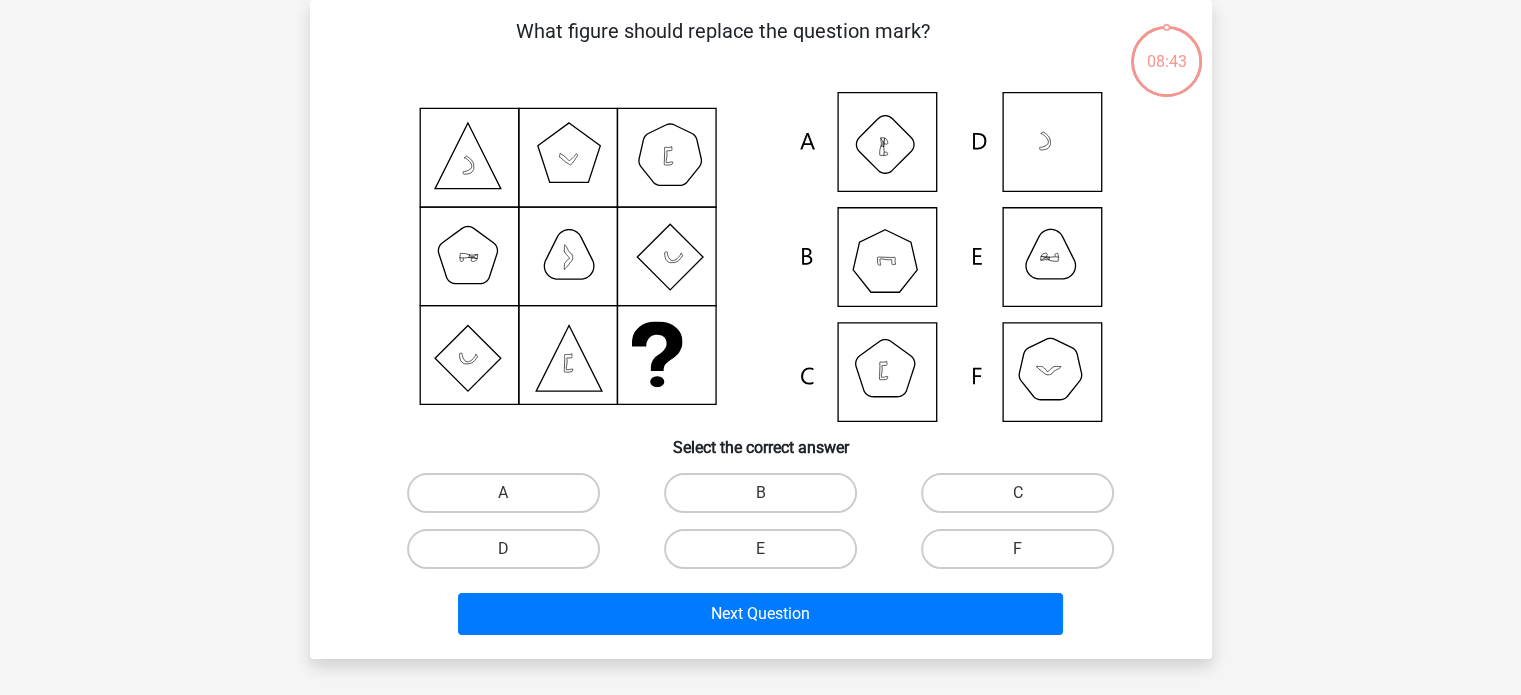 click on "C" at bounding box center [1017, 493] 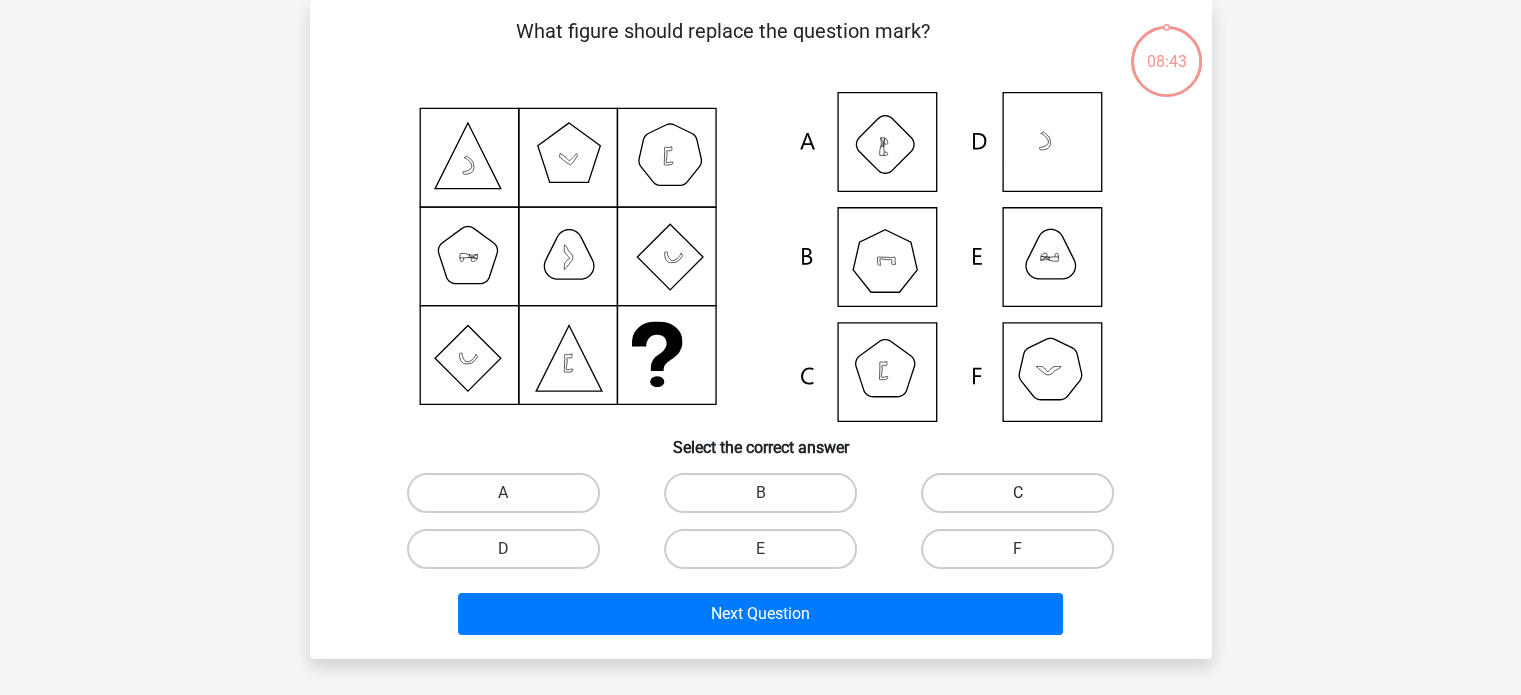 click on "C" at bounding box center (1017, 493) 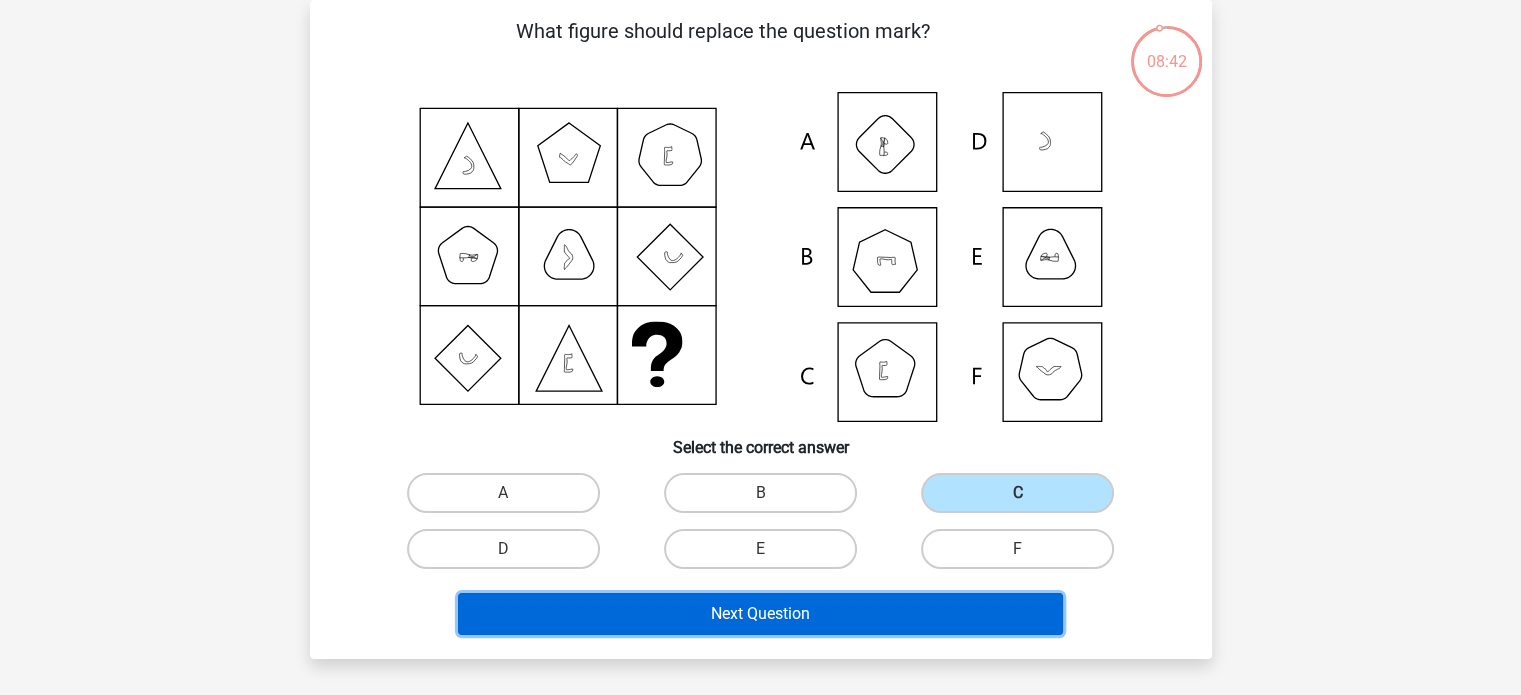 click on "Next Question" at bounding box center [760, 614] 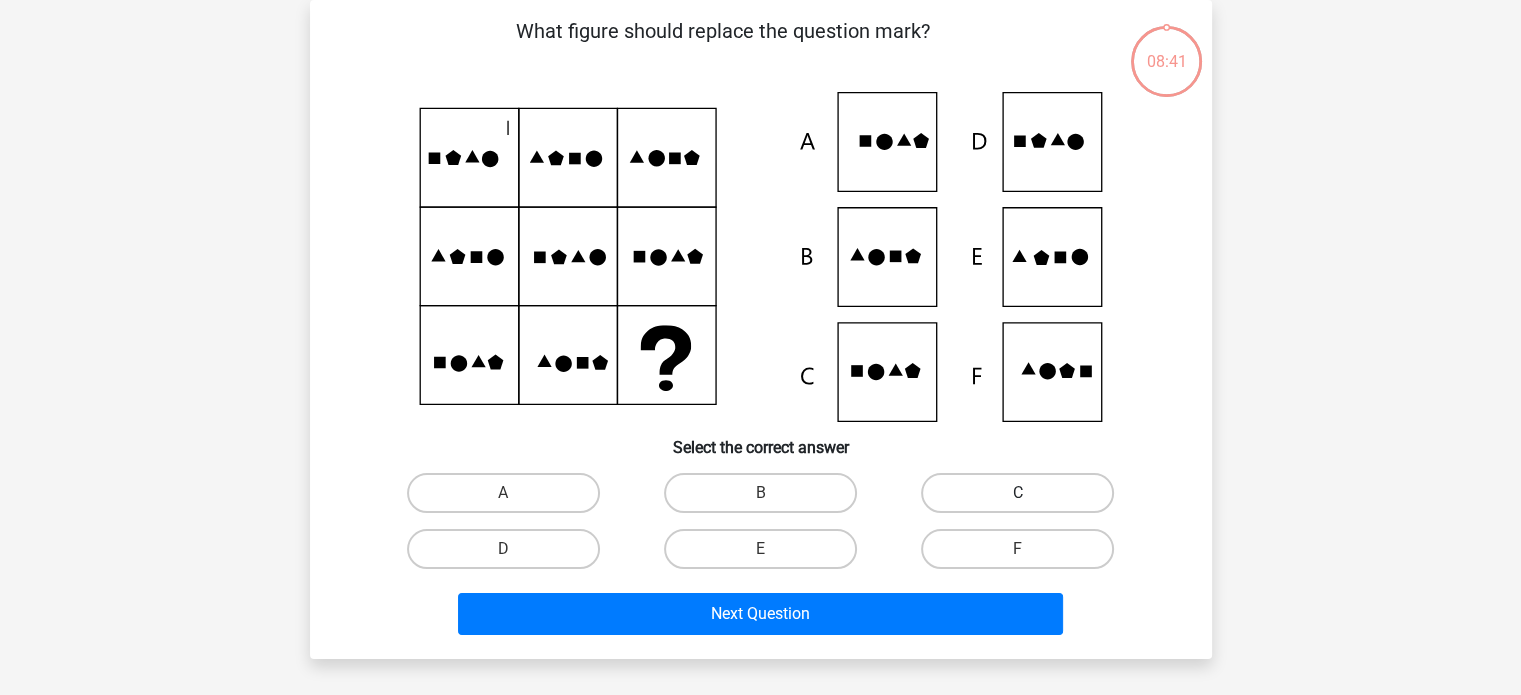 click on "C" at bounding box center [1017, 493] 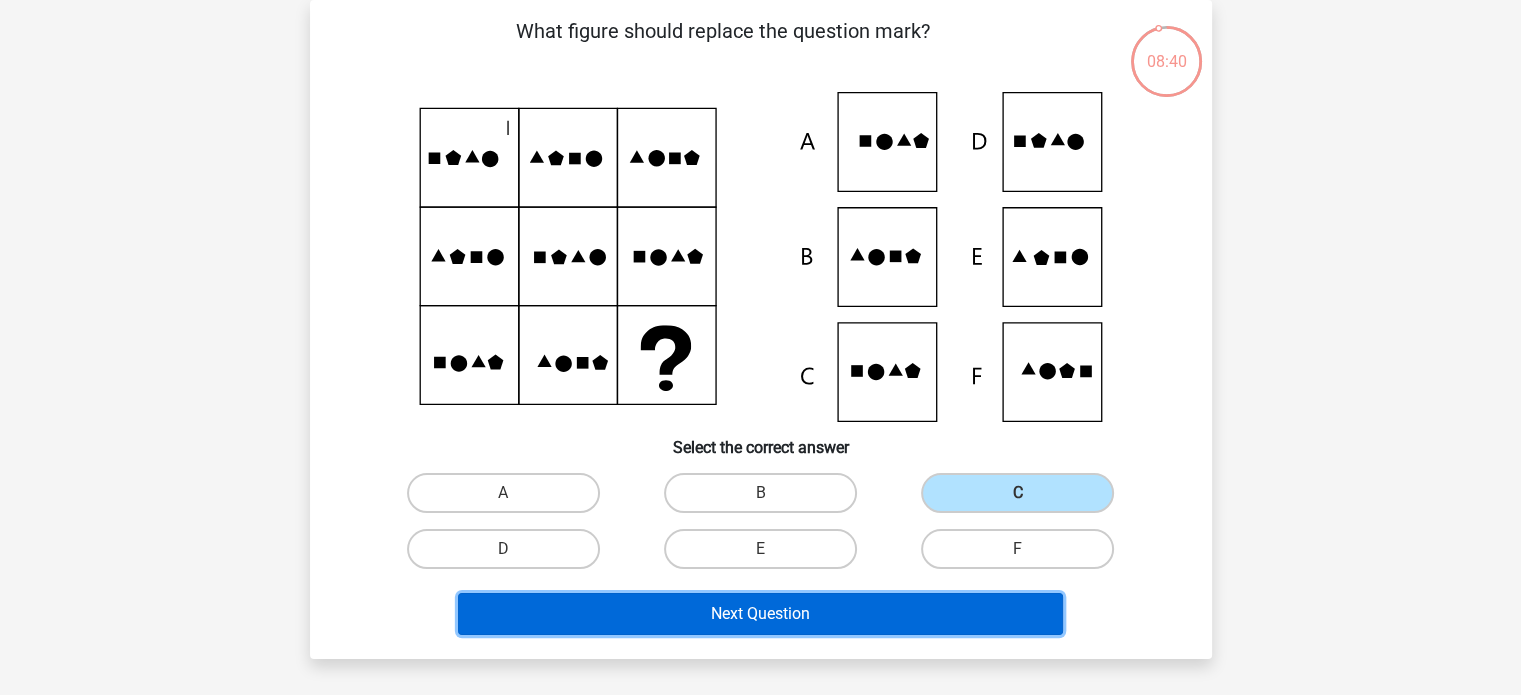 click on "Next Question" at bounding box center [760, 614] 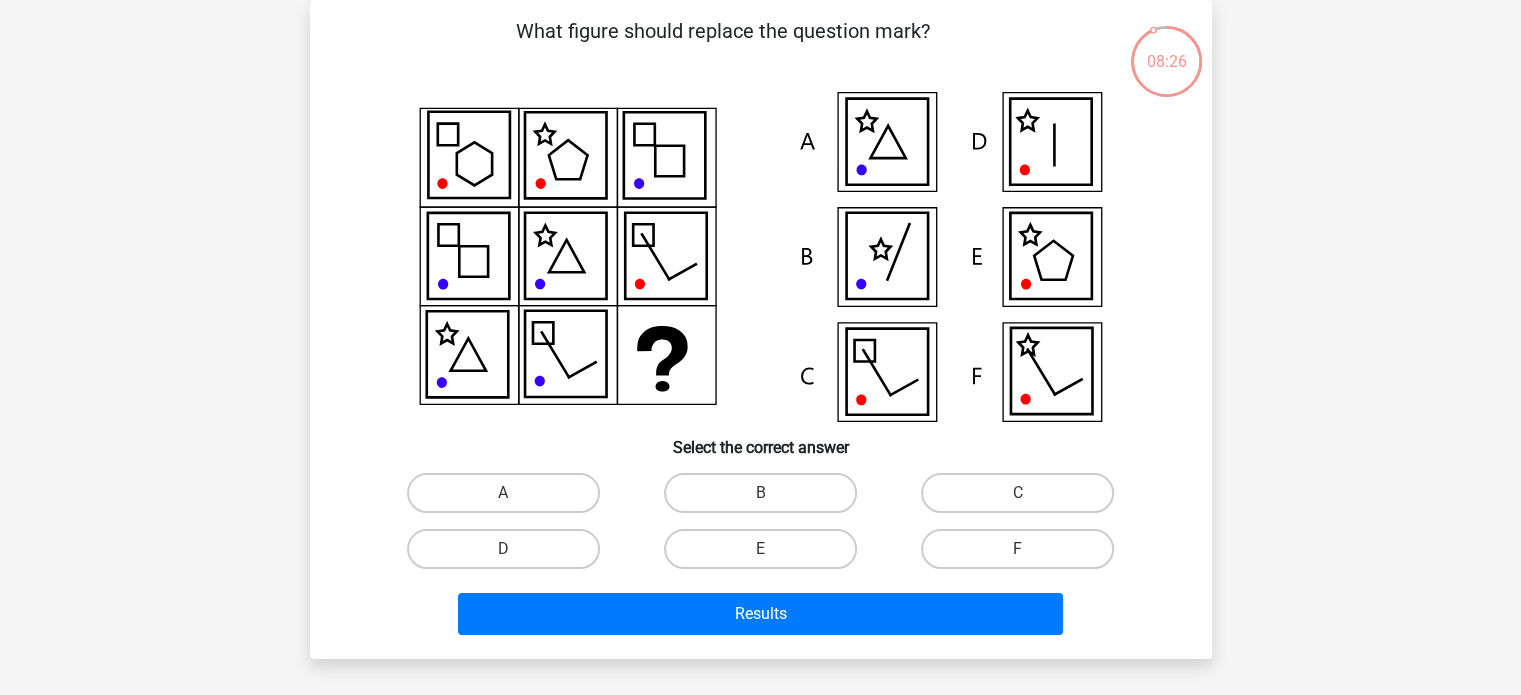 click on "Register
Nederlands
English" at bounding box center [760, 571] 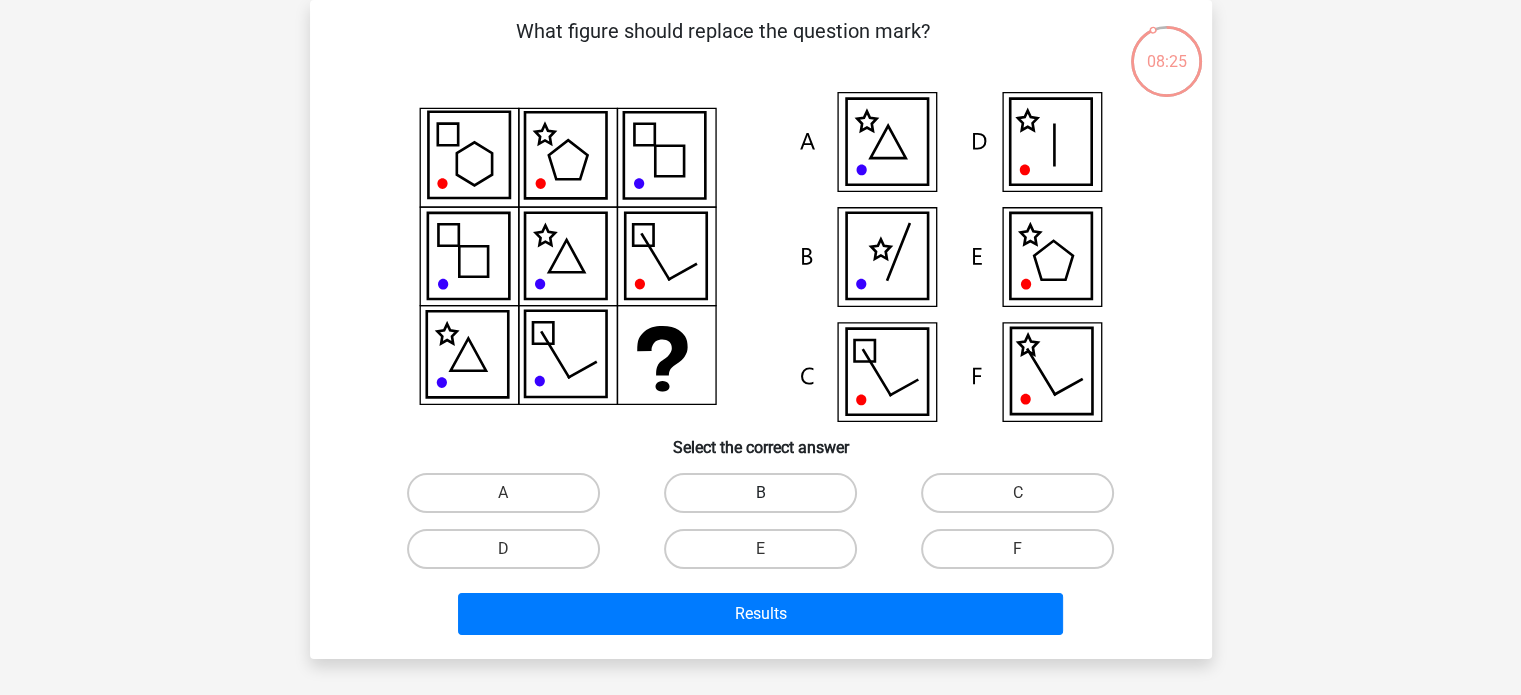 click on "B" at bounding box center [760, 493] 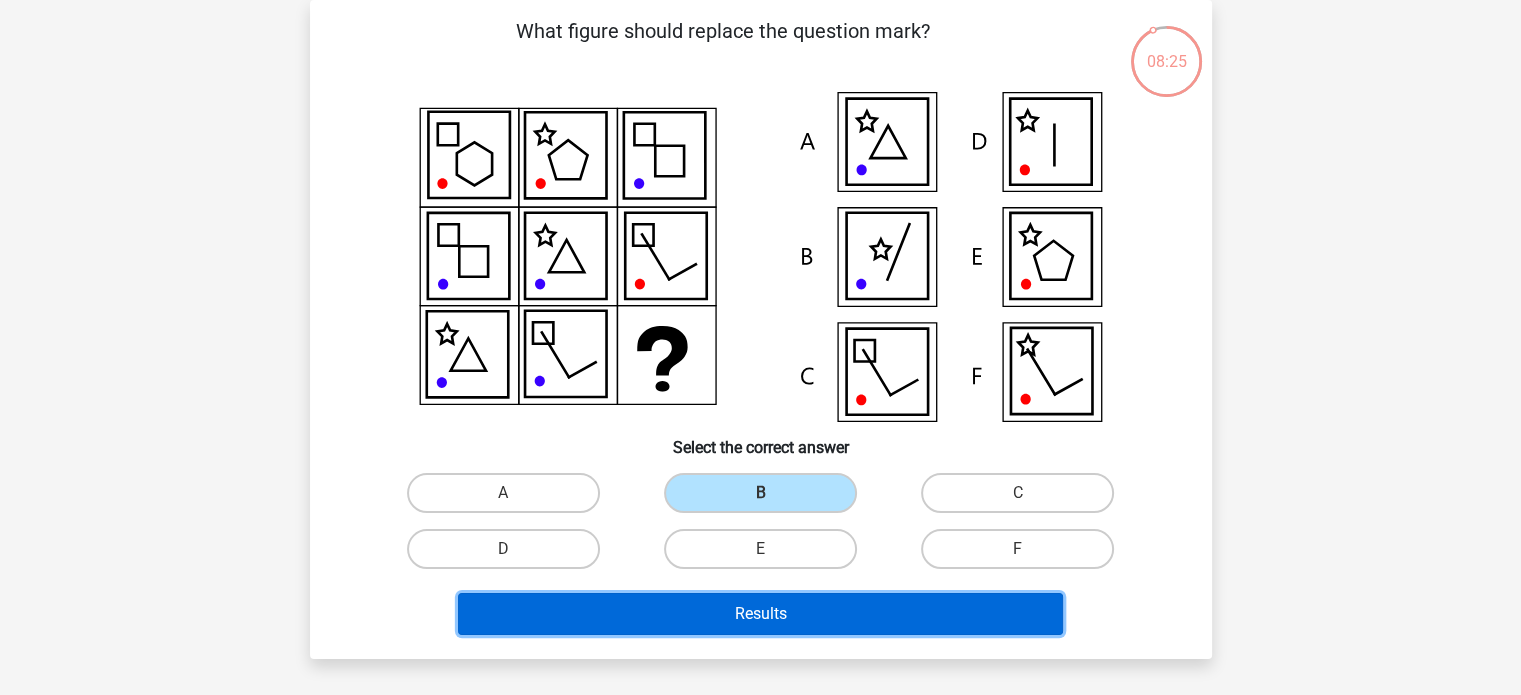 click on "Results" at bounding box center (760, 614) 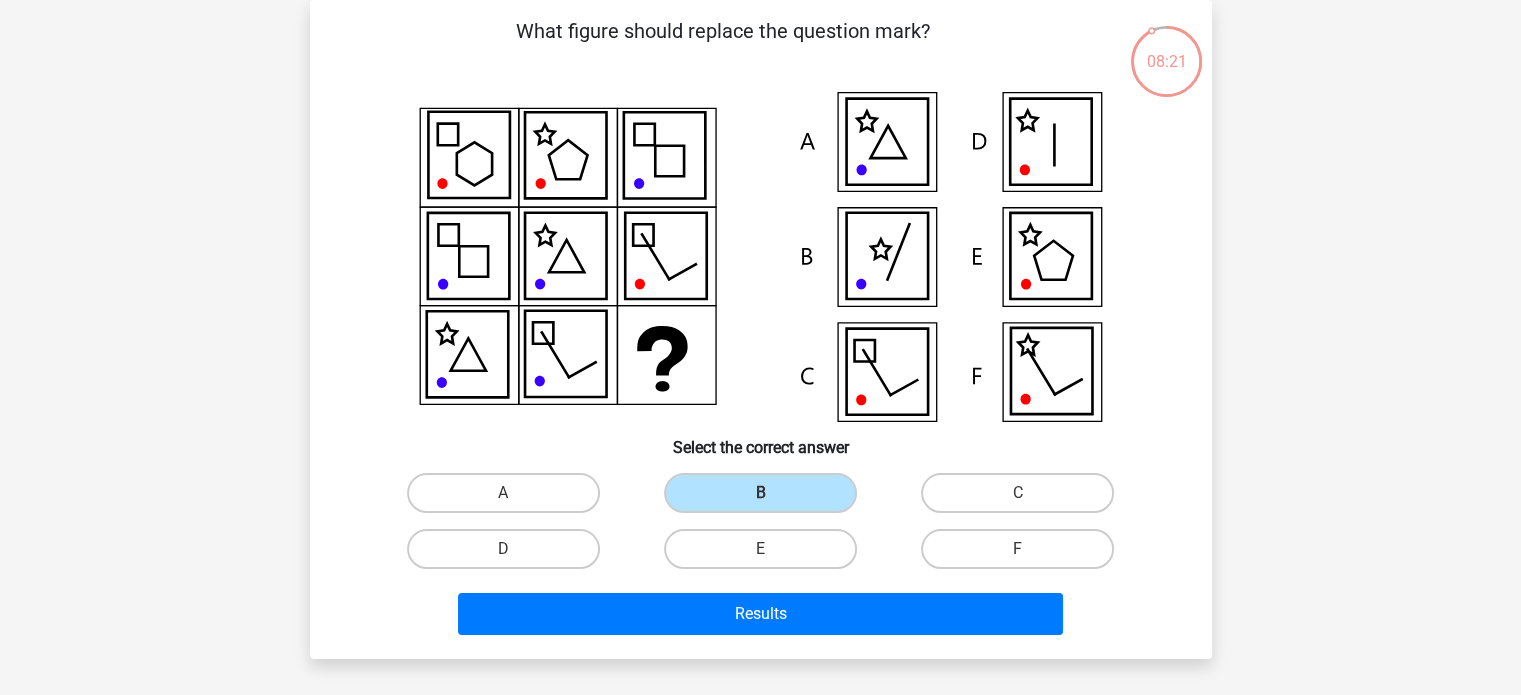 click on "Register
Nederlands
English" at bounding box center (760, 571) 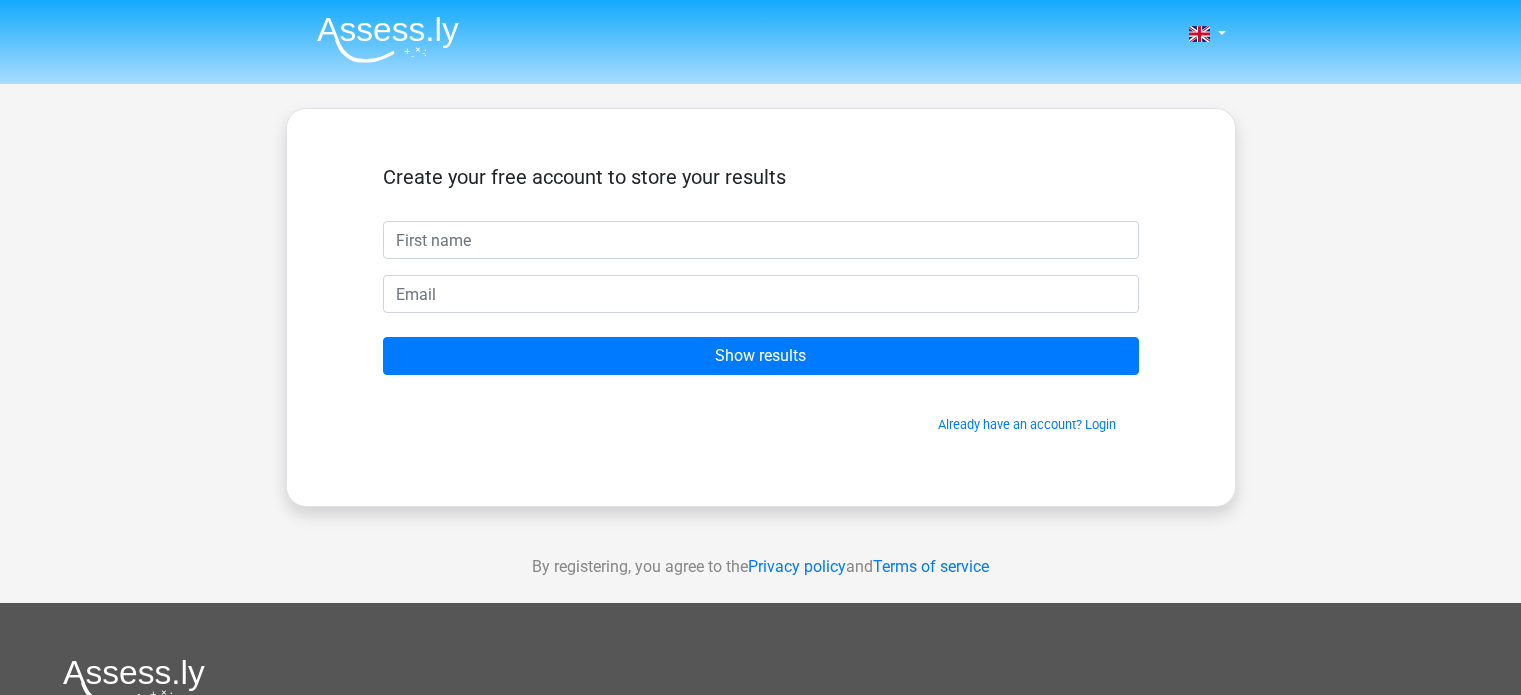scroll, scrollTop: 0, scrollLeft: 0, axis: both 